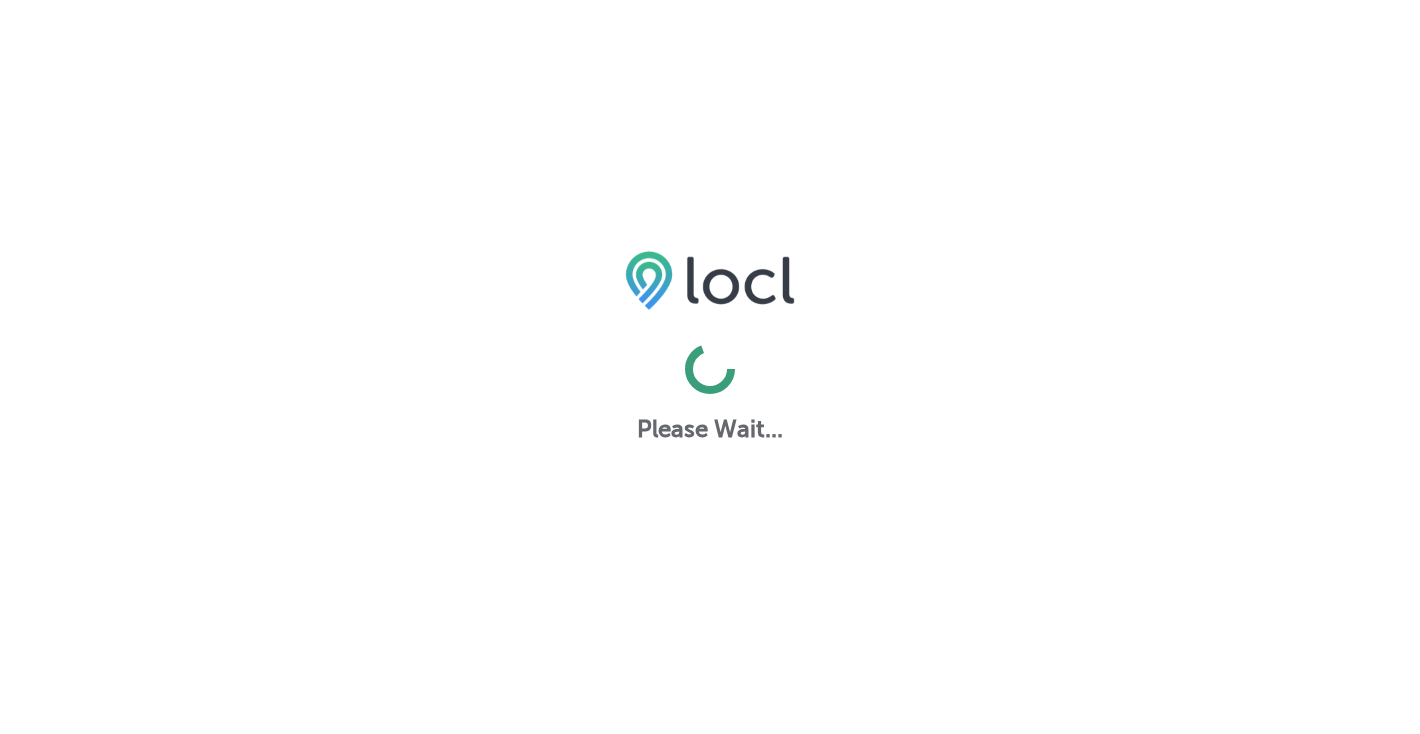 scroll, scrollTop: 0, scrollLeft: 0, axis: both 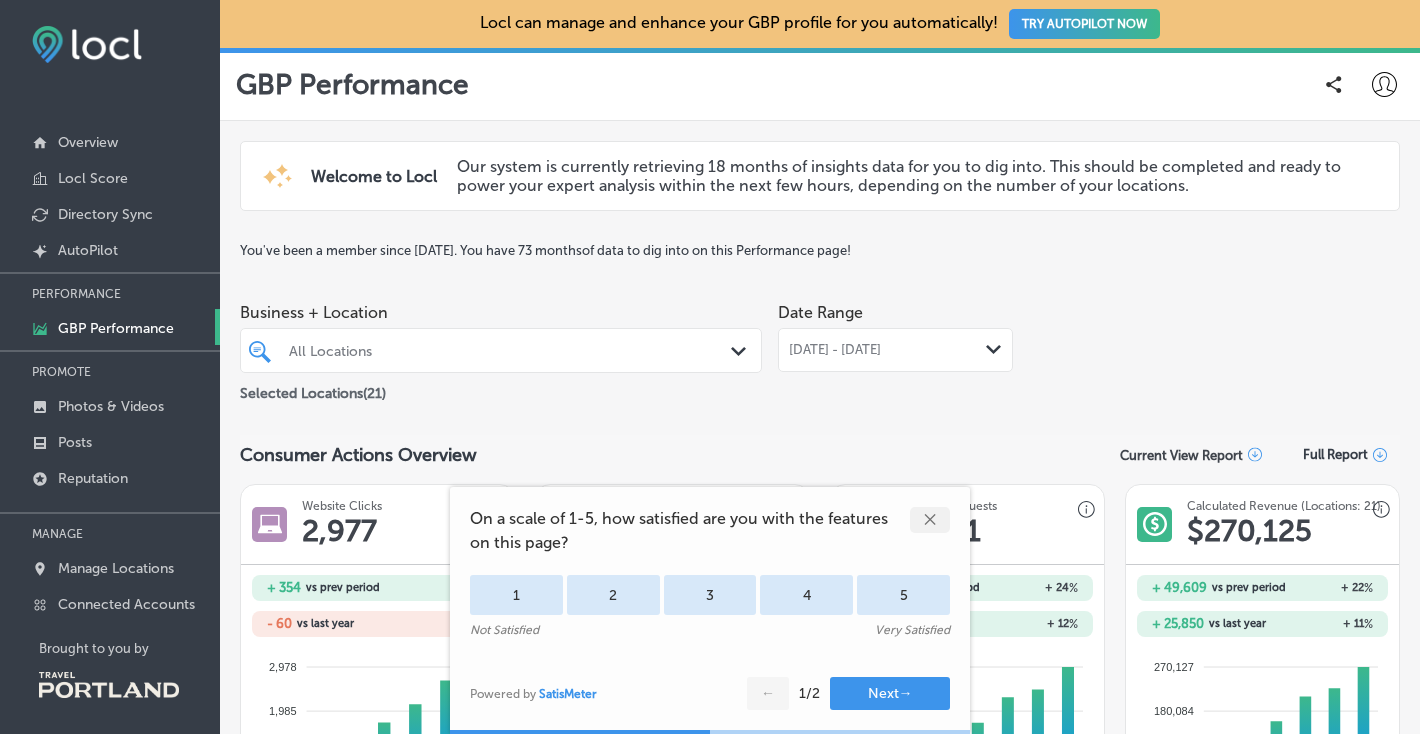 click on "✕" at bounding box center (930, 520) 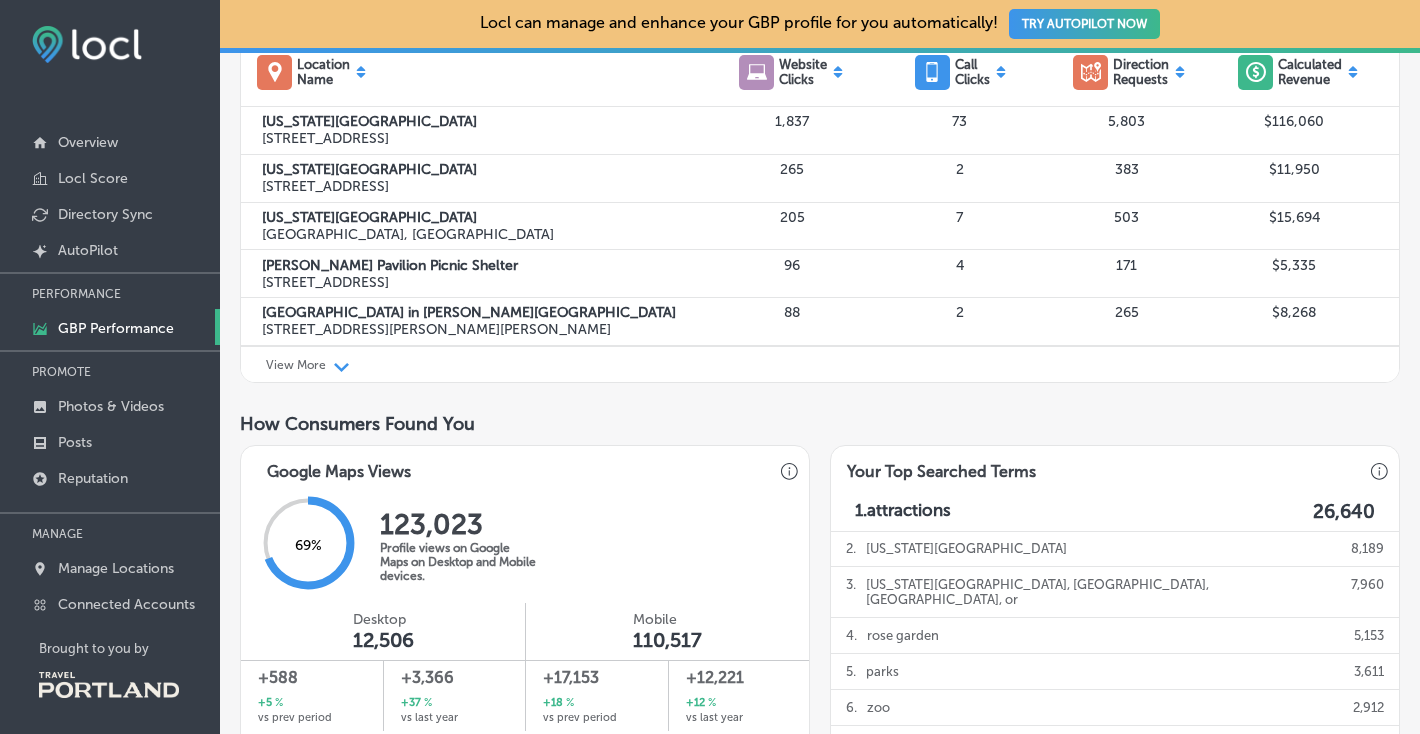 scroll, scrollTop: 817, scrollLeft: 0, axis: vertical 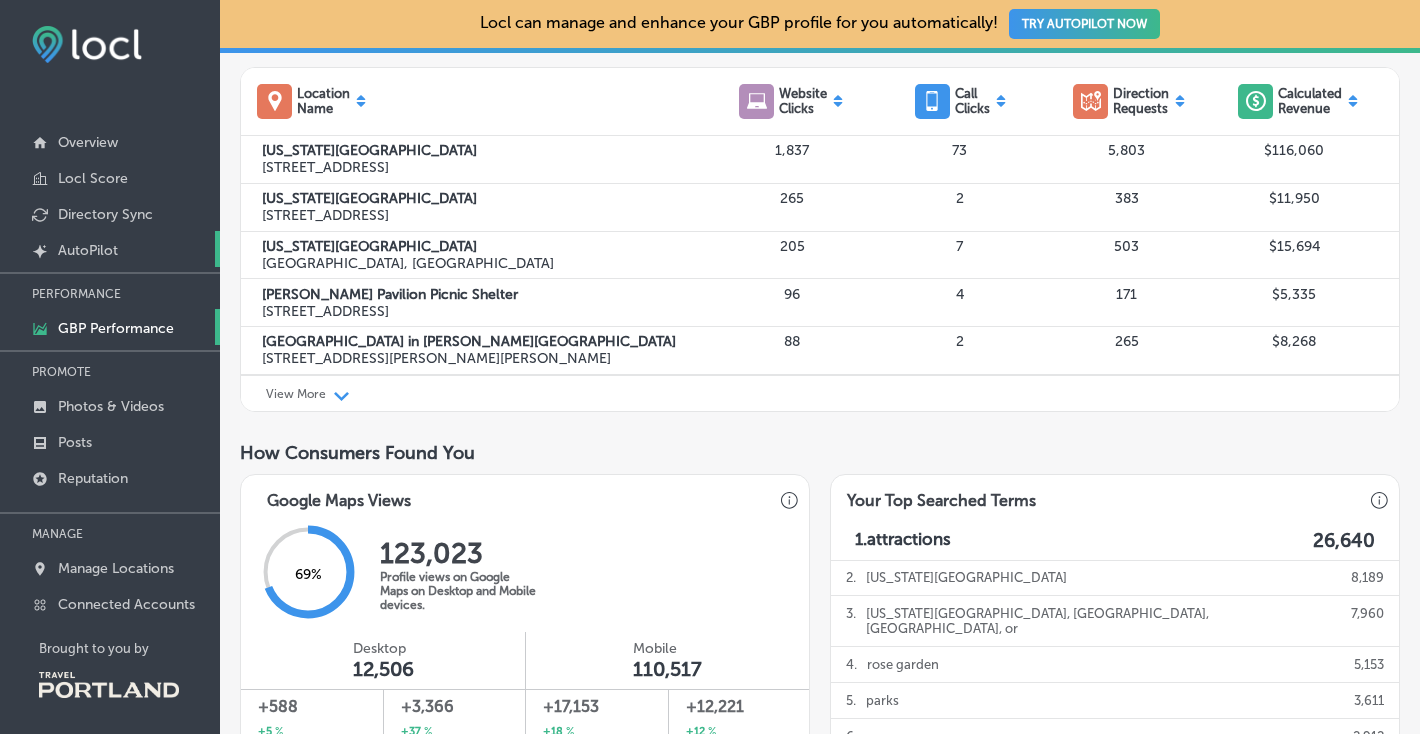 click on "AutoPilot" at bounding box center [88, 250] 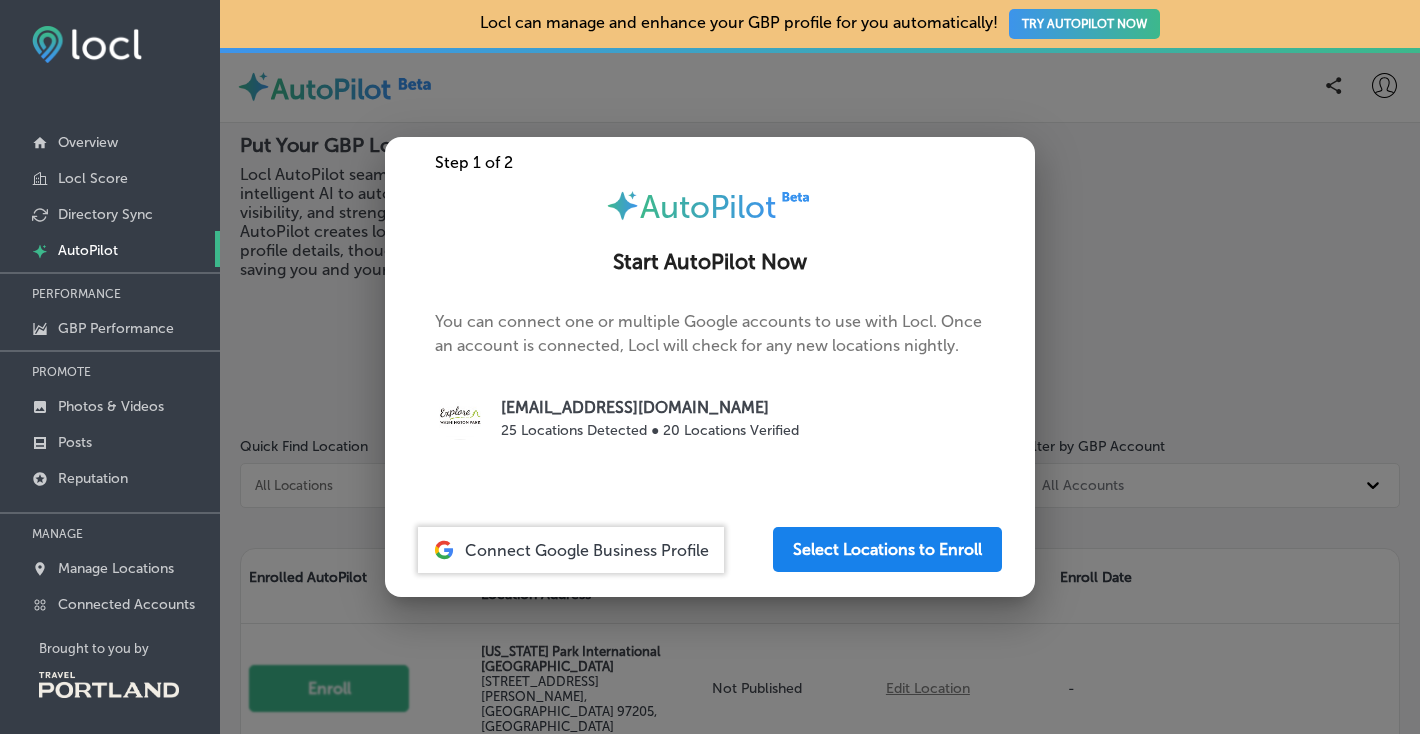 click on "Select Locations to Enroll" at bounding box center (887, 549) 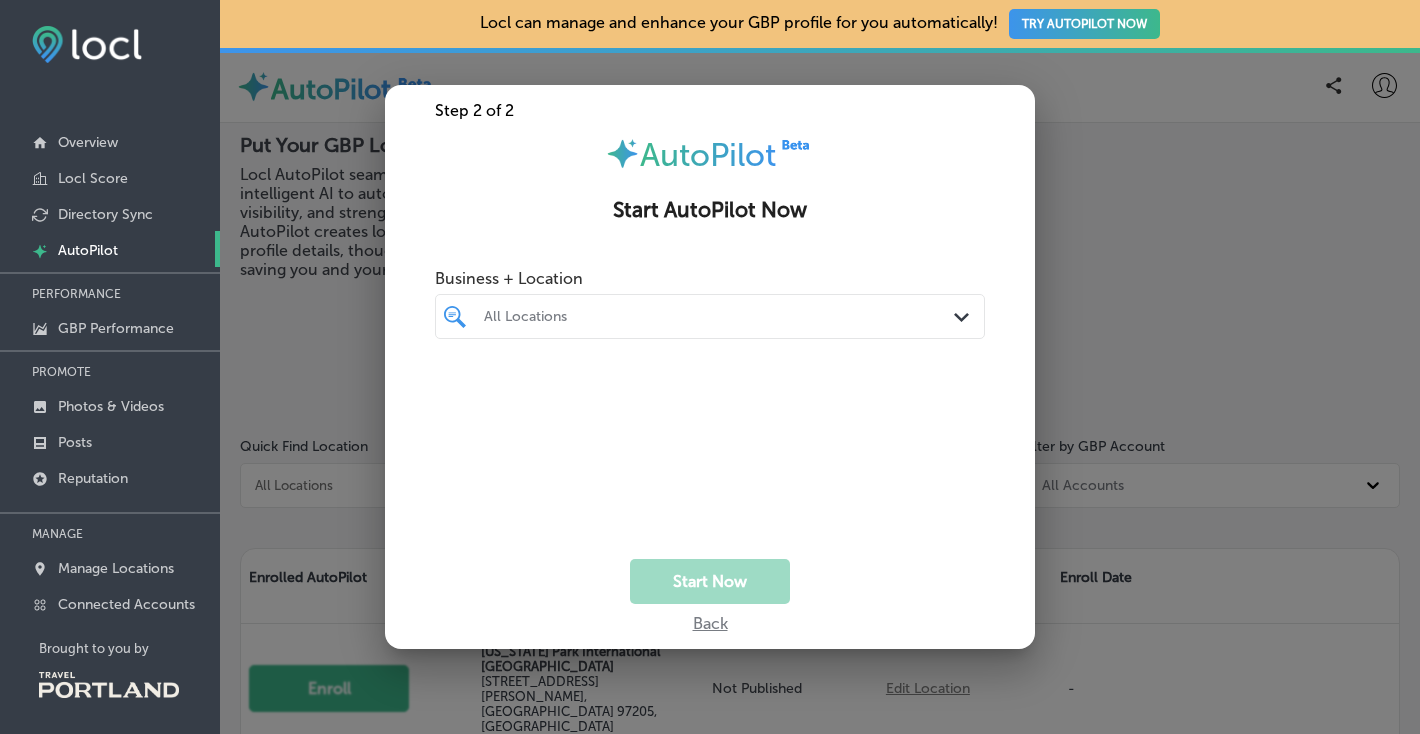 click on "All Locations" at bounding box center (720, 316) 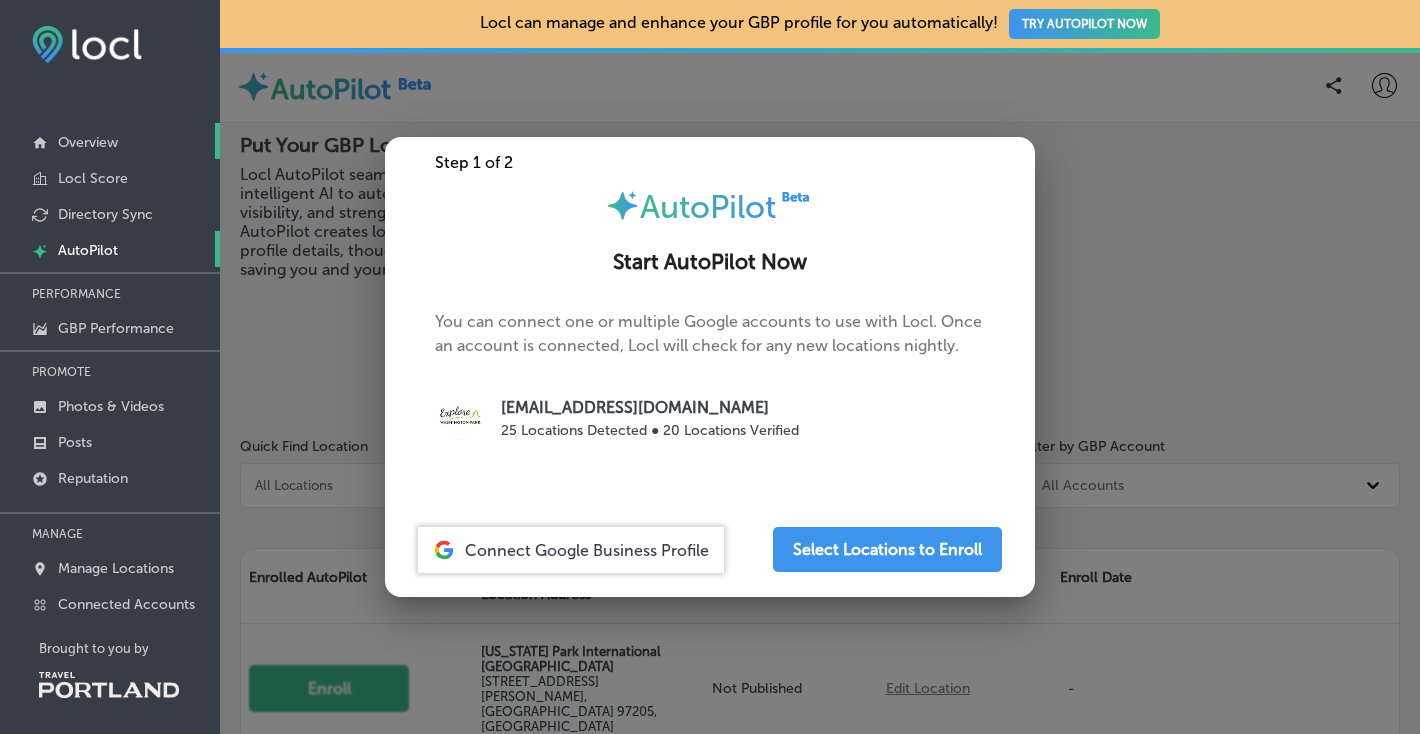click on "Overview" at bounding box center (88, 142) 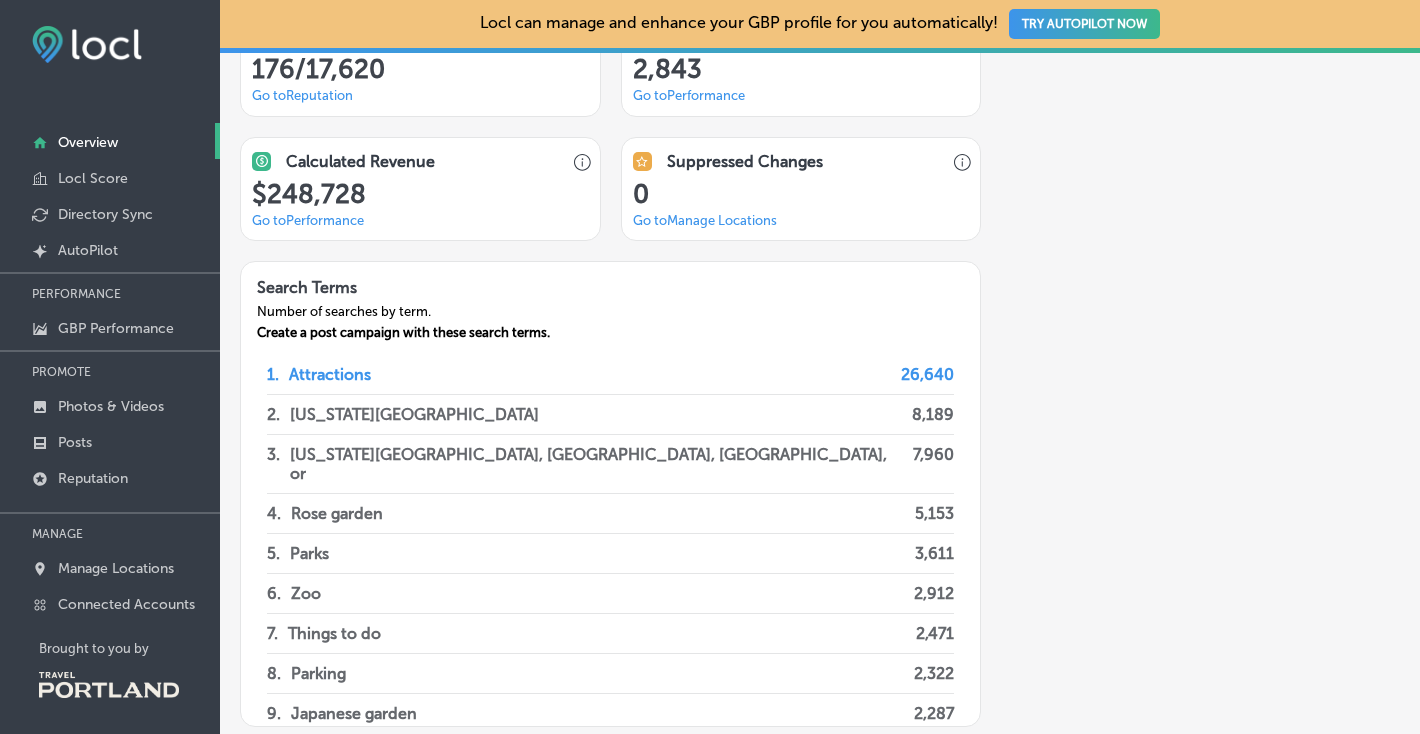 scroll, scrollTop: 1711, scrollLeft: 0, axis: vertical 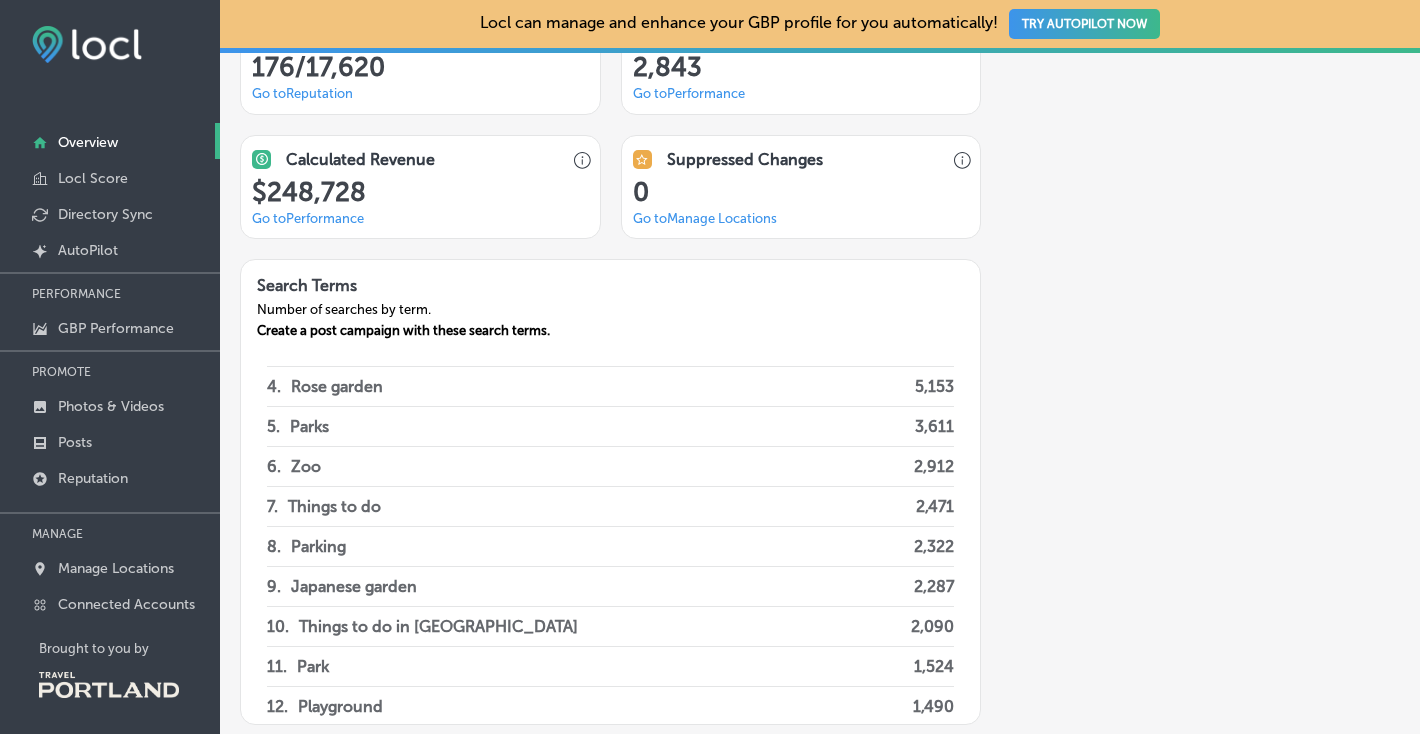 click on "Rose garden" at bounding box center [337, 386] 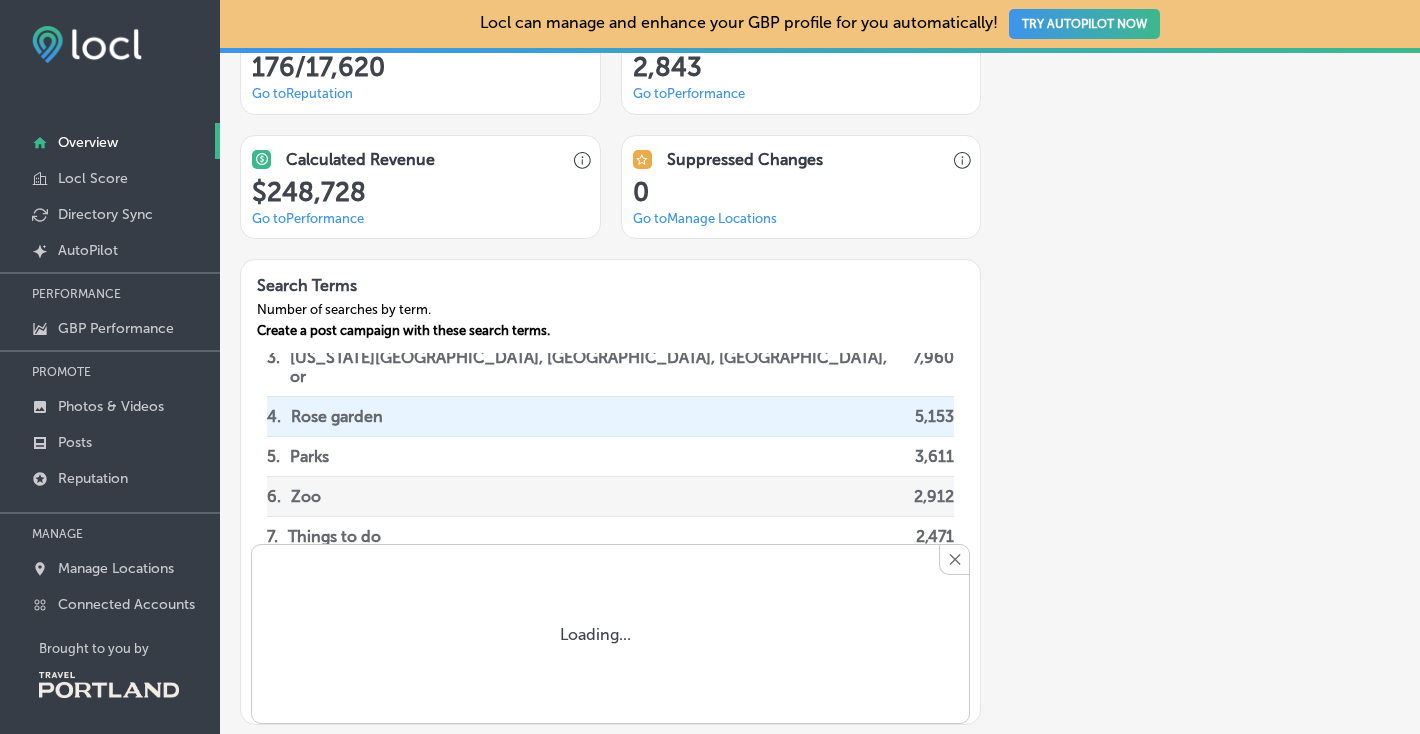 scroll, scrollTop: 93, scrollLeft: 0, axis: vertical 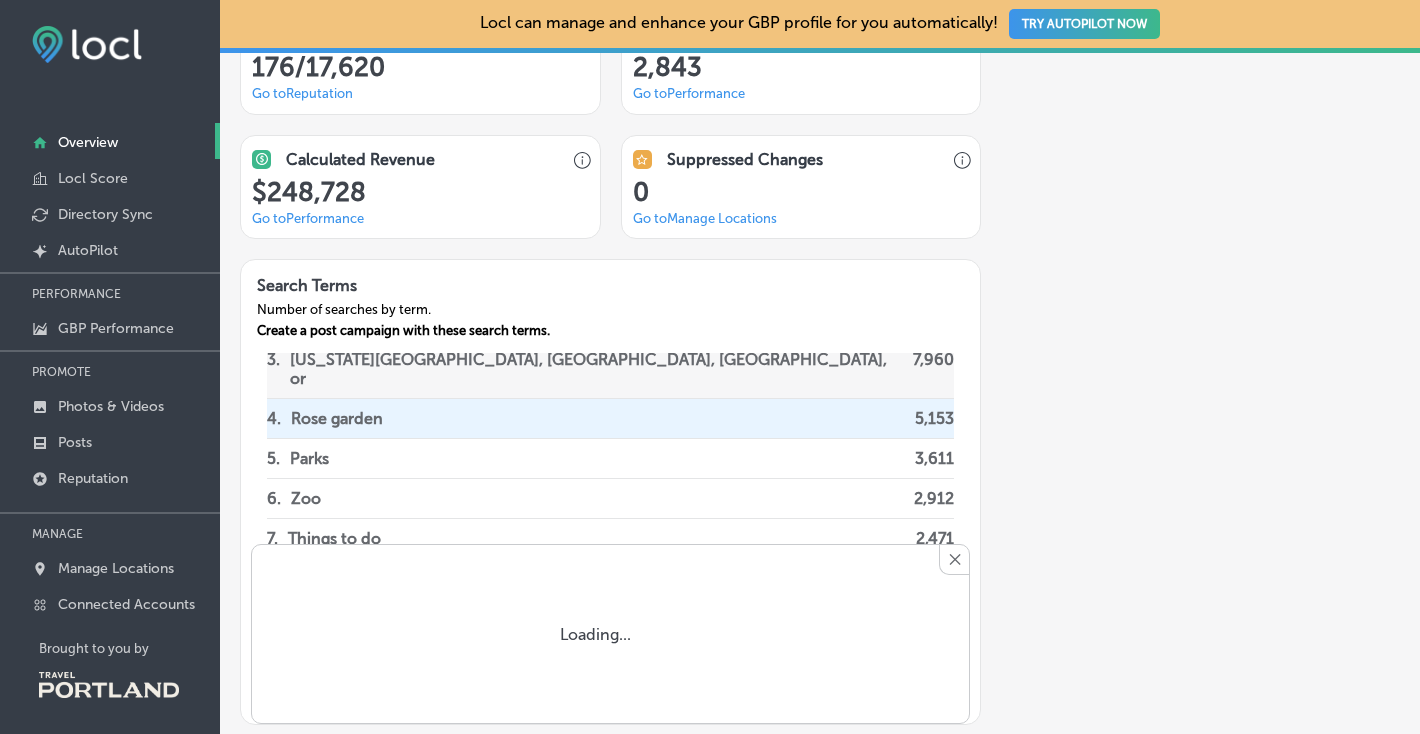 click on "[US_STATE][GEOGRAPHIC_DATA], [GEOGRAPHIC_DATA], [GEOGRAPHIC_DATA], or" at bounding box center (596, 369) 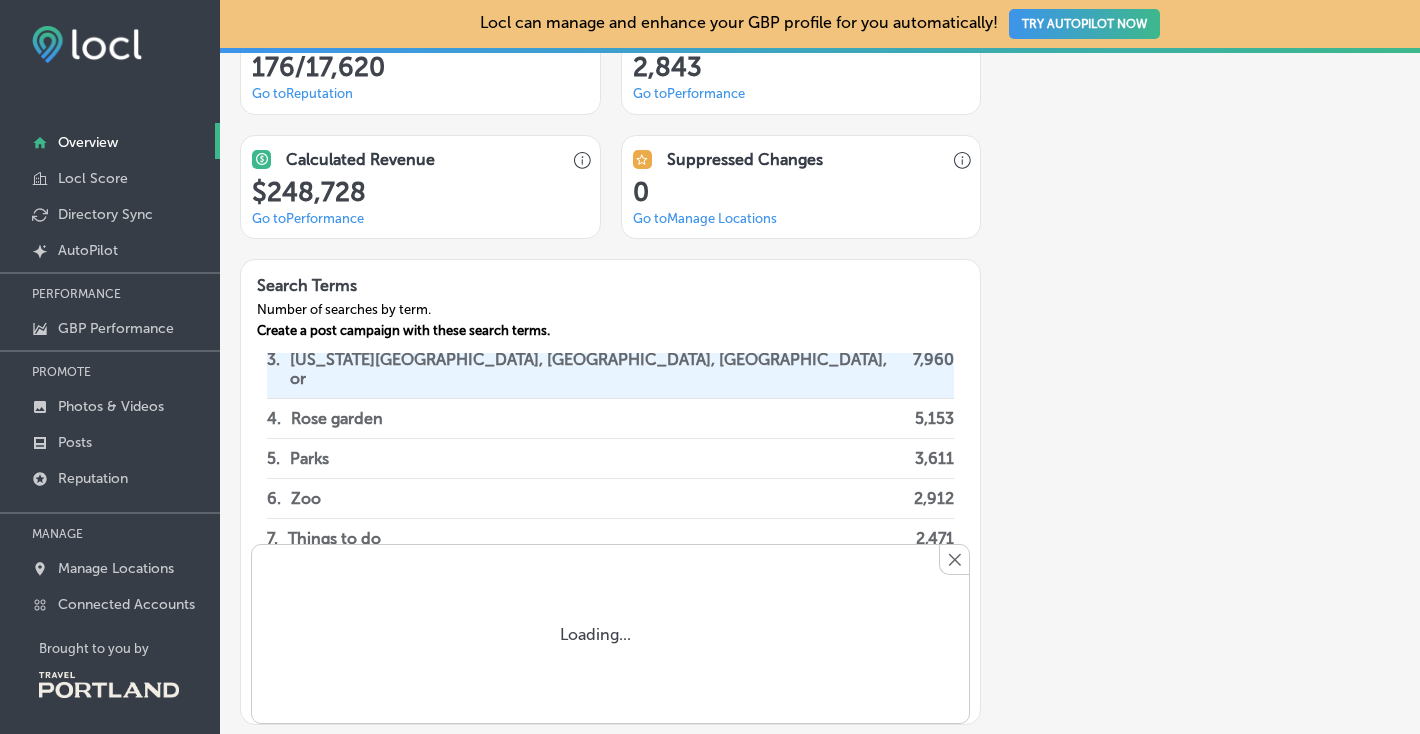 click on "✕" at bounding box center [954, 560] 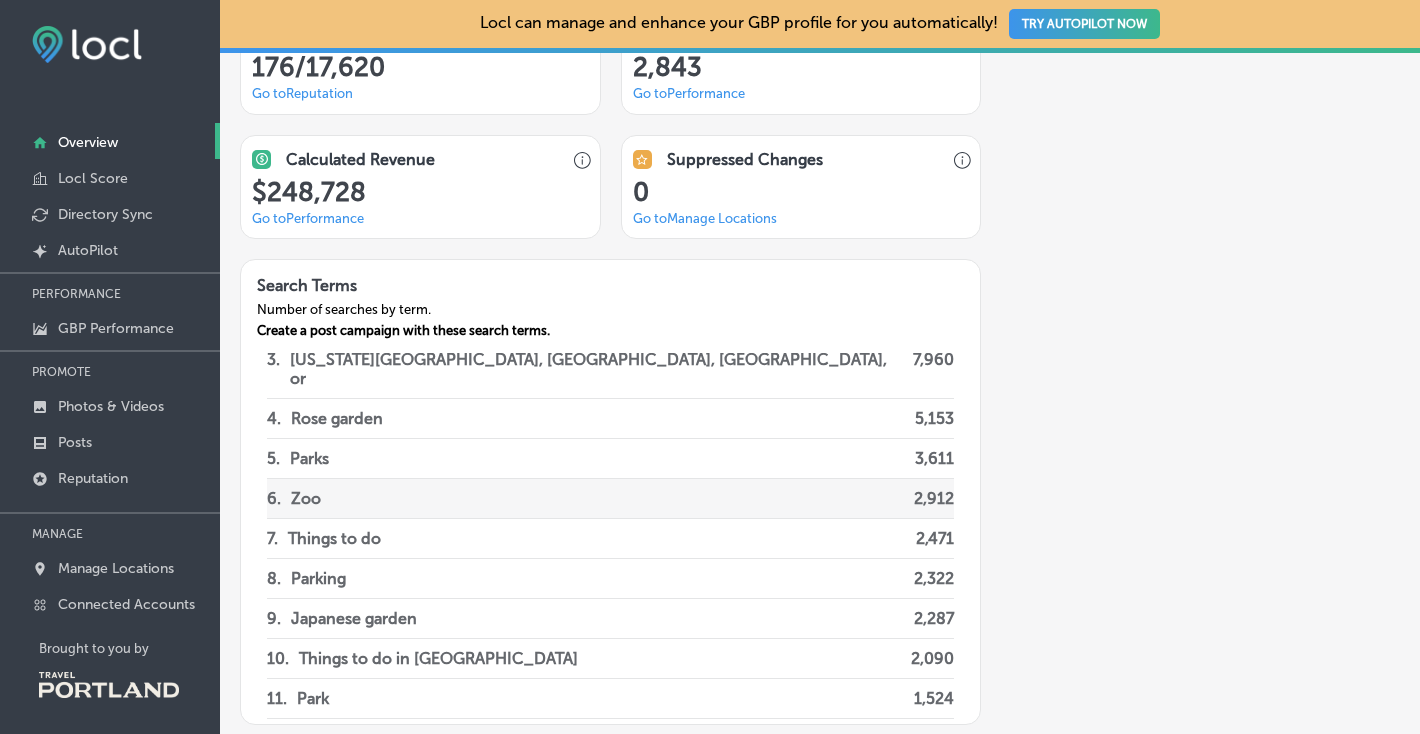 scroll, scrollTop: 0, scrollLeft: 0, axis: both 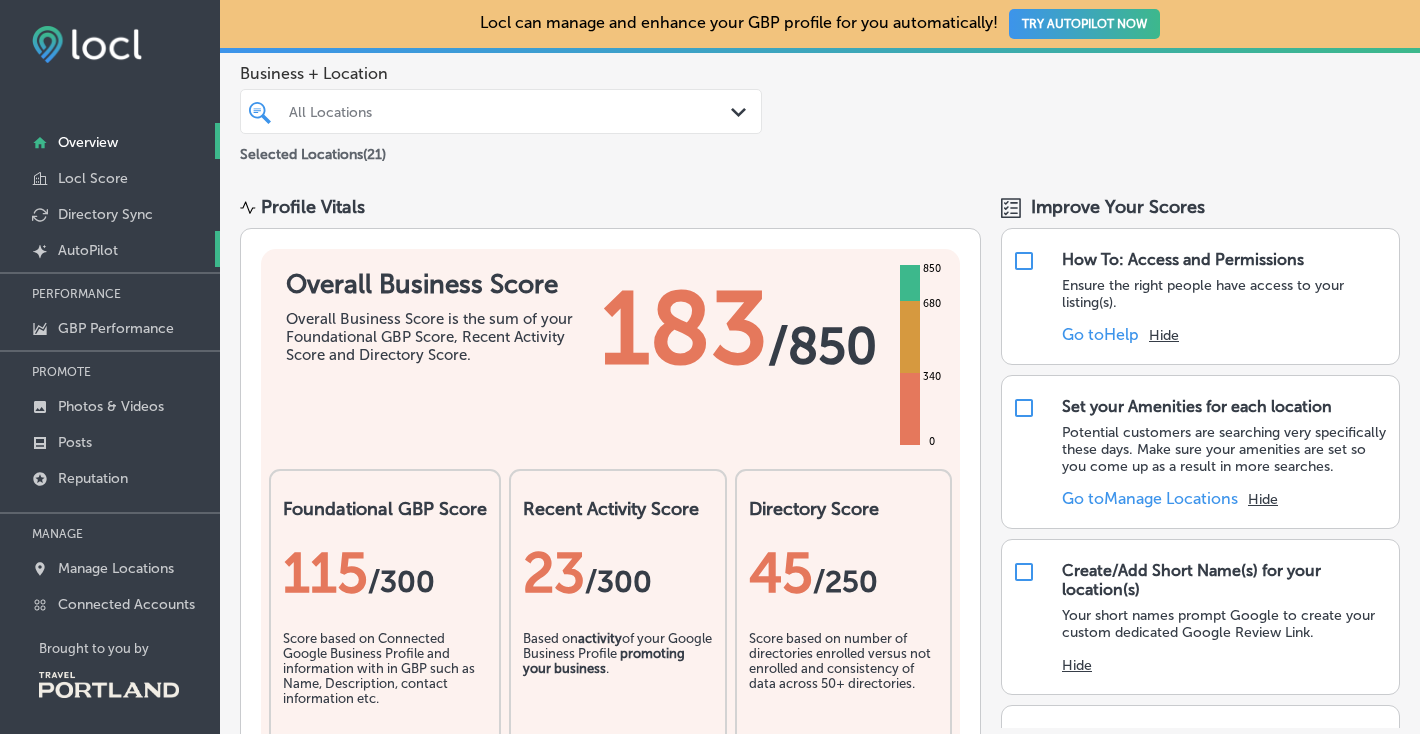click on "AutoPilot" at bounding box center [88, 250] 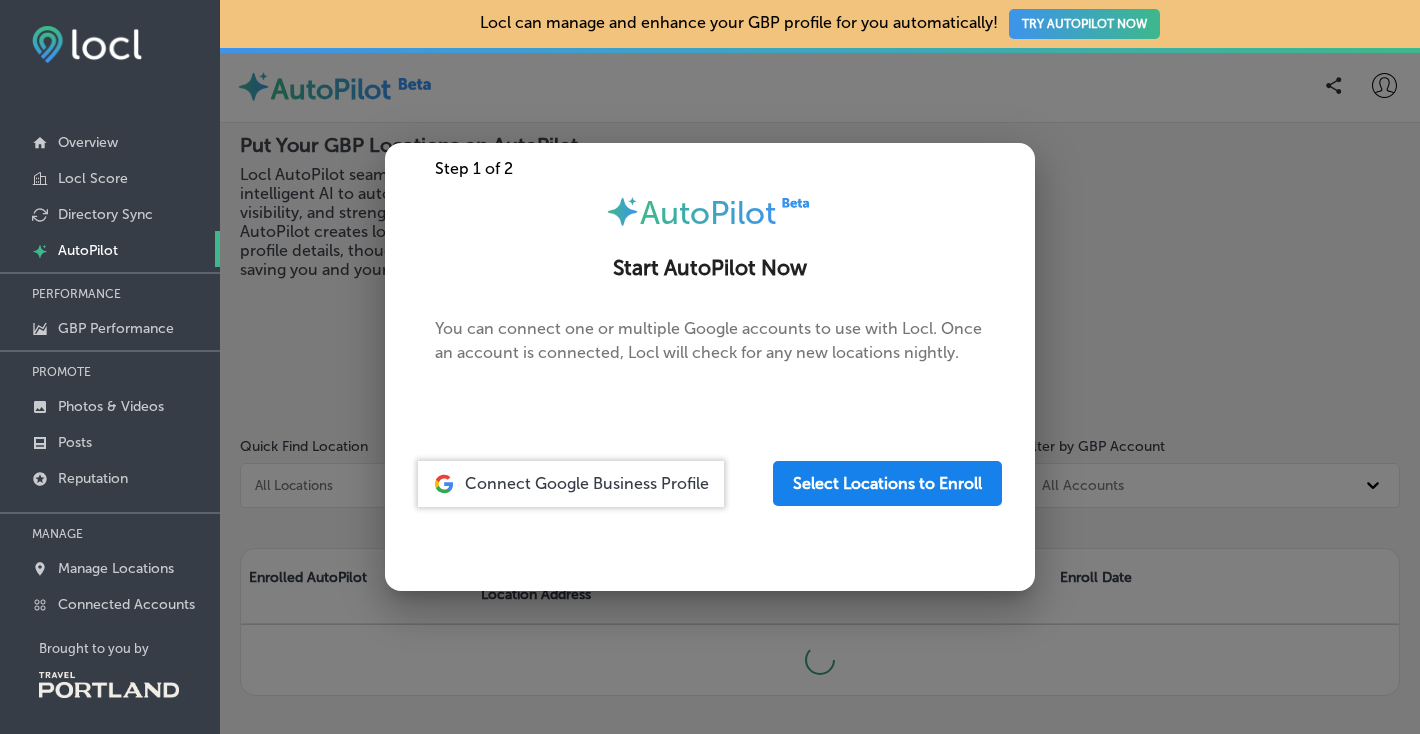 click on "Select Locations to Enroll" at bounding box center (887, 483) 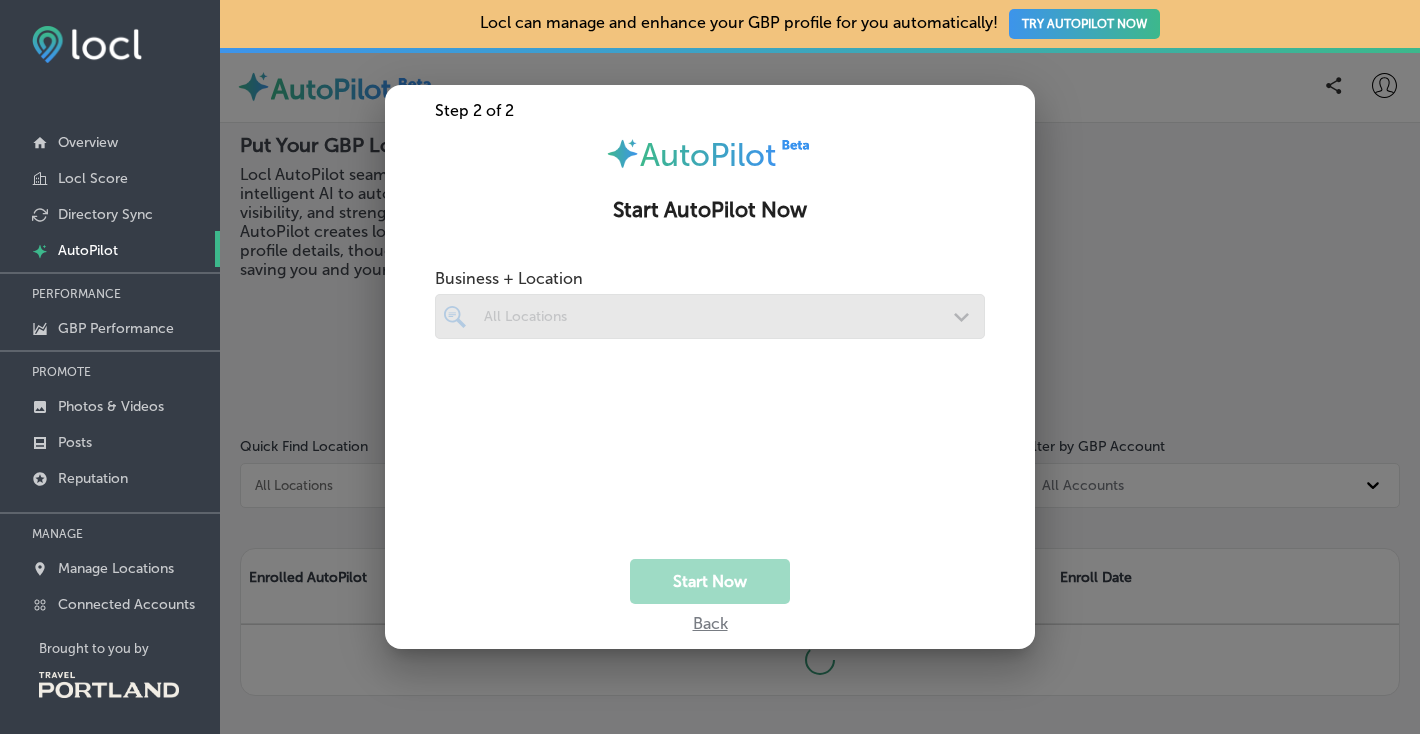 click at bounding box center [710, 316] 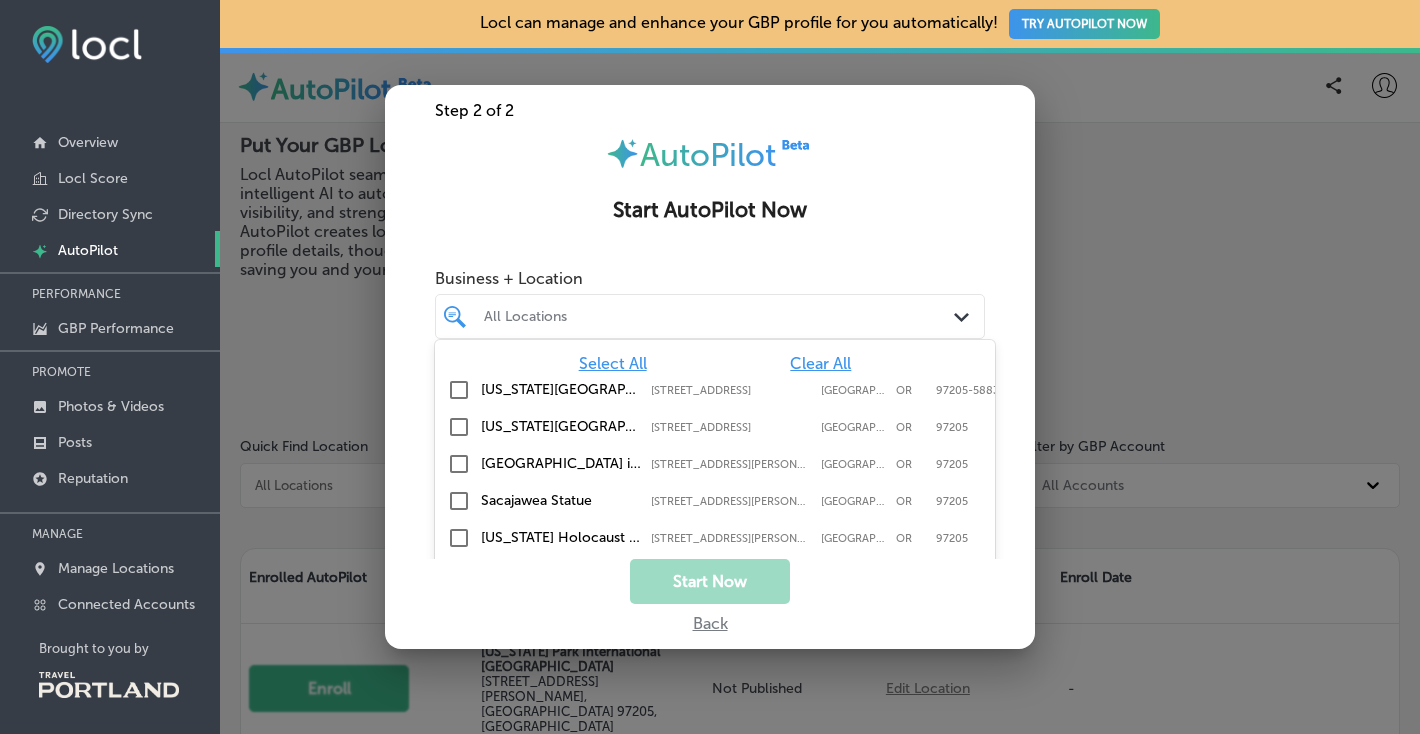 click on "Path
Created with Sketch." at bounding box center (965, 317) 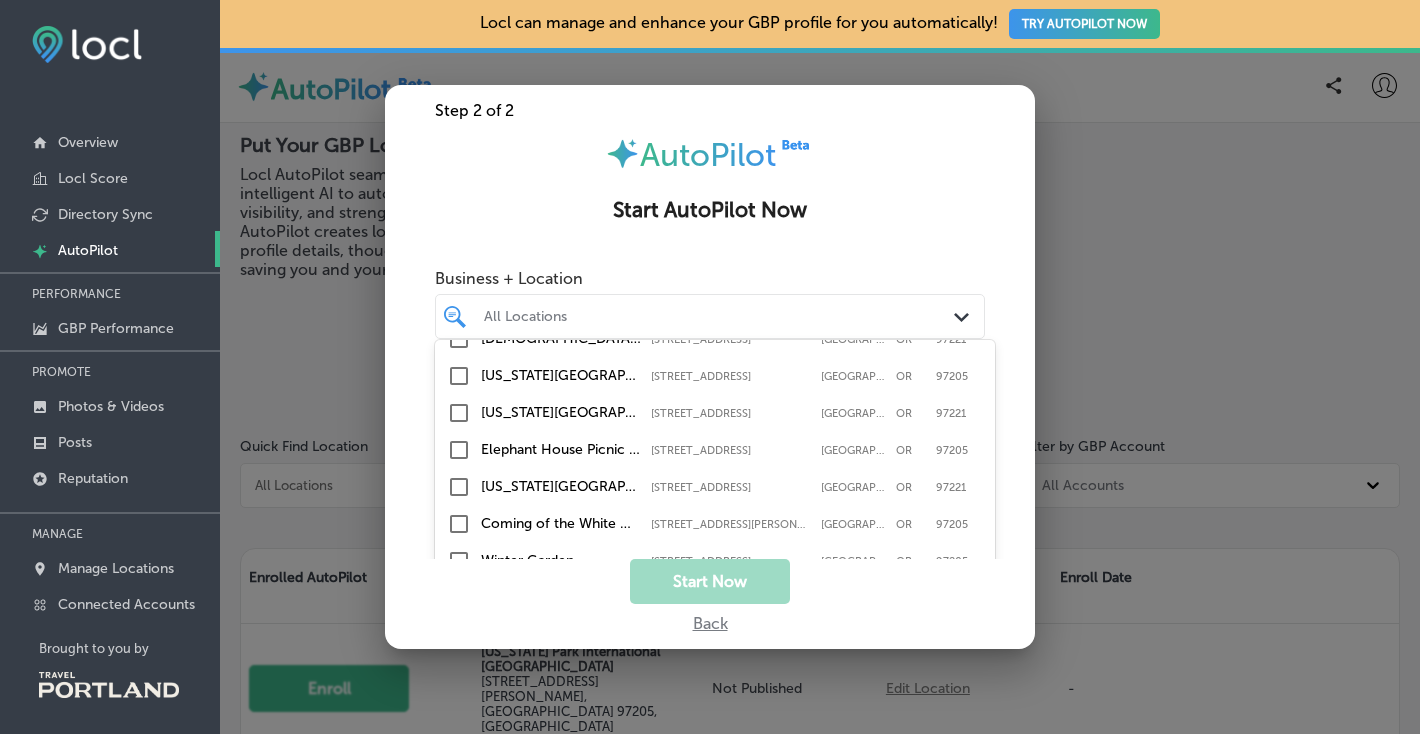 scroll, scrollTop: 244, scrollLeft: 0, axis: vertical 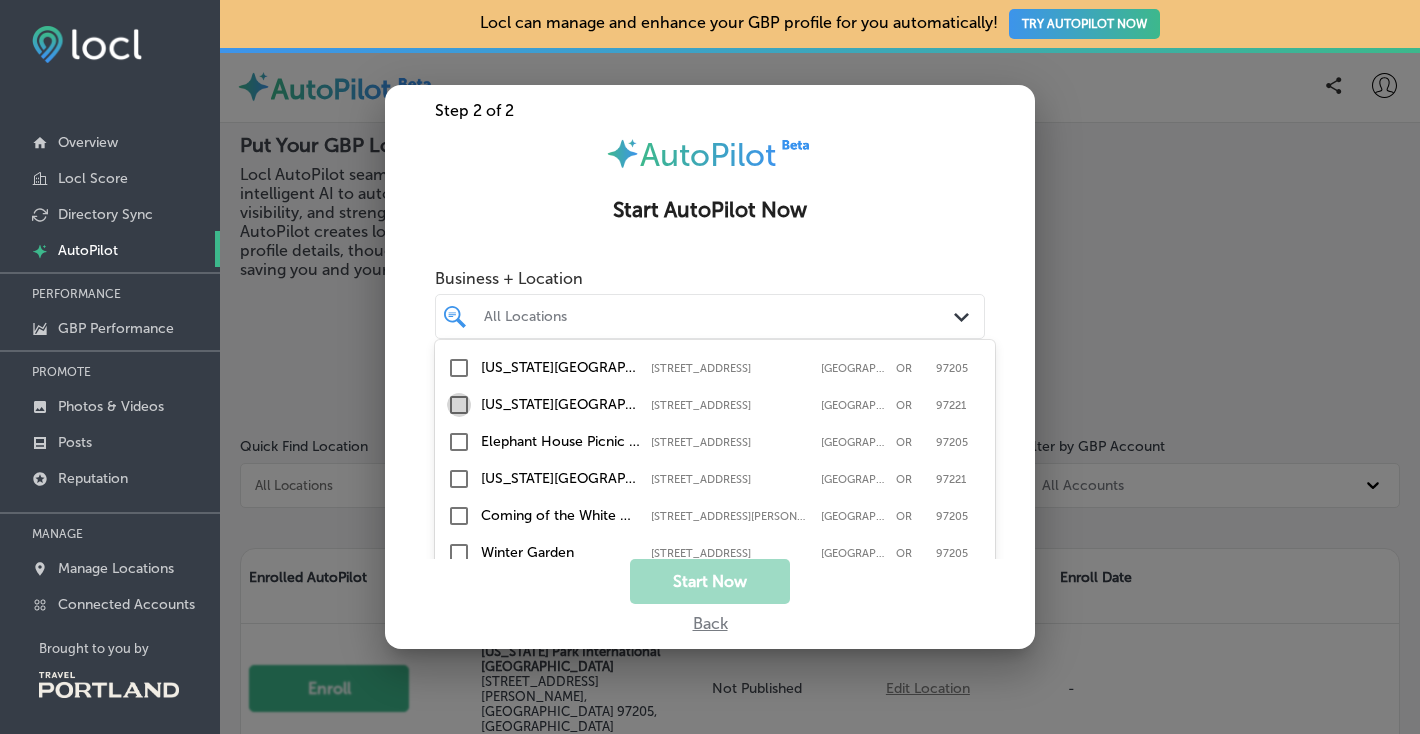click at bounding box center (459, 405) 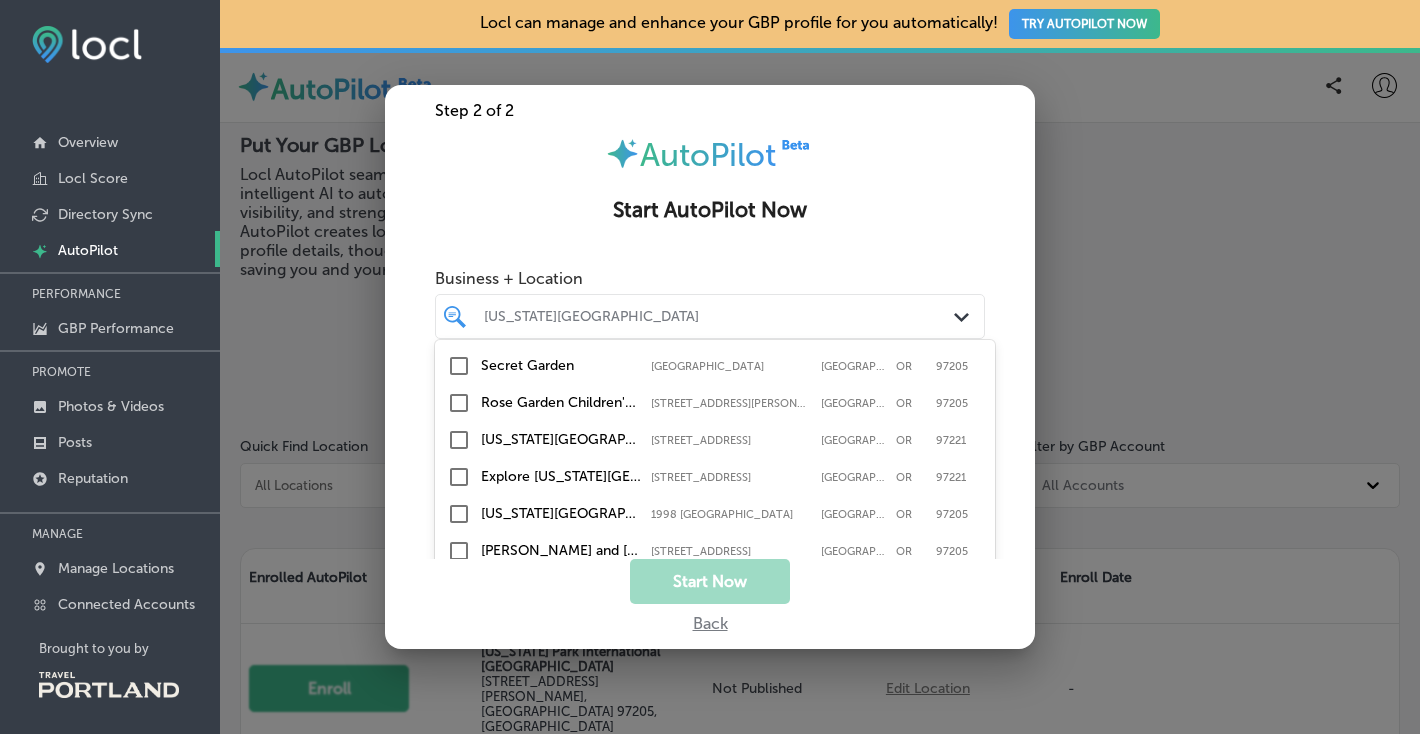 scroll, scrollTop: 477, scrollLeft: 0, axis: vertical 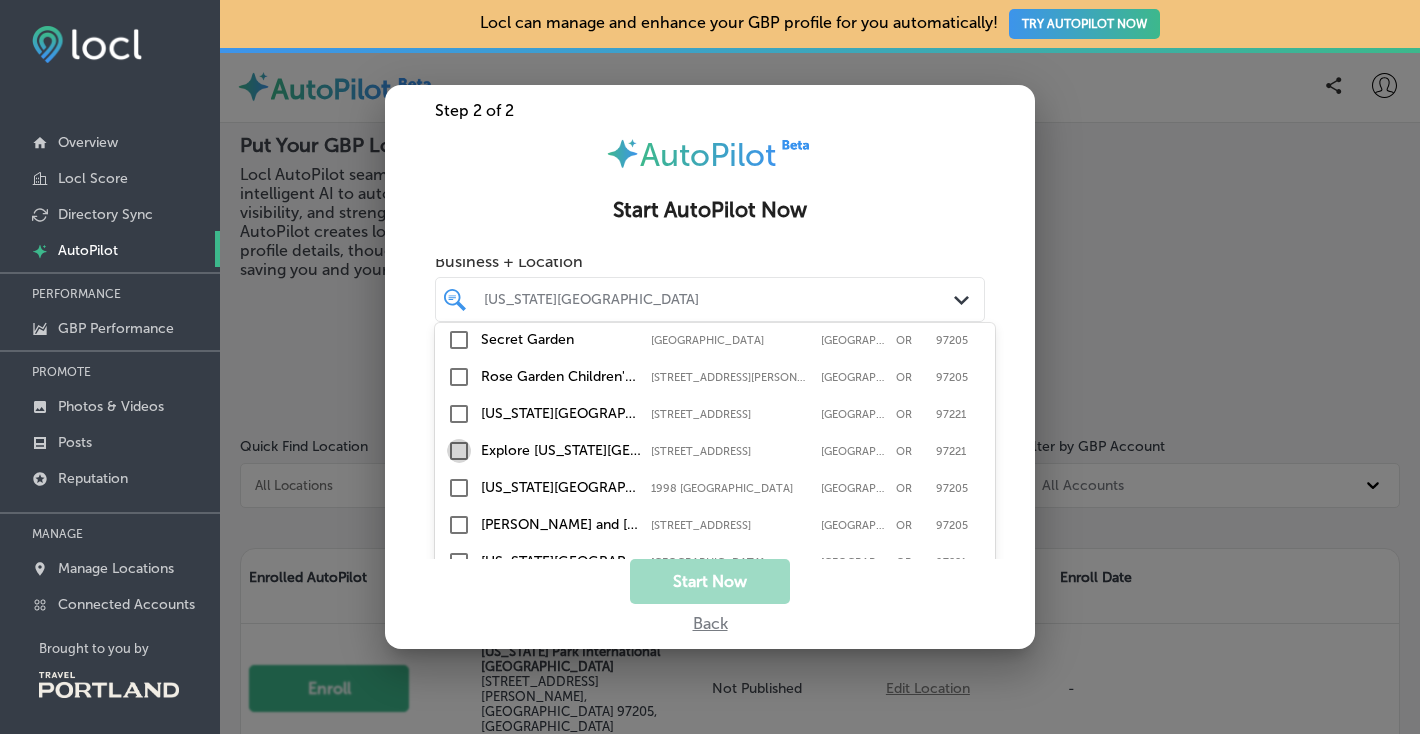 click at bounding box center [459, 451] 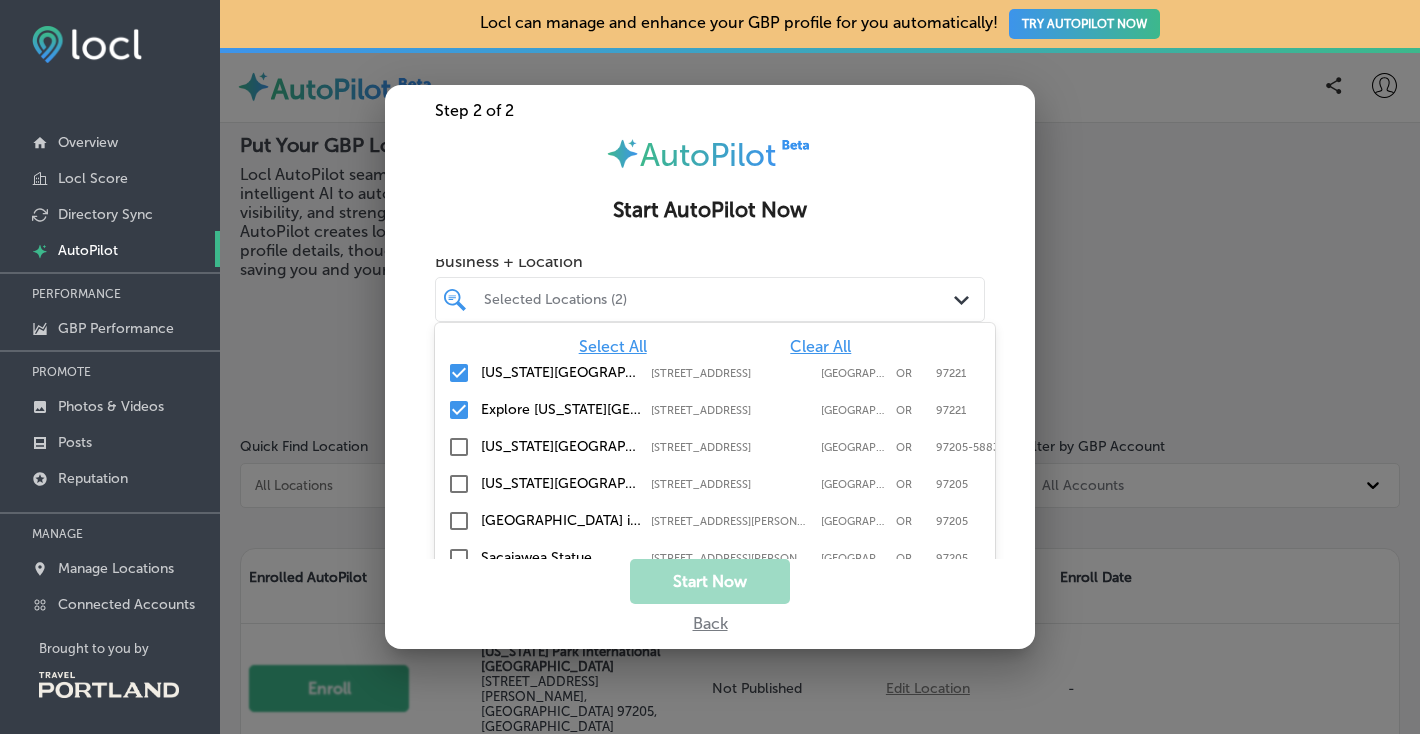 scroll, scrollTop: 0, scrollLeft: 0, axis: both 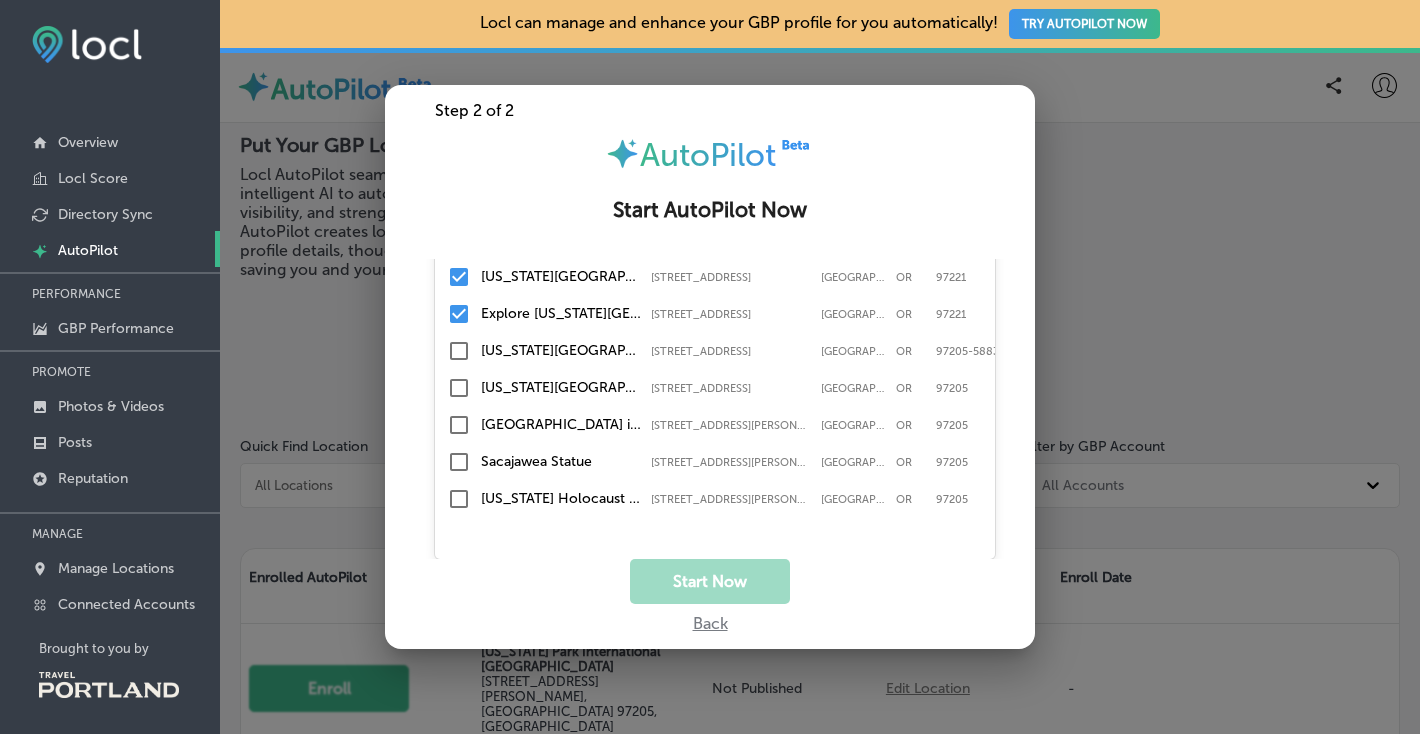 click on "Back" at bounding box center (710, 618) 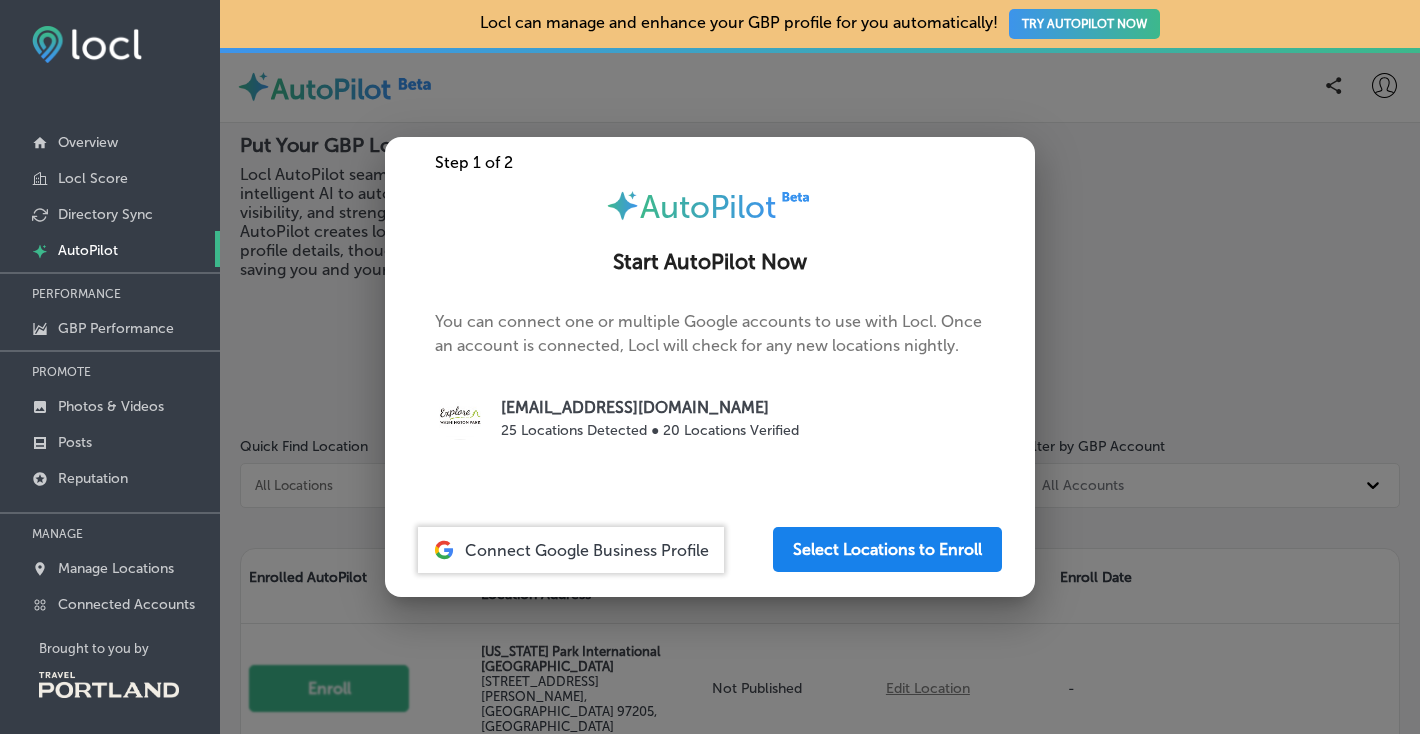 click on "Select Locations to Enroll" at bounding box center [887, 549] 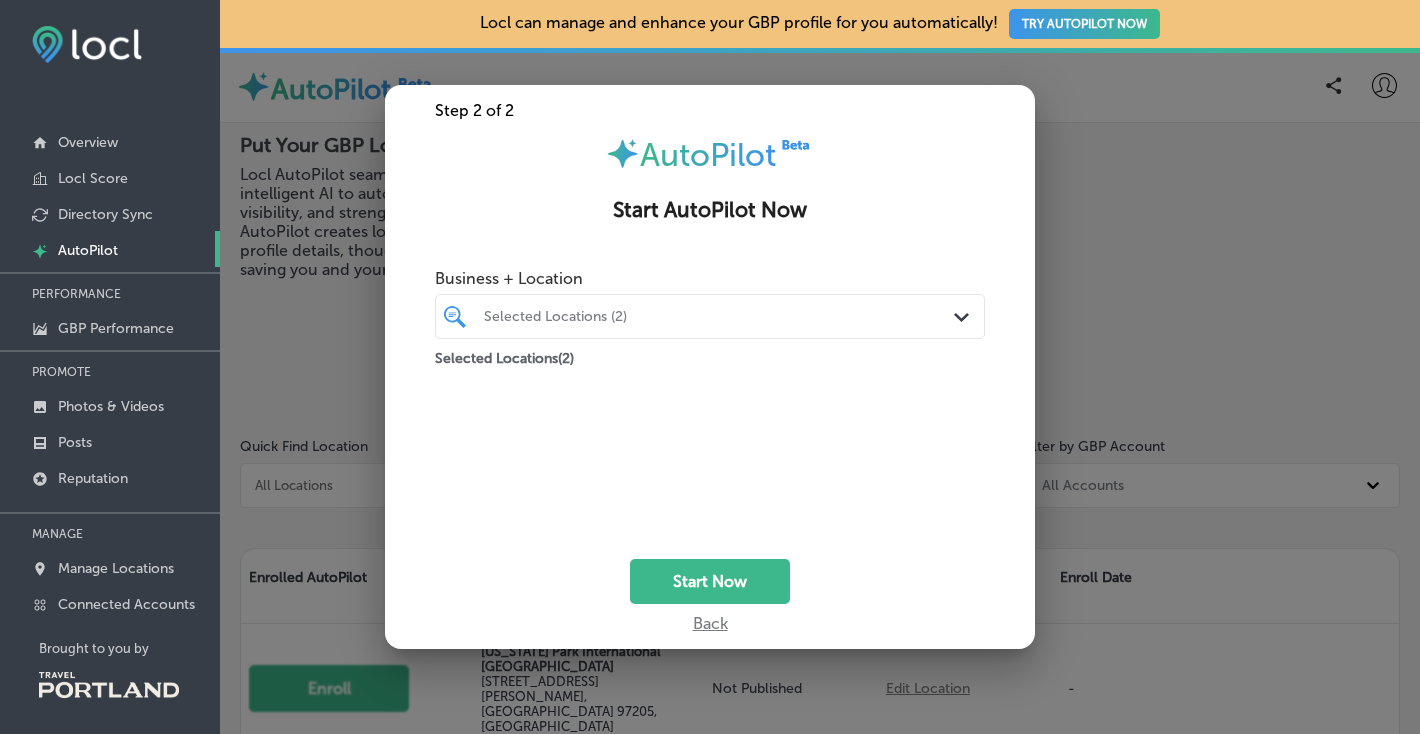 click on "Path
Created with Sketch." at bounding box center [965, 317] 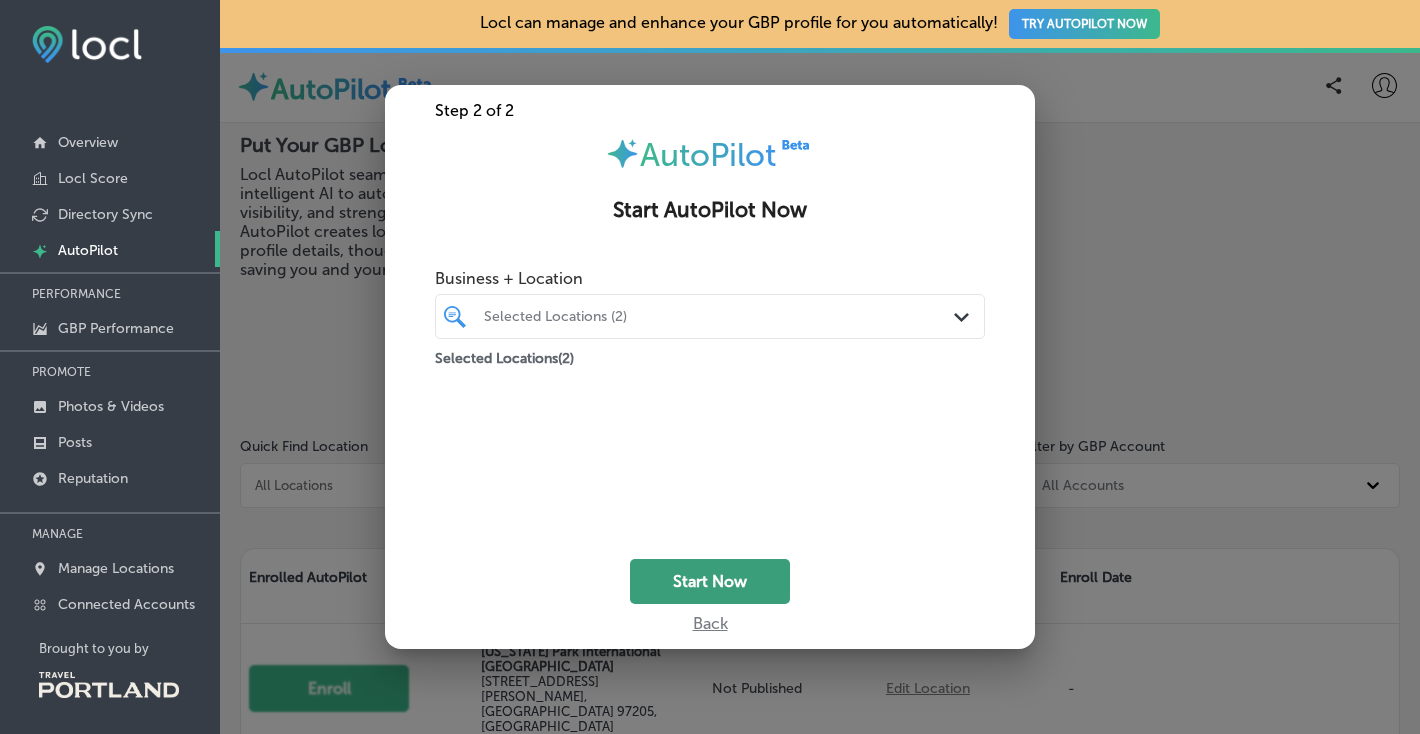 click on "Start Now" at bounding box center (710, 581) 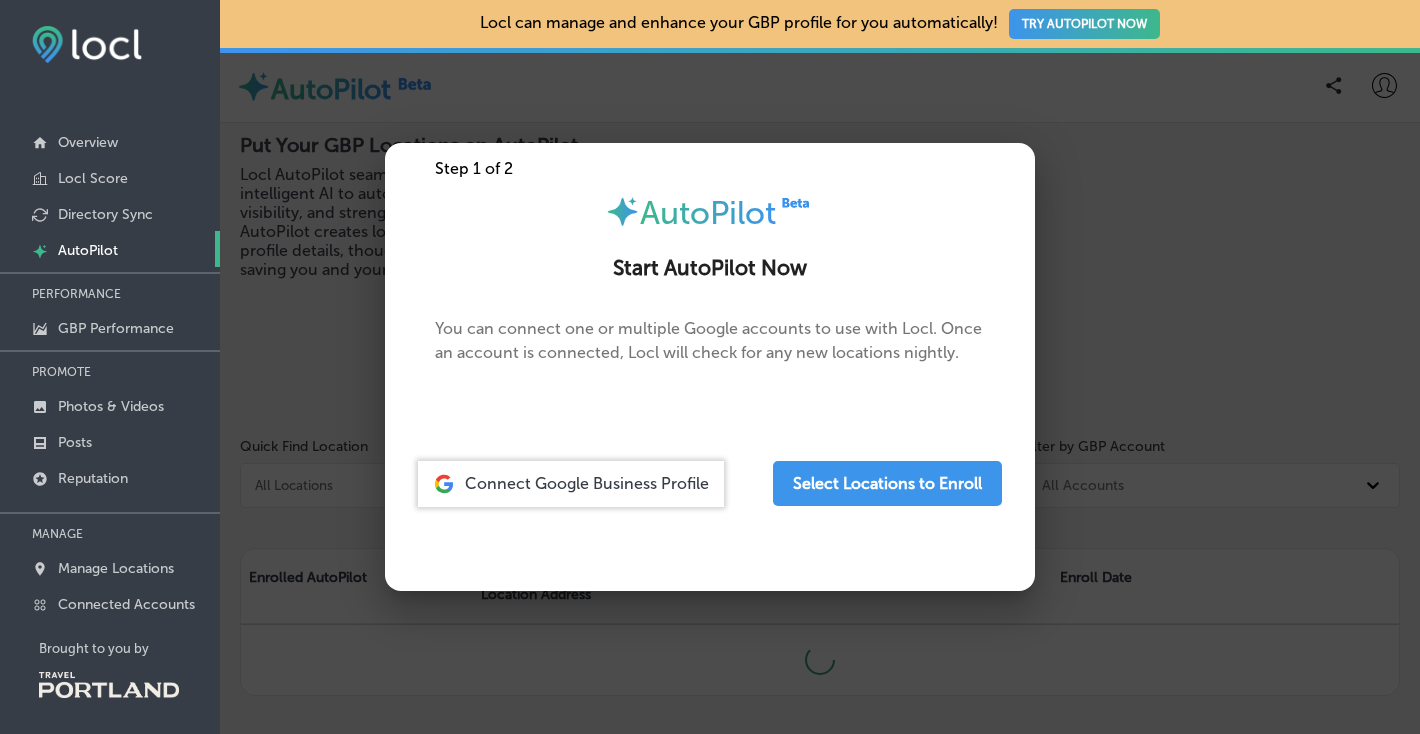 click at bounding box center [710, 367] 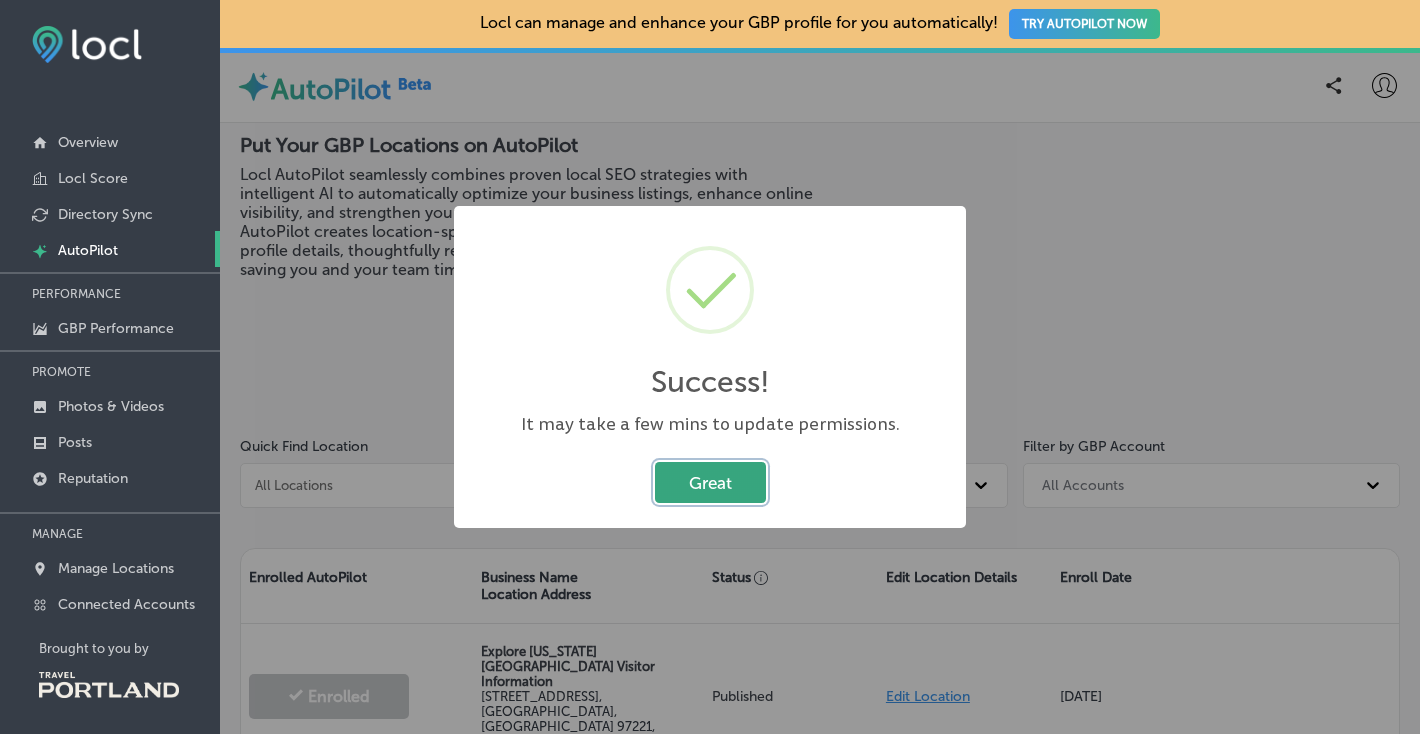click on "Great" at bounding box center [710, 482] 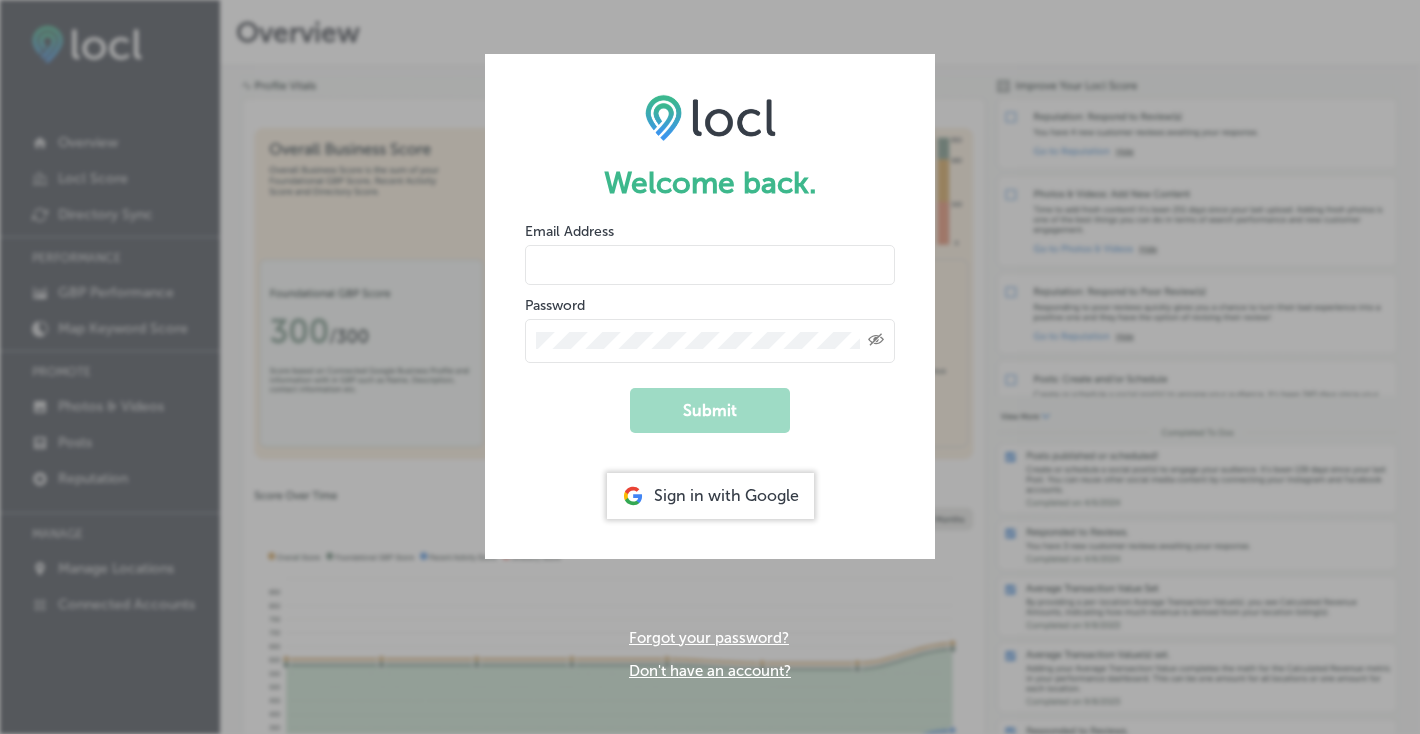 scroll, scrollTop: 0, scrollLeft: 0, axis: both 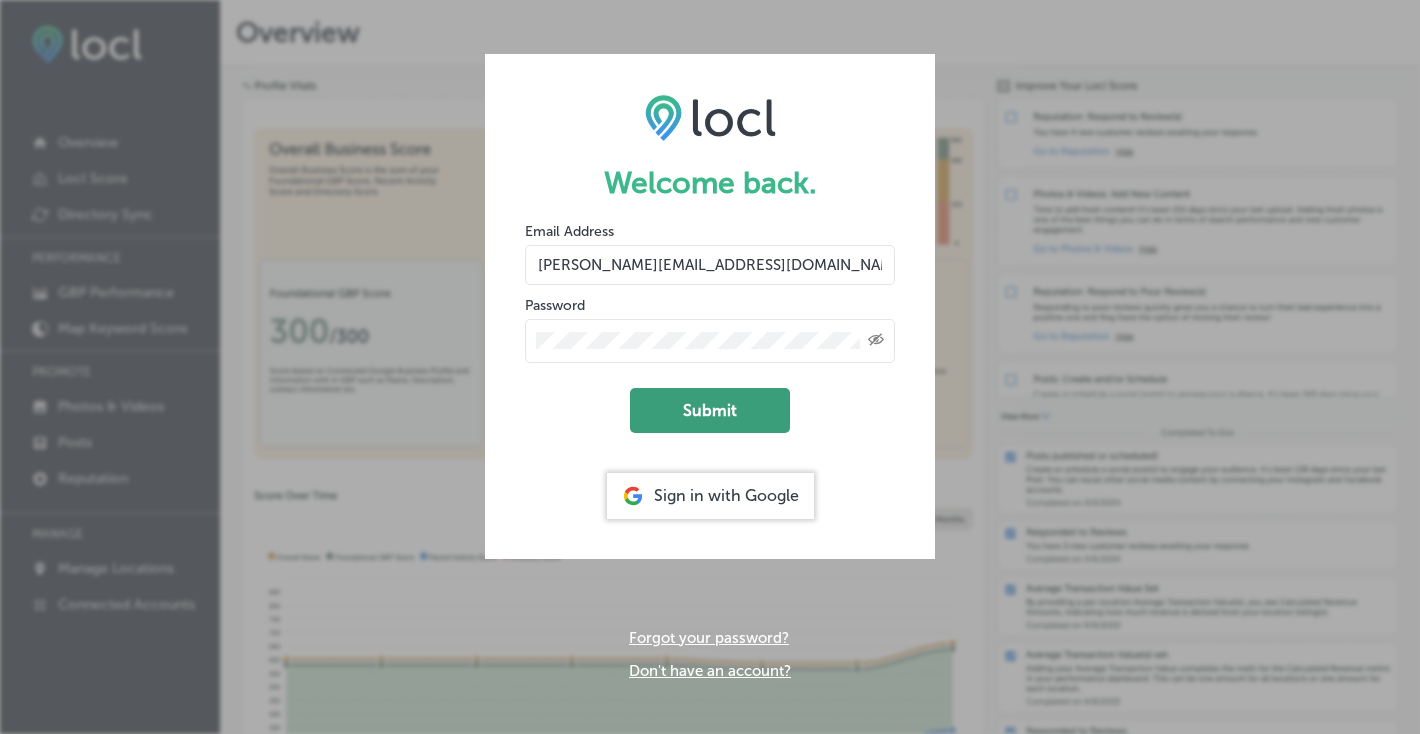 click on "Submit" 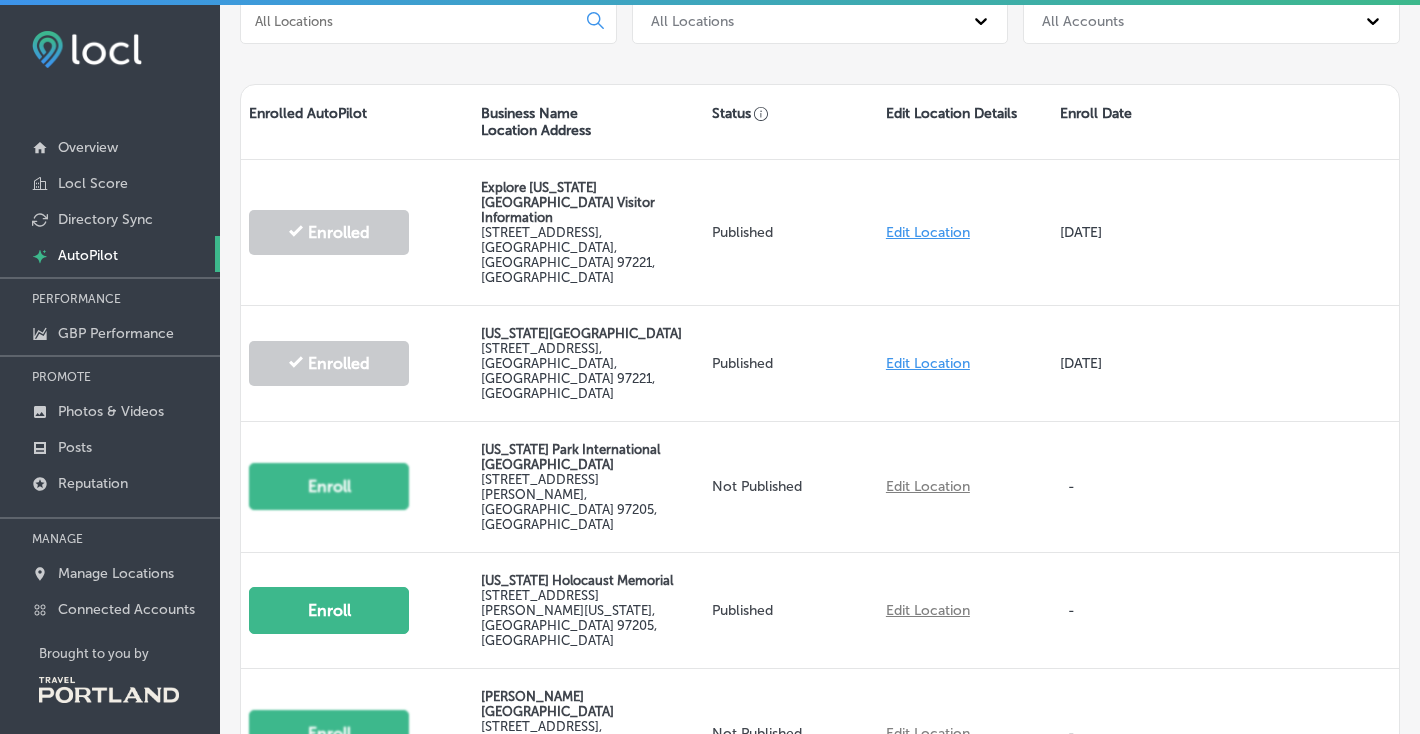 scroll, scrollTop: 658, scrollLeft: 0, axis: vertical 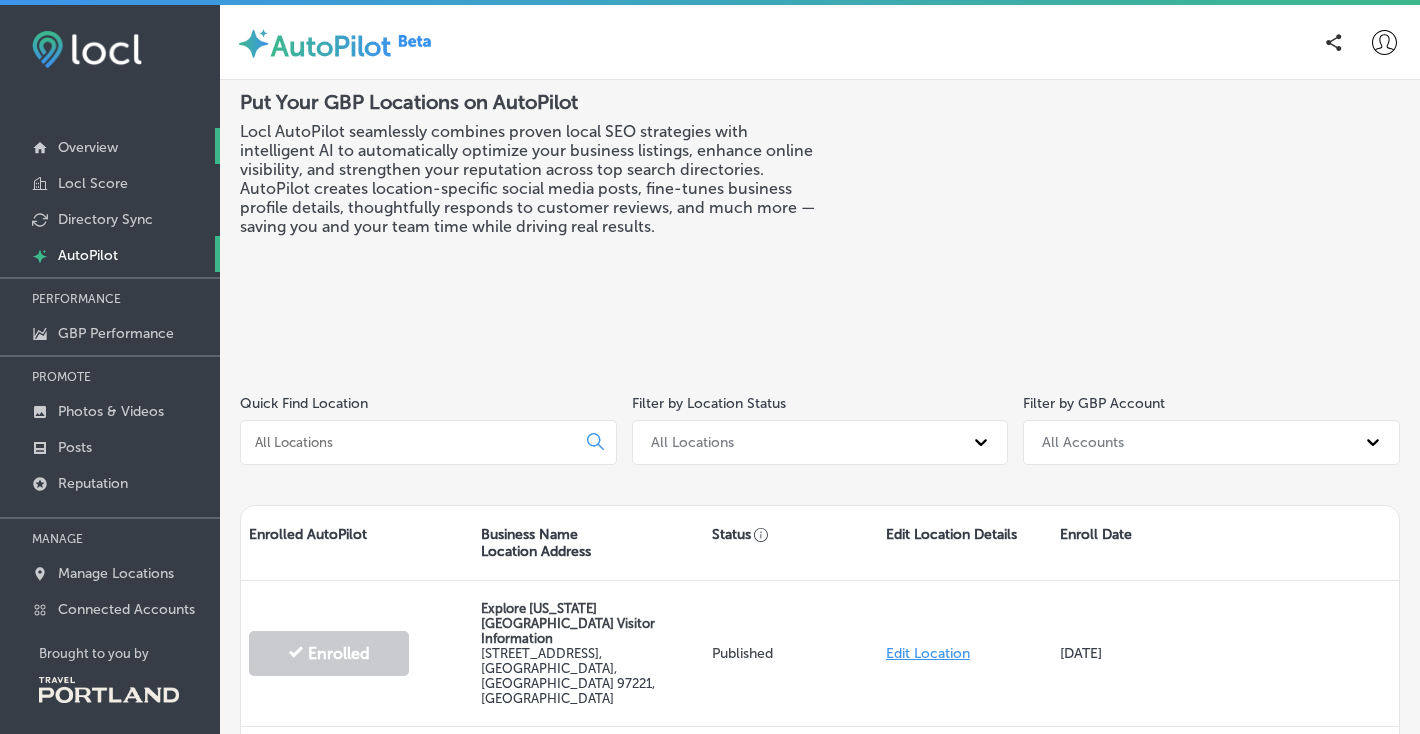 click on "Overview" at bounding box center [88, 147] 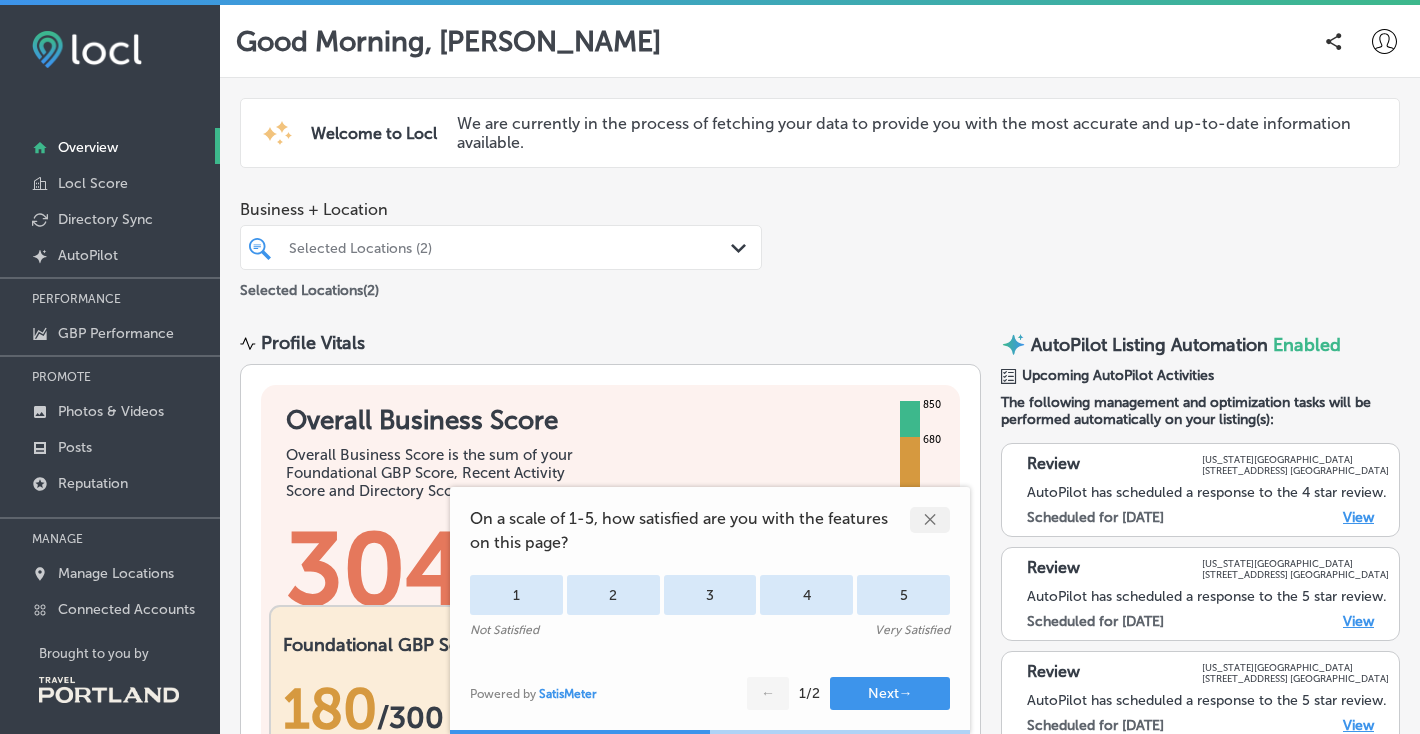 scroll, scrollTop: 10, scrollLeft: 0, axis: vertical 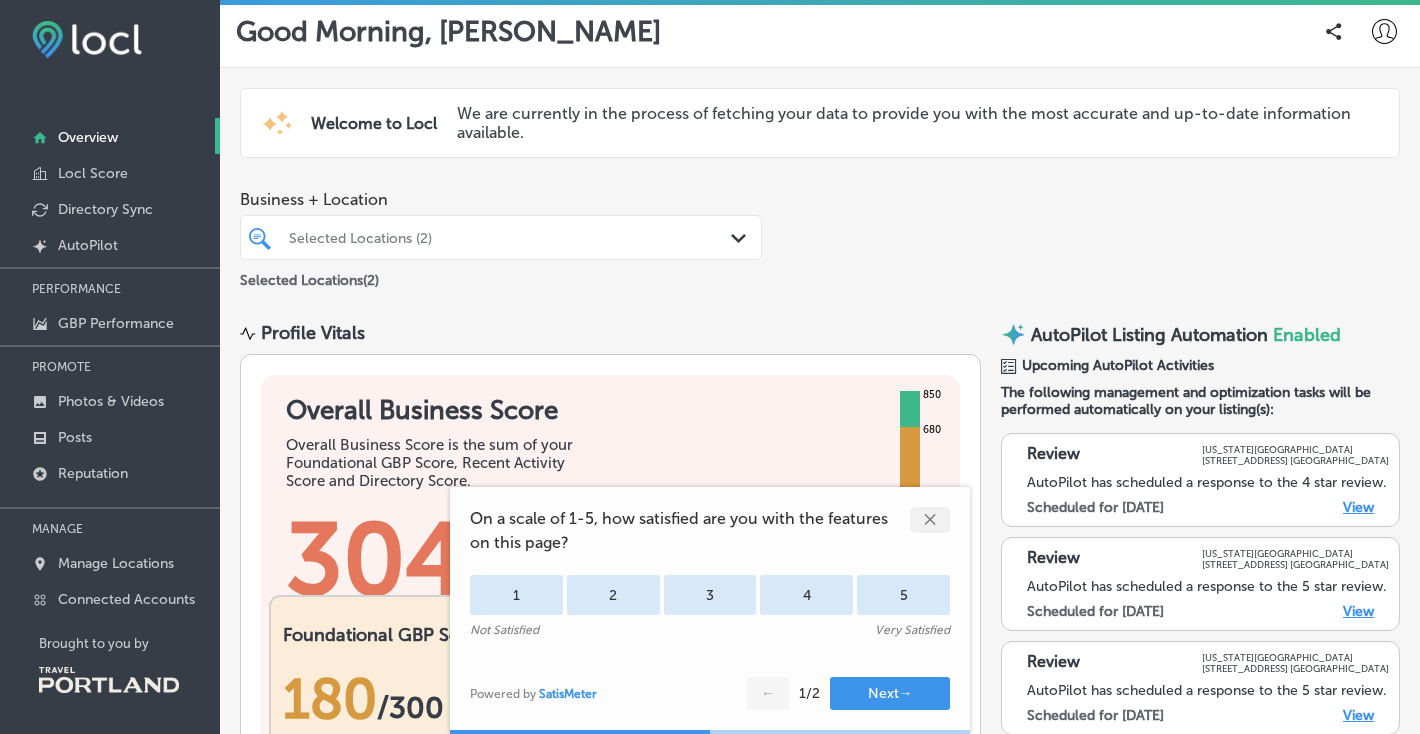 click on "✕" at bounding box center [930, 520] 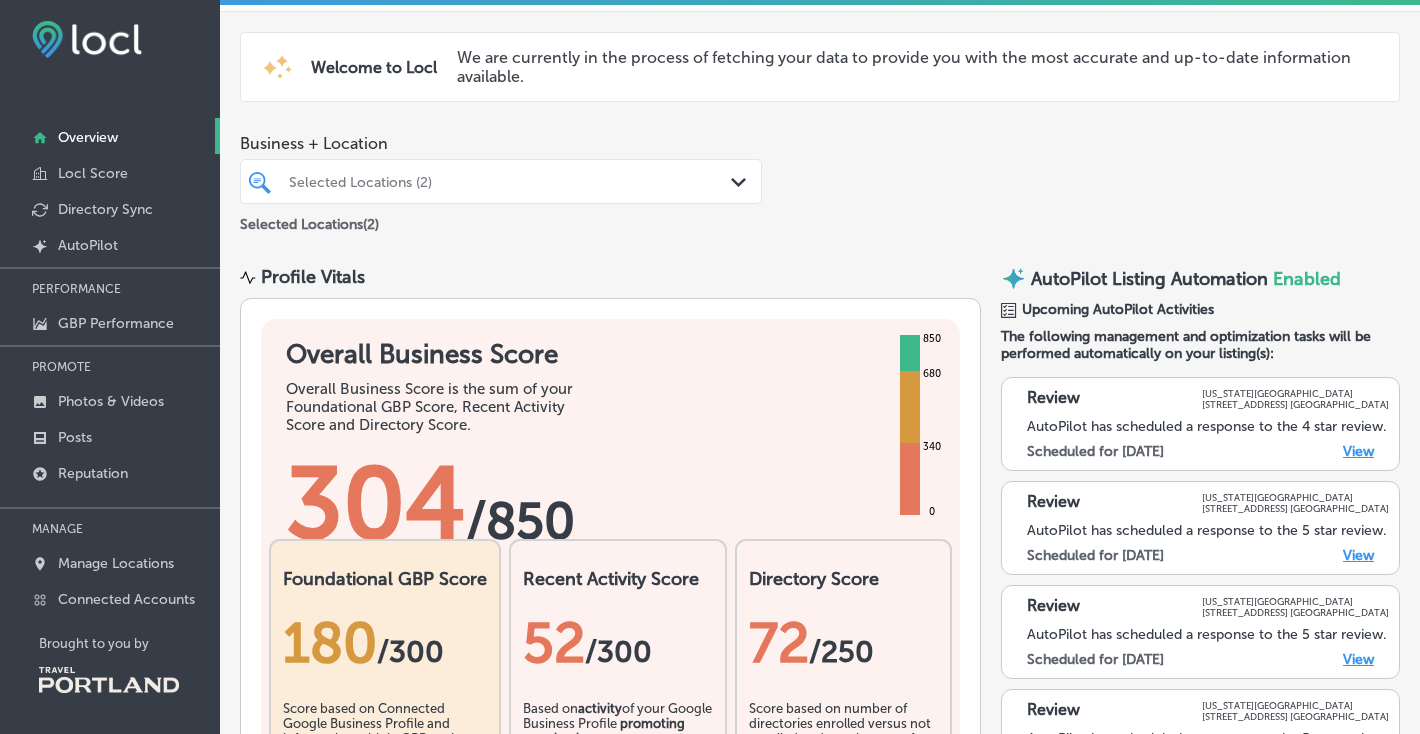 scroll, scrollTop: 0, scrollLeft: 0, axis: both 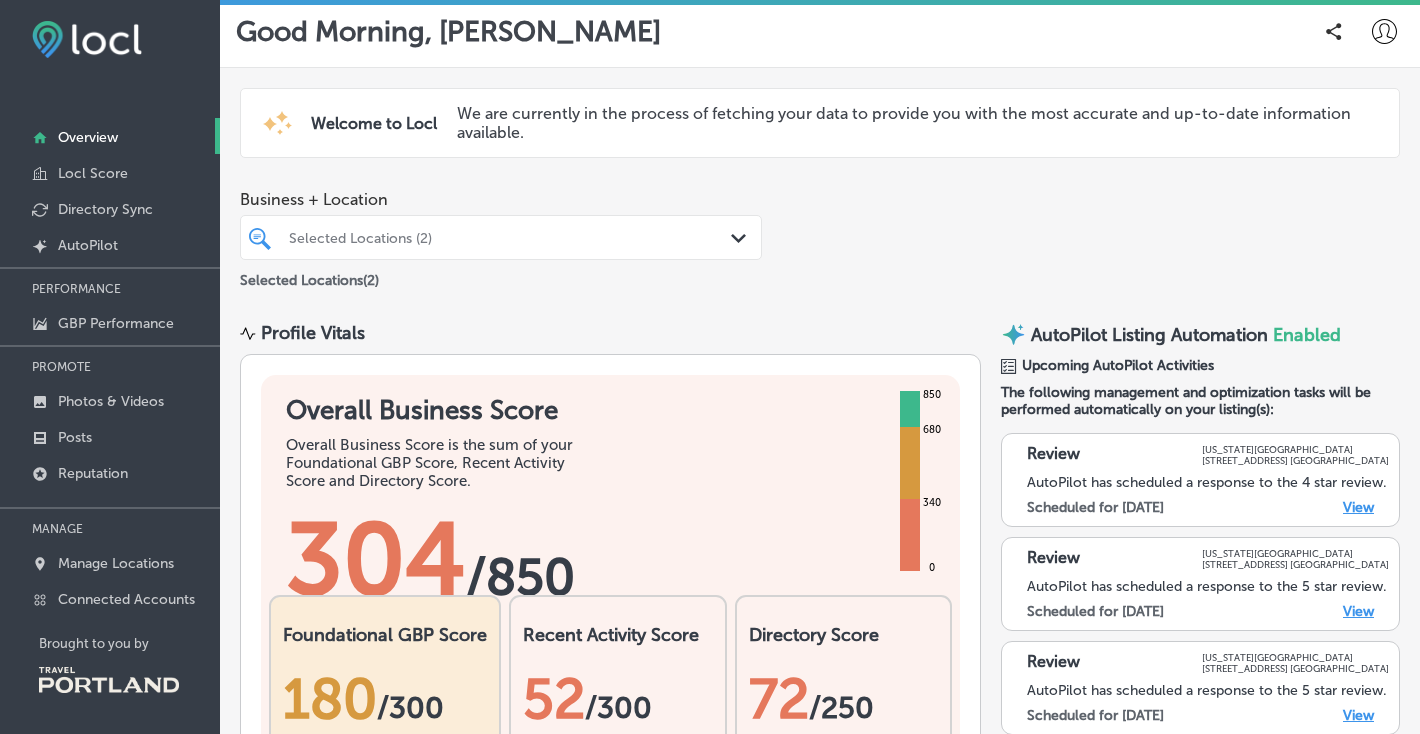 click on "View" at bounding box center (1358, 507) 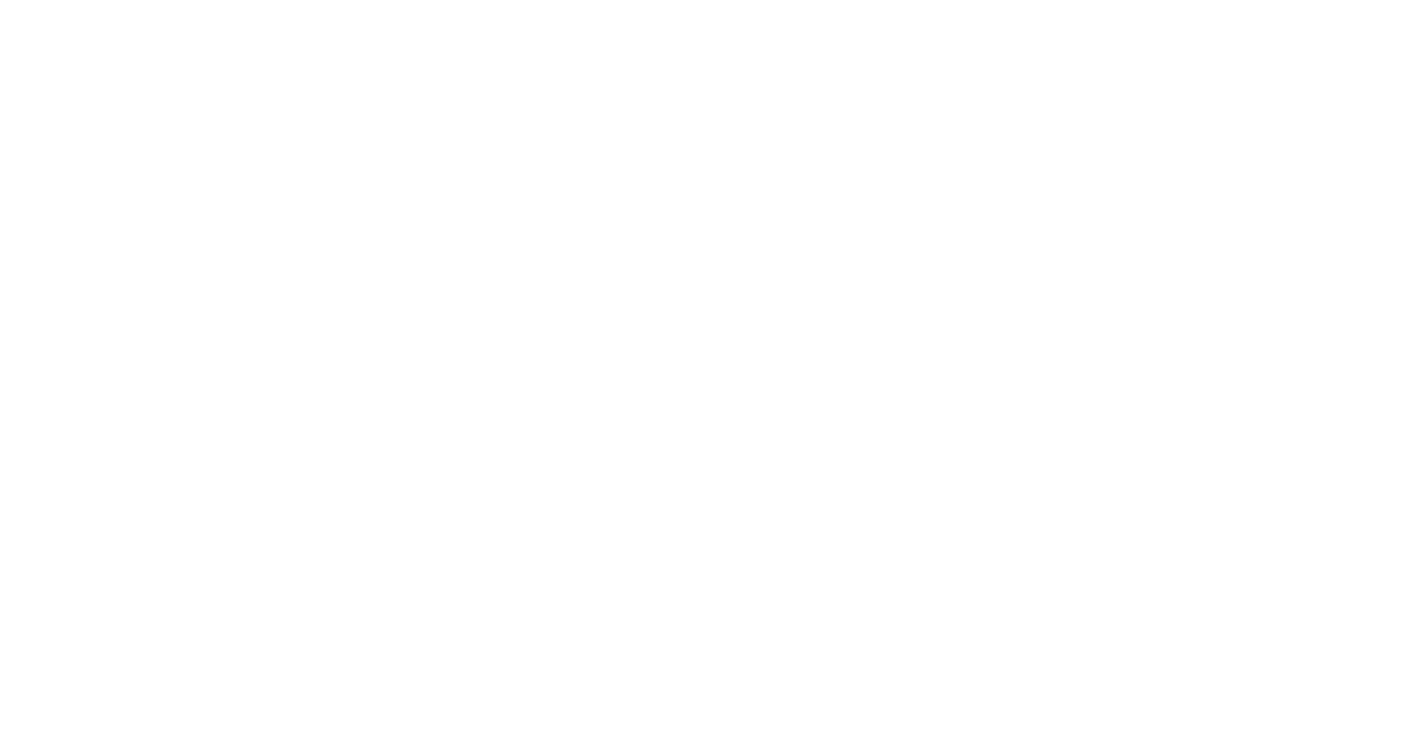 scroll, scrollTop: 0, scrollLeft: 0, axis: both 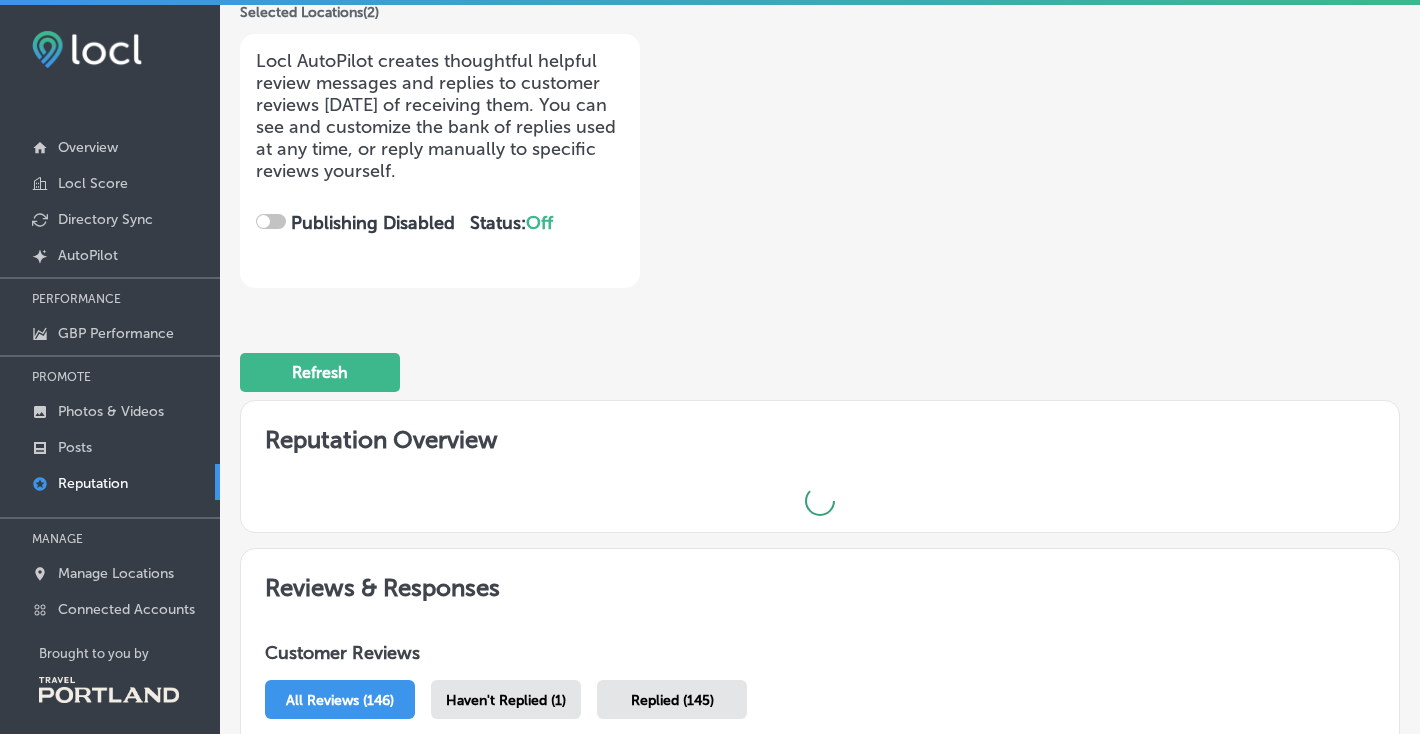 checkbox on "true" 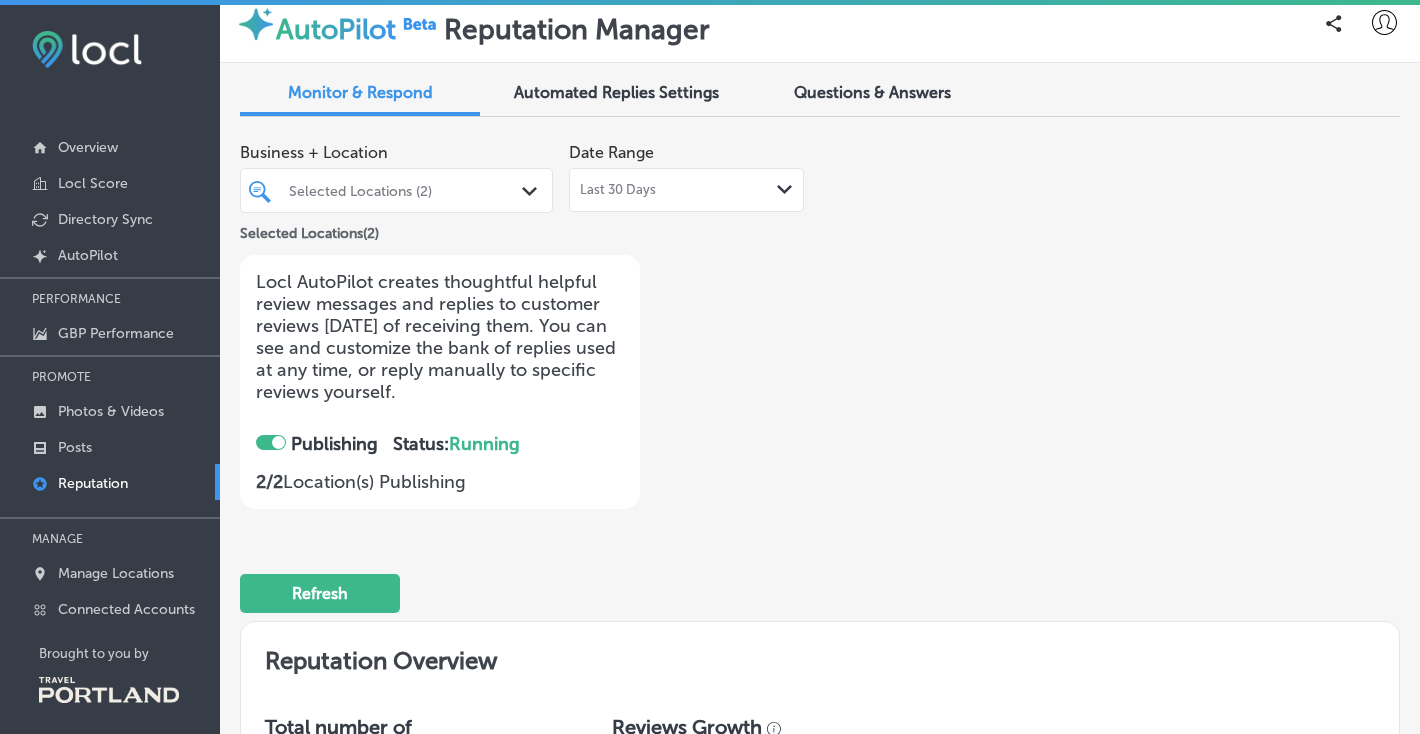 scroll, scrollTop: 0, scrollLeft: 0, axis: both 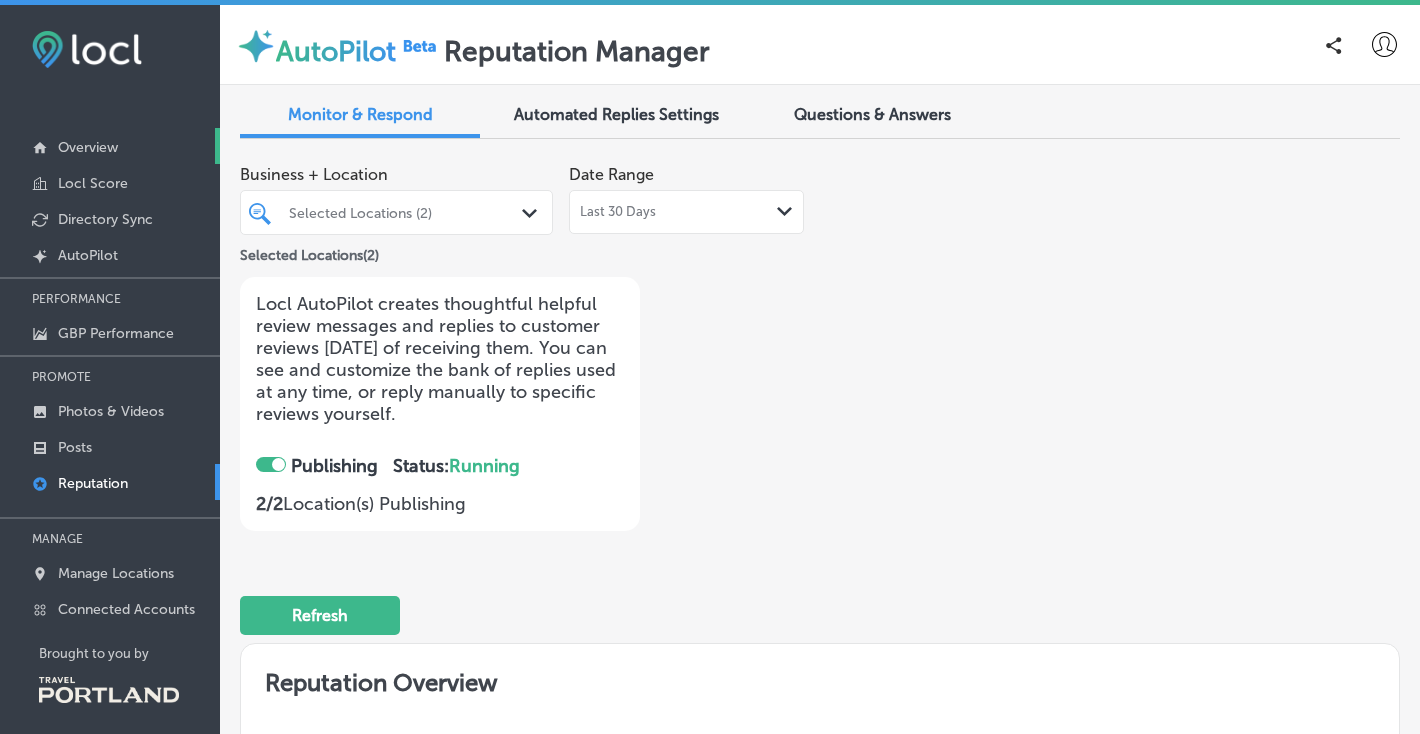 click on "Overview" at bounding box center (88, 147) 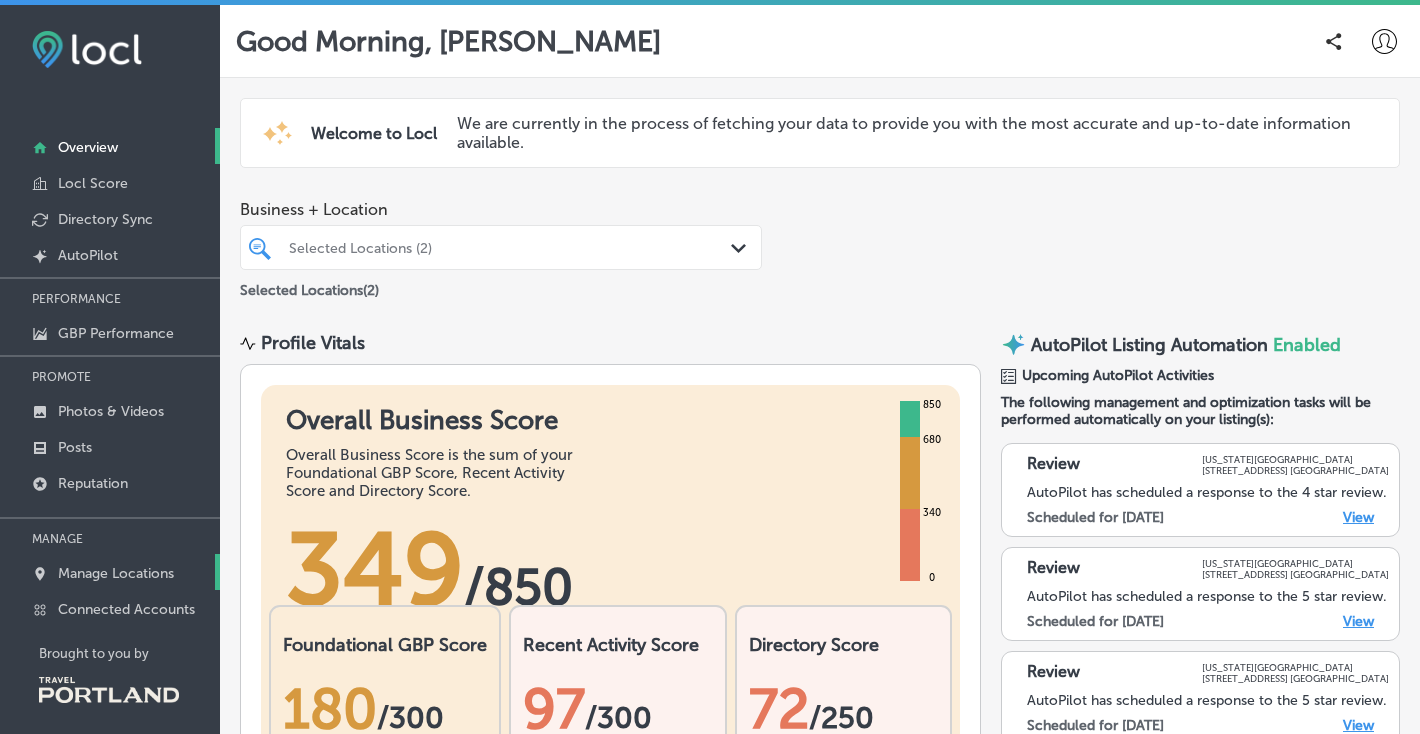 click on "Manage Locations" at bounding box center [116, 573] 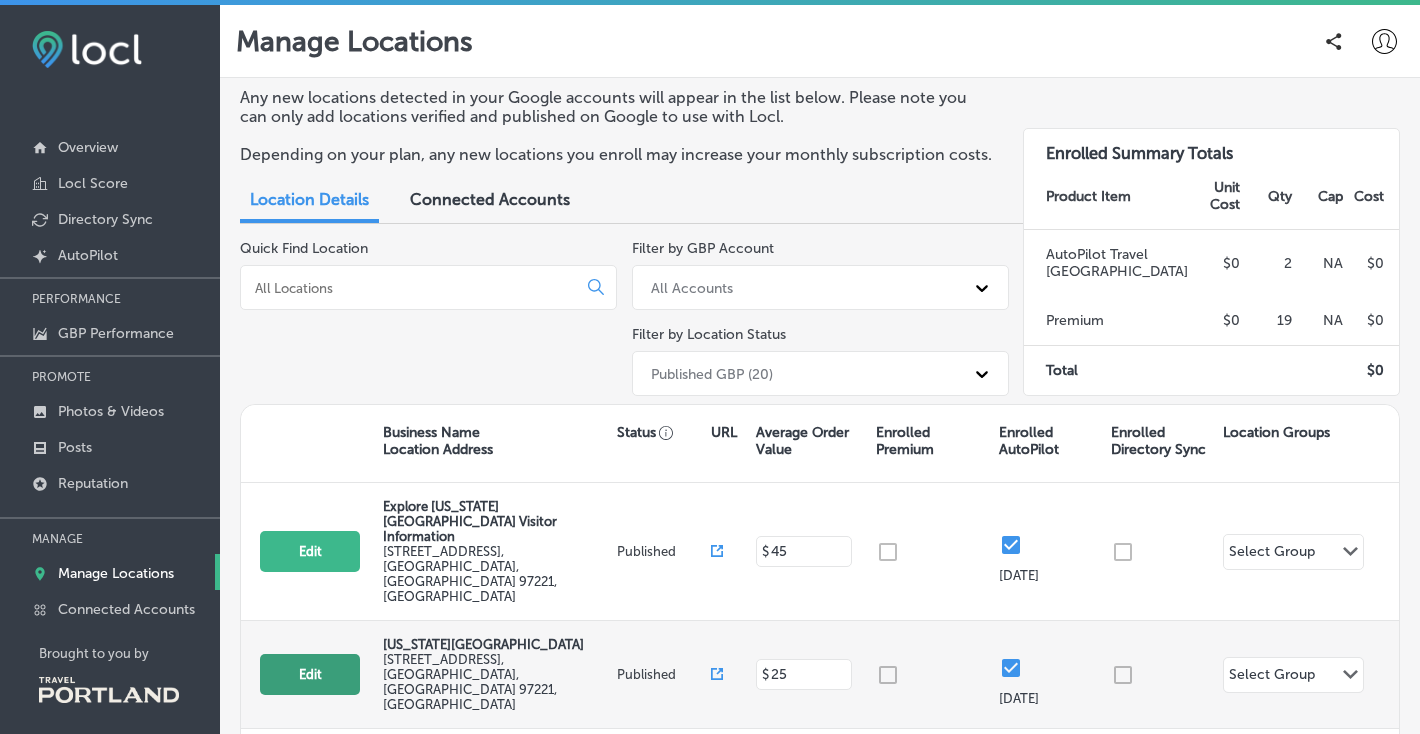 click on "Edit" at bounding box center (310, 674) 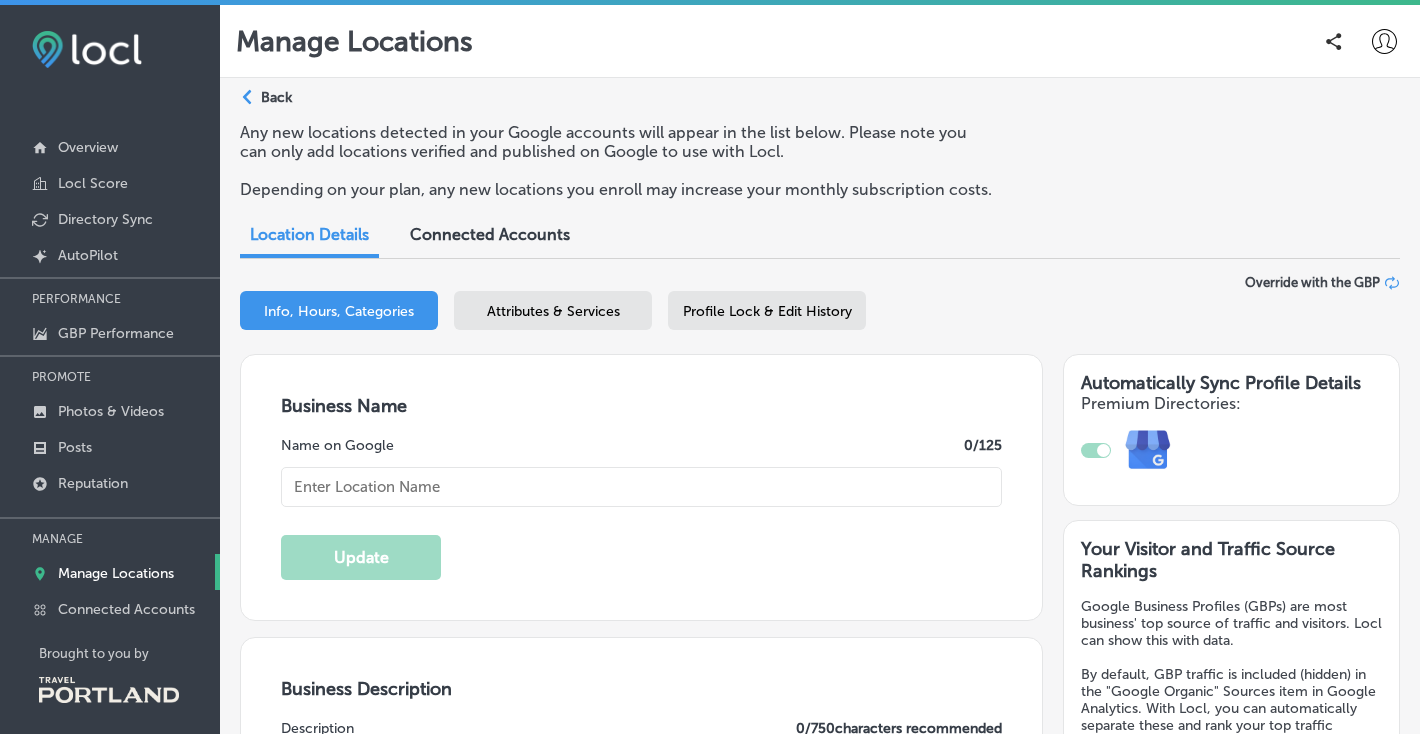 checkbox on "true" 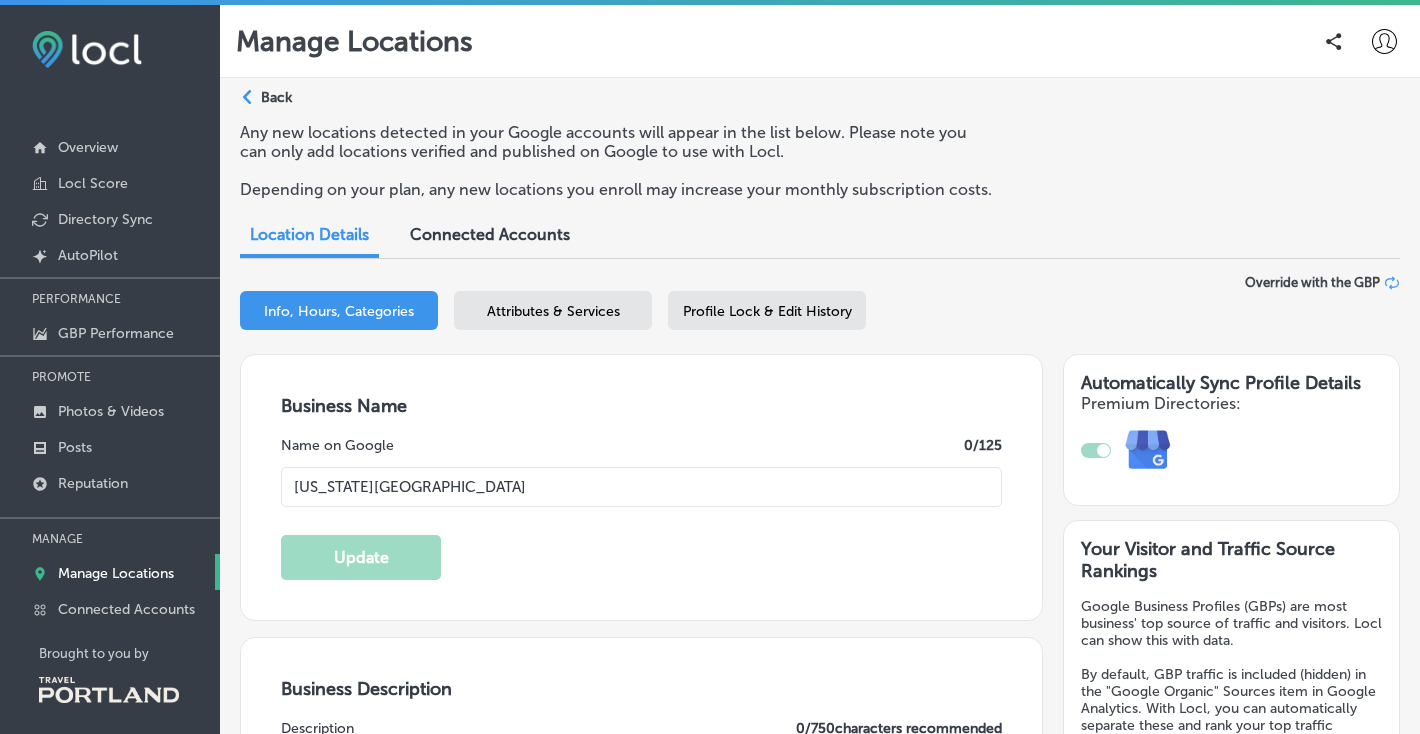 type on "Discover Washington Park, a sprawling 410-acre oasis featuring 15 miles of scenic trails and five cultural attractions. Immerse yourself in nature as you explore the International Rose Test Garden, Hoyt Arboretum, and the stunning Portland Japanese Garden. Don't miss the Oregon Zoo, where wildlife comes to life! Conveniently navigate the park with the Washington Park Free Shuttle, connecting you to all the must-see spots along Southwest Canyon Road. Experience the beauty and culture of this iconic park, where Portland's charm and natural wonders await. Perfect for families, nature lovers, and adventure seekers alike!" 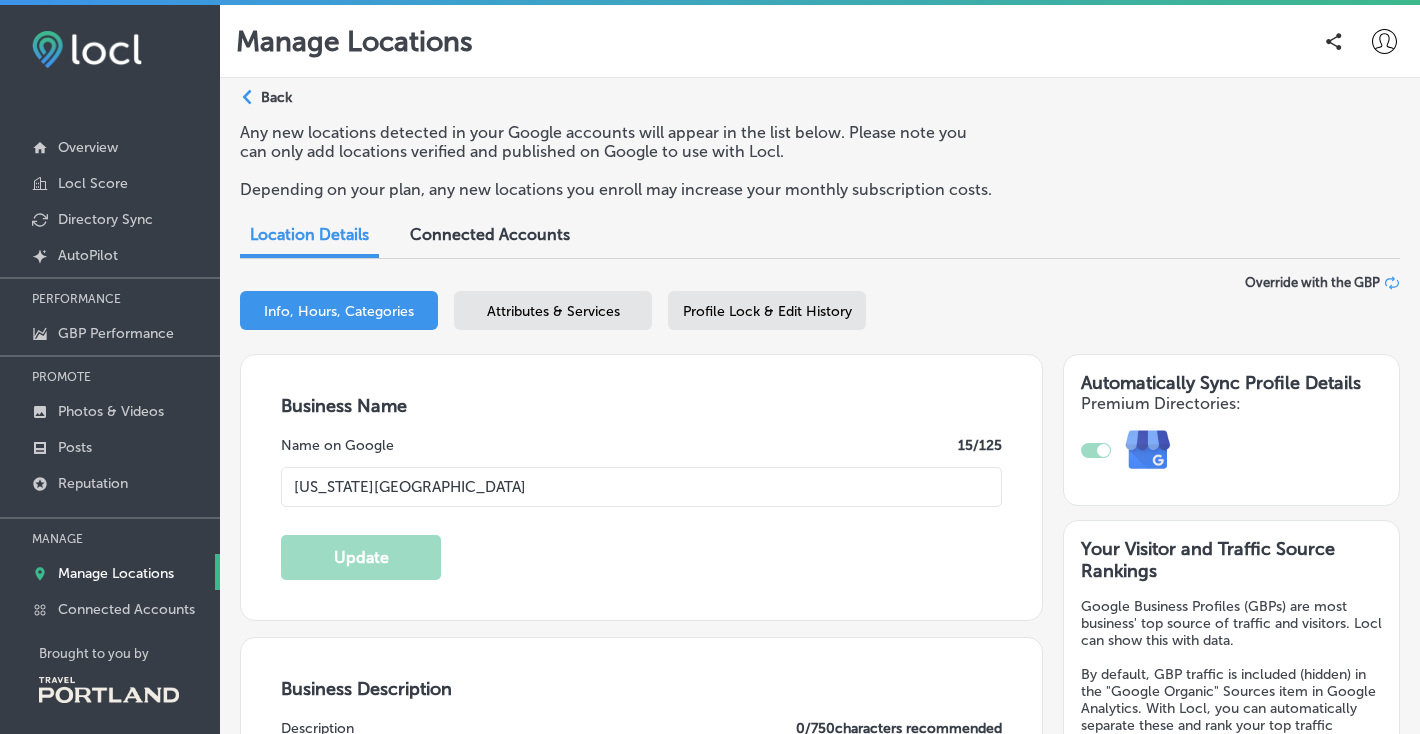 type on "[STREET_ADDRESS]" 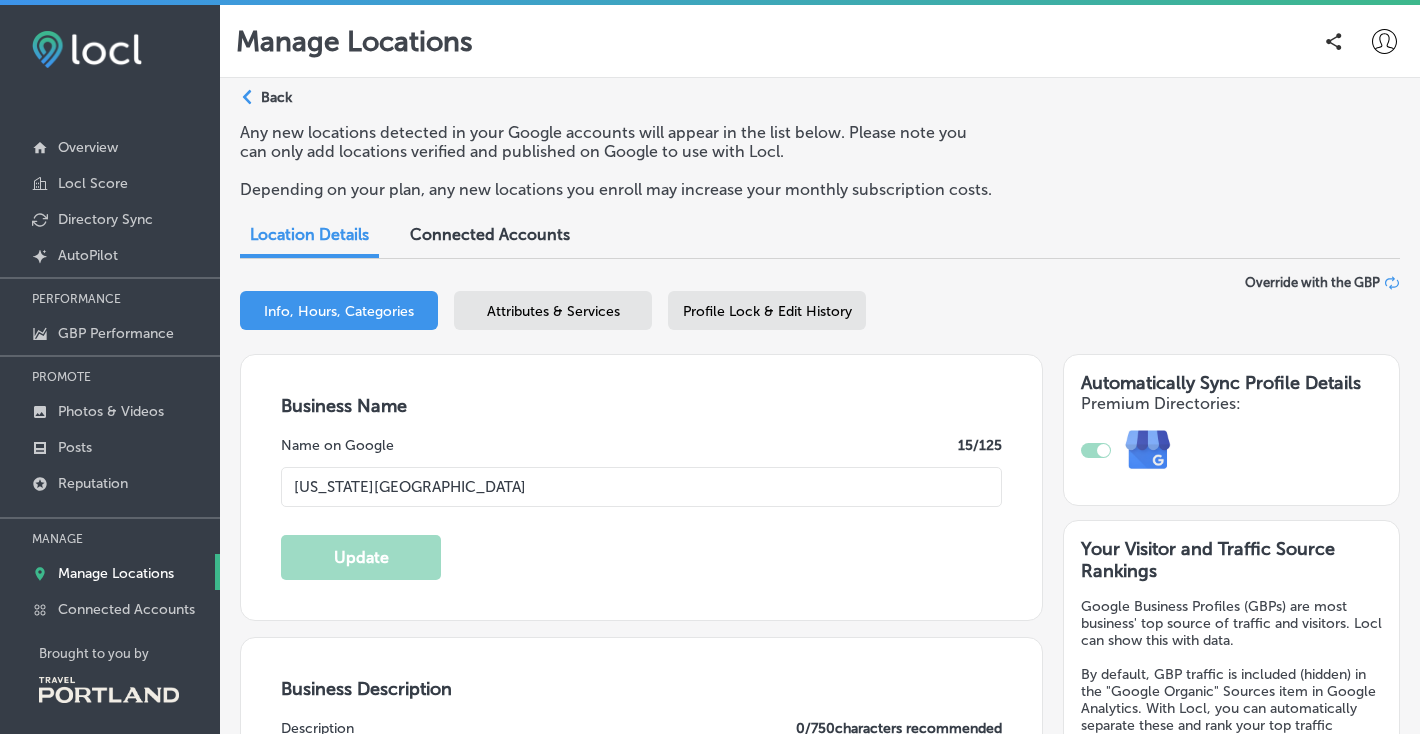 type on "At 410 acres, Washington Park is one of Portland, Oregon's largest and oldest city parks. Explore 15 miles of trails, five cultural institutions, and all of the beautiful spaces in between.
Explore the Park via Washington Park Free Shuttle, which loops around to the Park's cultural institutions, including the International Rose Test Garden, Hoyt Arboretum, Oregon Zoo, Portland Japanese Garden, World Forestry Center.
The Free Shuttle links together Washington Park to TriMet's light rail system and its bus line-63." 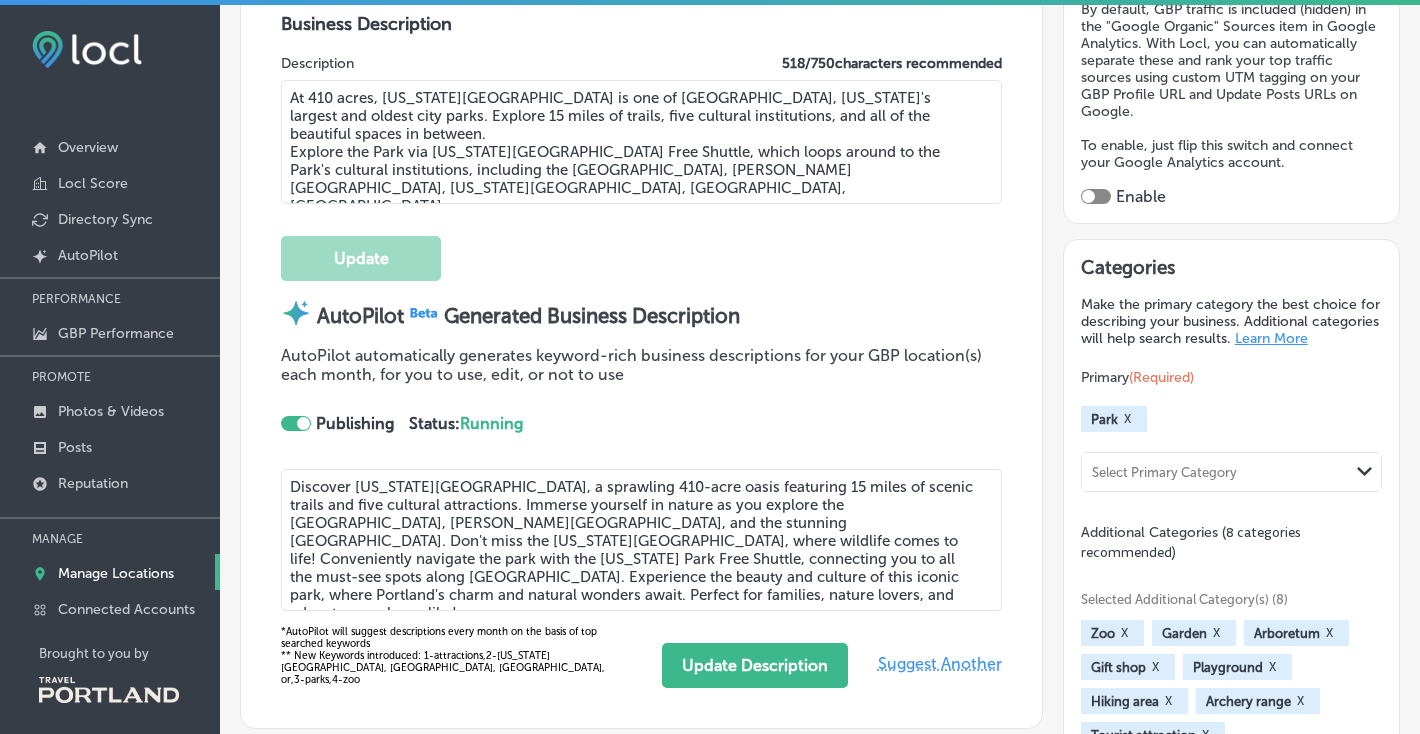 scroll, scrollTop: 667, scrollLeft: 0, axis: vertical 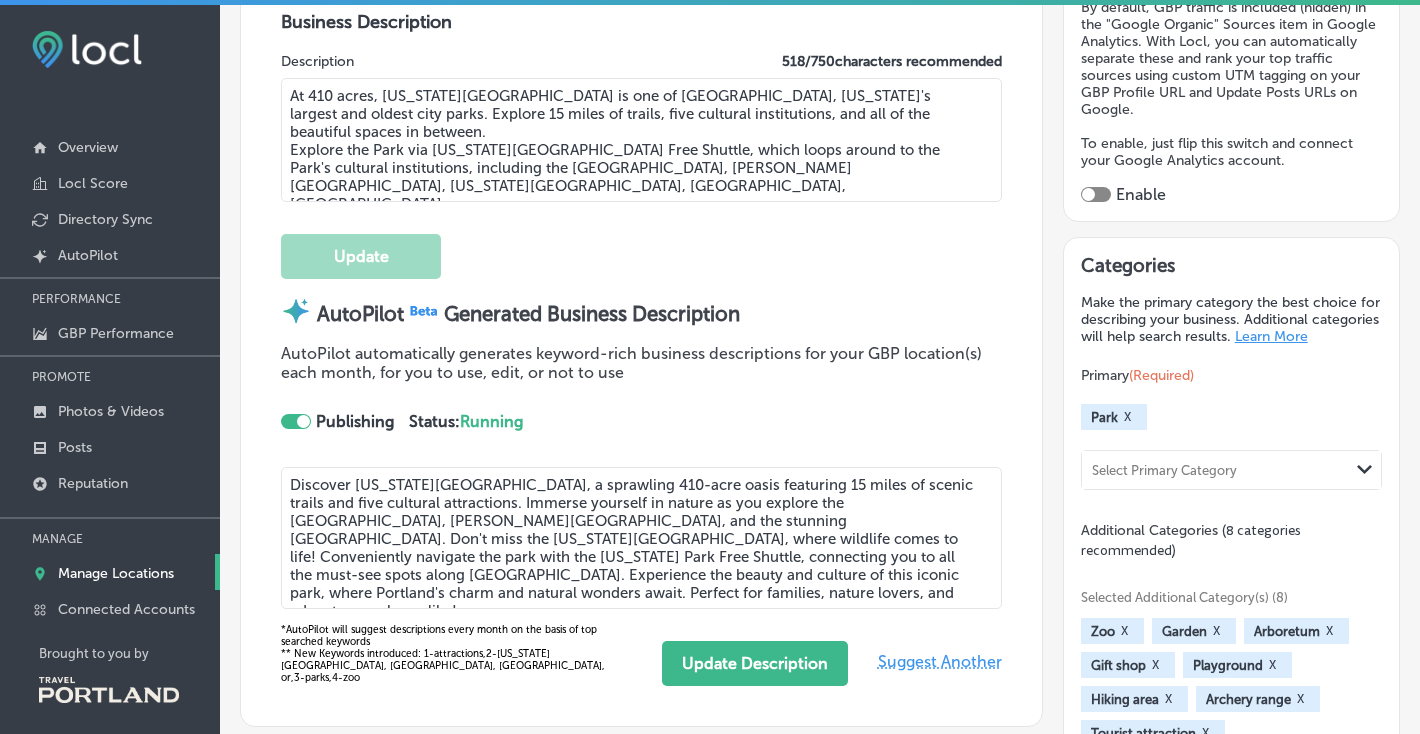 click on "Discover Washington Park, a sprawling 410-acre oasis featuring 15 miles of scenic trails and five cultural attractions. Immerse yourself in nature as you explore the International Rose Test Garden, Hoyt Arboretum, and the stunning Portland Japanese Garden. Don't miss the Oregon Zoo, where wildlife comes to life! Conveniently navigate the park with the Washington Park Free Shuttle, connecting you to all the must-see spots along Southwest Canyon Road. Experience the beauty and culture of this iconic park, where Portland's charm and natural wonders await. Perfect for families, nature lovers, and adventure seekers alike!" at bounding box center [641, 538] 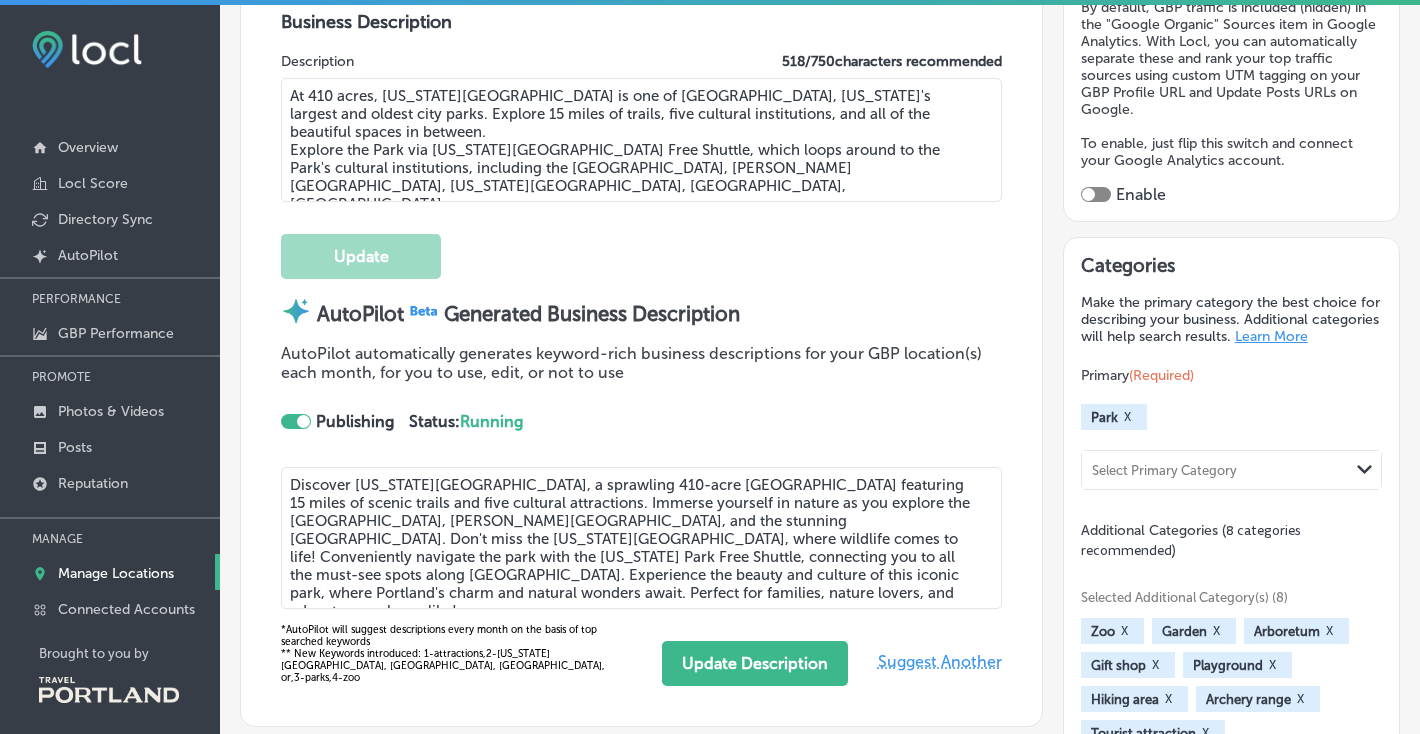 click on "Discover Washington Park, a sprawling 410-acre City Park featuring 15 miles of scenic trails and five cultural attractions. Immerse yourself in nature as you explore the International Rose Test Garden, Hoyt Arboretum, and the stunning Portland Japanese Garden. Don't miss the Oregon Zoo, where wildlife comes to life! Conveniently navigate the park with the Washington Park Free Shuttle, connecting you to all the must-see spots along Southwest Canyon Road. Experience the beauty and culture of this iconic park, where Portland's charm and natural wonders await. Perfect for families, nature lovers, and adventure seekers alike!" at bounding box center [641, 538] 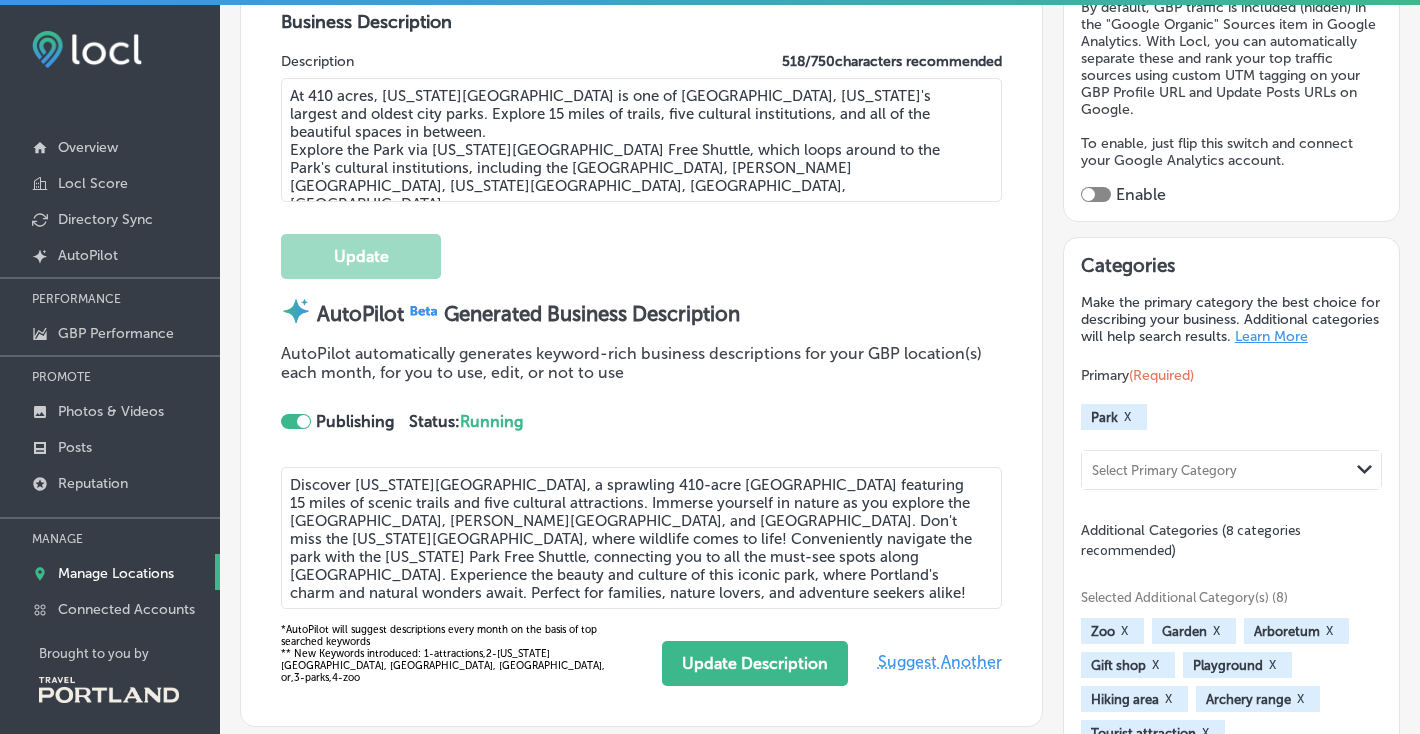 click on "Discover Washington Park, a sprawling 410-acre City Park featuring 15 miles of scenic trails and five cultural attractions. Immerse yourself in nature as you explore the International Rose Test Garden, Hoyt Arboretum, and Portland Japanese Garden. Don't miss the Oregon Zoo, where wildlife comes to life! Conveniently navigate the park with the Washington Park Free Shuttle, connecting you to all the must-see spots along Southwest Canyon Road. Experience the beauty and culture of this iconic park, where Portland's charm and natural wonders await. Perfect for families, nature lovers, and adventure seekers alike!" at bounding box center (641, 538) 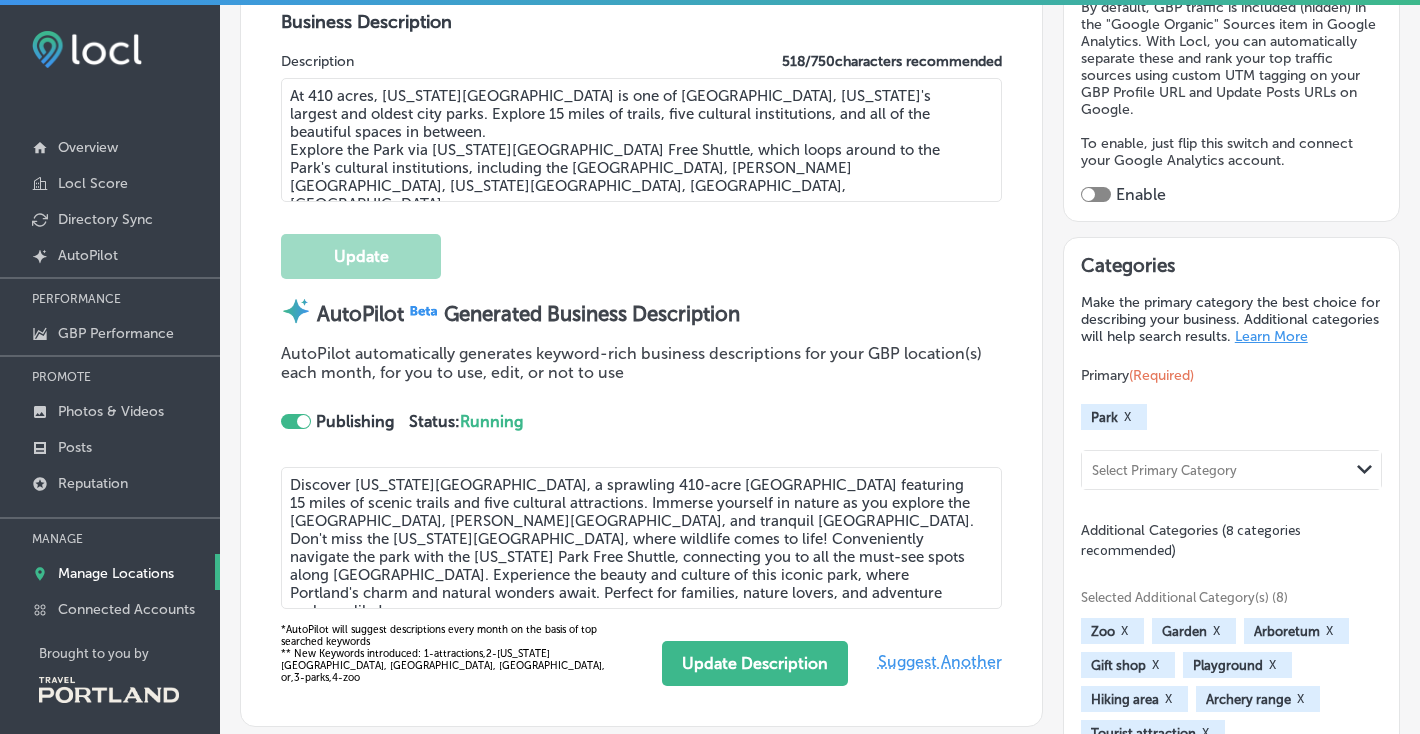 click on "Discover Washington Park, a sprawling 410-acre City Park featuring 15 miles of scenic trails and five cultural attractions. Immerse yourself in nature as you explore the International Rose Test Garden, Hoyt Arboretum, and tranquil Portland Japanese Garden. Don't miss the Oregon Zoo, where wildlife comes to life! Conveniently navigate the park with the Washington Park Free Shuttle, connecting you to all the must-see spots along Southwest Canyon Road. Experience the beauty and culture of this iconic park, where Portland's charm and natural wonders await. Perfect for families, nature lovers, and adventure seekers alike!" at bounding box center (641, 538) 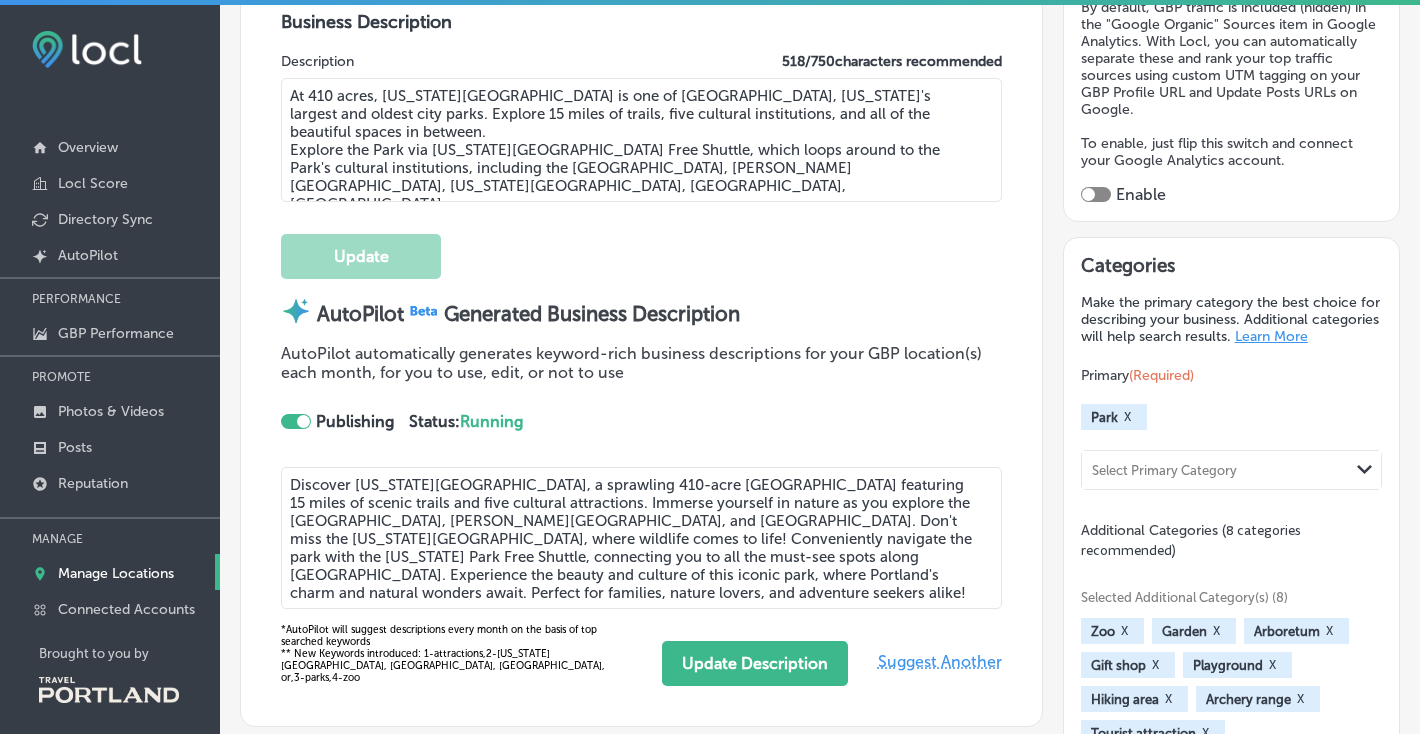 click on "Discover Washington Park, a sprawling 410-acre City Park featuring 15 miles of scenic trails and five cultural attractions. Immerse yourself in nature as you explore the International Rose Test Garden, Hoyt Arboretum, and Portland Japanese Garden. Don't miss the Oregon Zoo, where wildlife comes to life! Conveniently navigate the park with the Washington Park Free Shuttle, connecting you to all the must-see spots along Southwest Canyon Road. Experience the beauty and culture of this iconic park, where Portland's charm and natural wonders await. Perfect for families, nature lovers, and adventure seekers alike!" at bounding box center (641, 538) 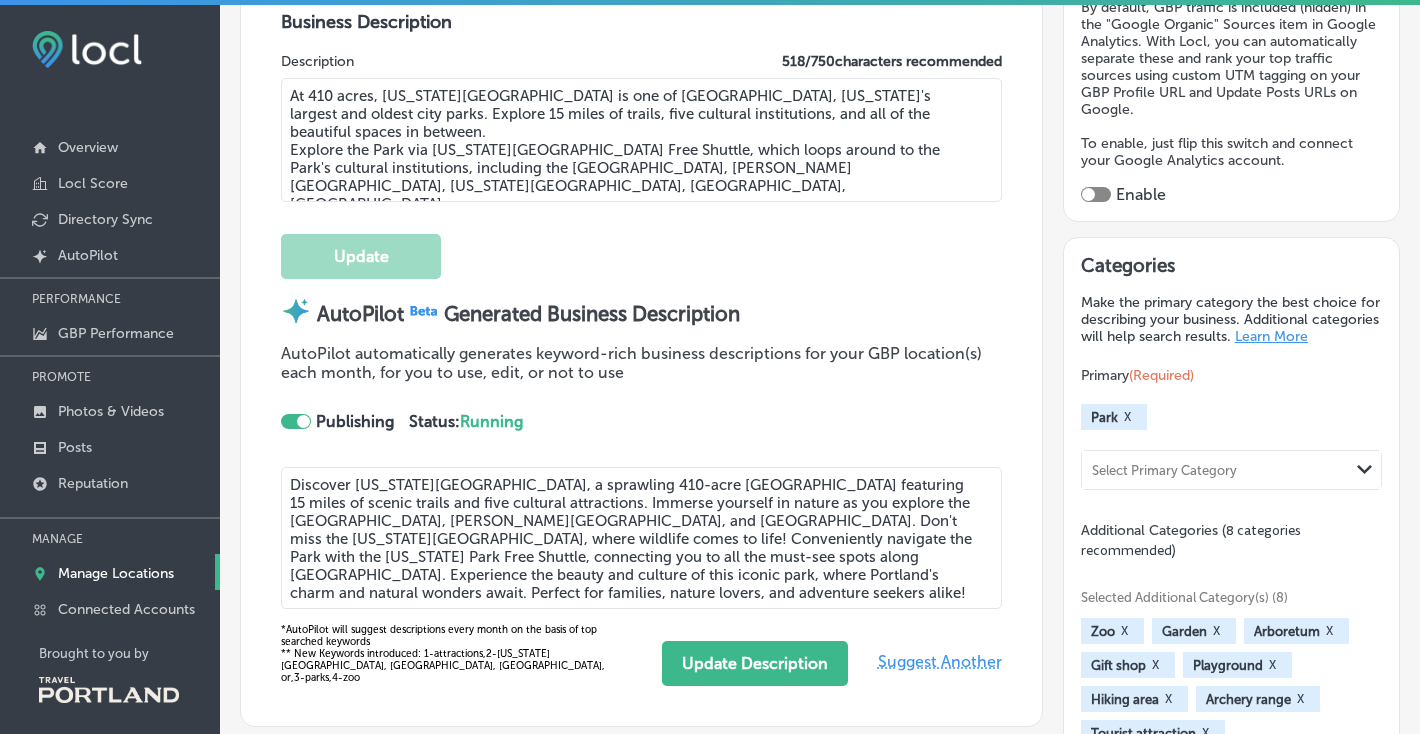 click on "Discover Washington Park, a sprawling 410-acre City Park featuring 15 miles of scenic trails and five cultural attractions. Immerse yourself in nature as you explore the International Rose Test Garden, Hoyt Arboretum, and Portland Japanese Garden. Don't miss the Oregon Zoo, where wildlife comes to life! Conveniently navigate the Park with the Washington Park Free Shuttle, connecting you to all the must-see spots along Southwest Canyon Road. Experience the beauty and culture of this iconic park, where Portland's charm and natural wonders await. Perfect for families, nature lovers, and adventure seekers alike!" at bounding box center [641, 538] 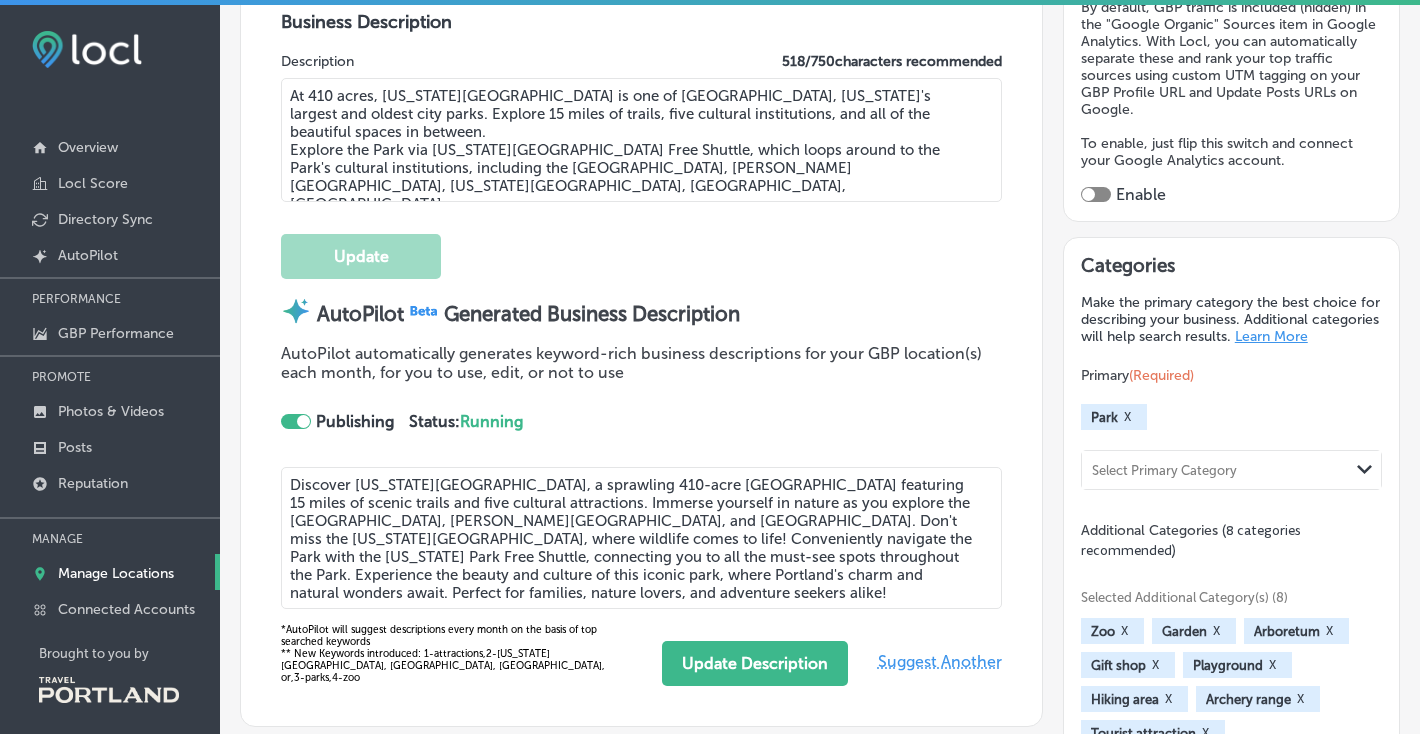 click on "Discover Washington Park, a sprawling 410-acre City Park featuring 15 miles of scenic trails and five cultural attractions. Immerse yourself in nature as you explore the International Rose Test Garden, Hoyt Arboretum, and Portland Japanese Garden. Don't miss the Oregon Zoo, where wildlife comes to life! Conveniently navigate the Park with the Washington Park Free Shuttle, connecting you to all the must-see spots throughout the Park. Experience the beauty and culture of this iconic park, where Portland's charm and natural wonders await. Perfect for families, nature lovers, and adventure seekers alike!" at bounding box center (641, 538) 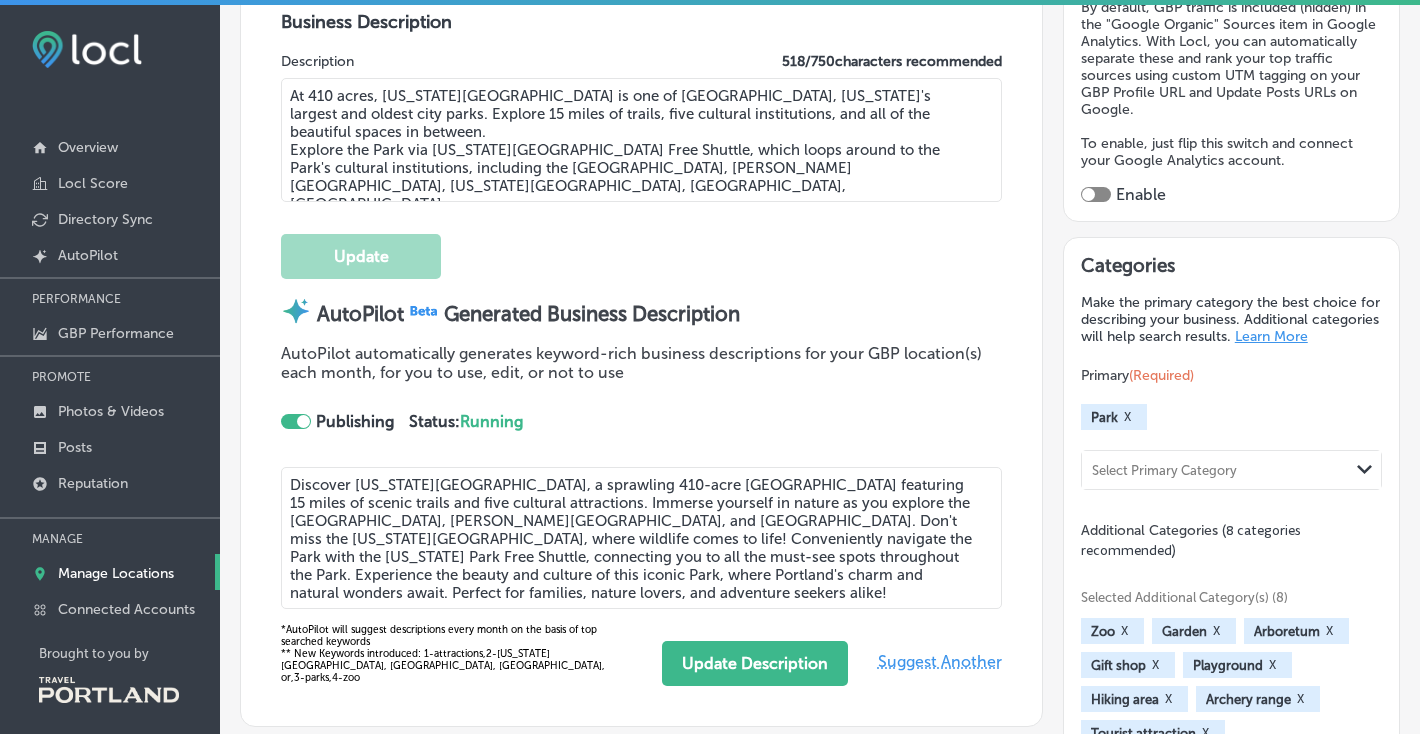 click on "Discover Washington Park, a sprawling 410-acre City Park featuring 15 miles of scenic trails and five cultural attractions. Immerse yourself in nature as you explore the International Rose Test Garden, Hoyt Arboretum, and Portland Japanese Garden. Don't miss the Oregon Zoo, where wildlife comes to life! Conveniently navigate the Park with the Washington Park Free Shuttle, connecting you to all the must-see spots throughout the Park. Experience the beauty and culture of this iconic Park, where Portland's charm and natural wonders await. Perfect for families, nature lovers, and adventure seekers alike!" at bounding box center [641, 538] 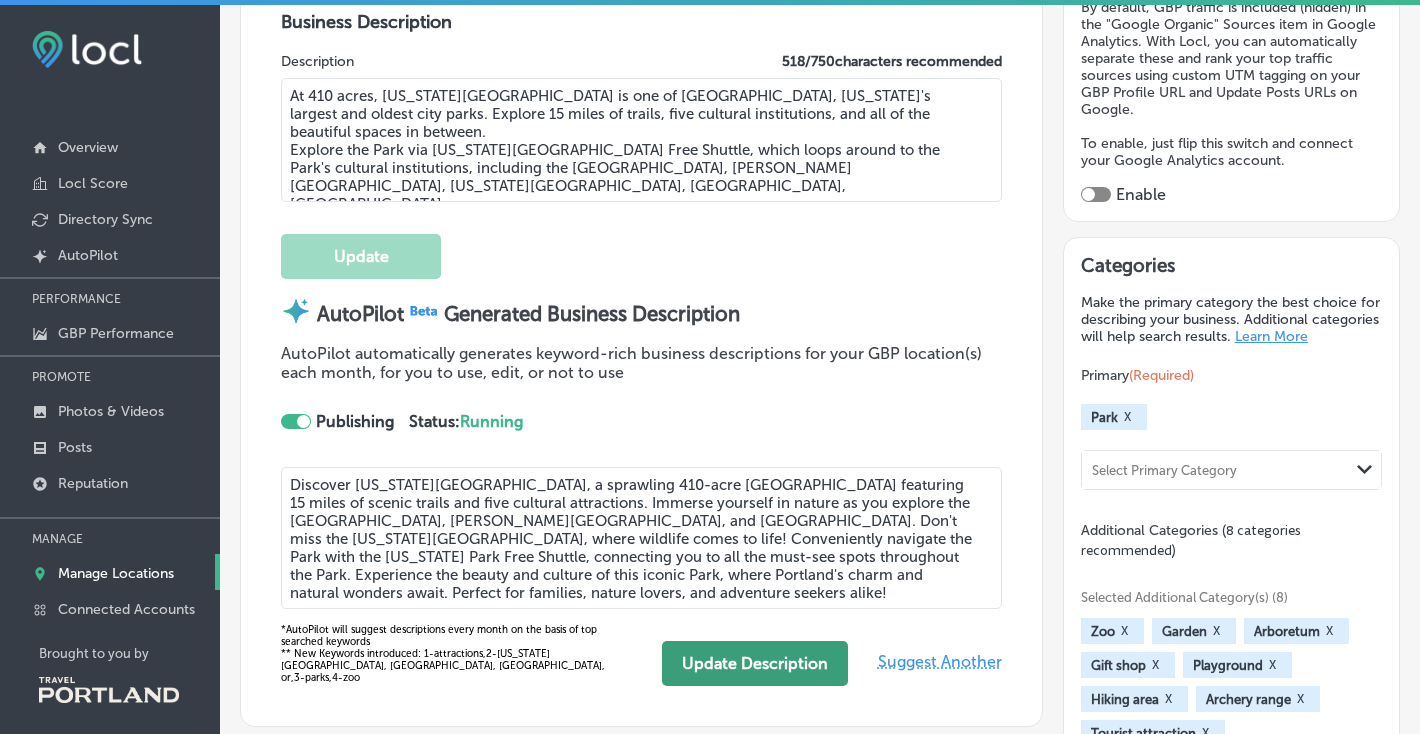 type on "Discover Washington Park, a sprawling 410-acre City Park featuring 15 miles of scenic trails and five cultural attractions. Immerse yourself in nature as you explore the International Rose Test Garden, Hoyt Arboretum, and Portland Japanese Garden. Don't miss the Oregon Zoo, where wildlife comes to life! Conveniently navigate the Park with the Washington Park Free Shuttle, connecting you to all the must-see spots throughout the Park. Experience the beauty and culture of this iconic Park, where Portland's charm and natural wonders await. Perfect for families, nature lovers, and adventure seekers alike!" 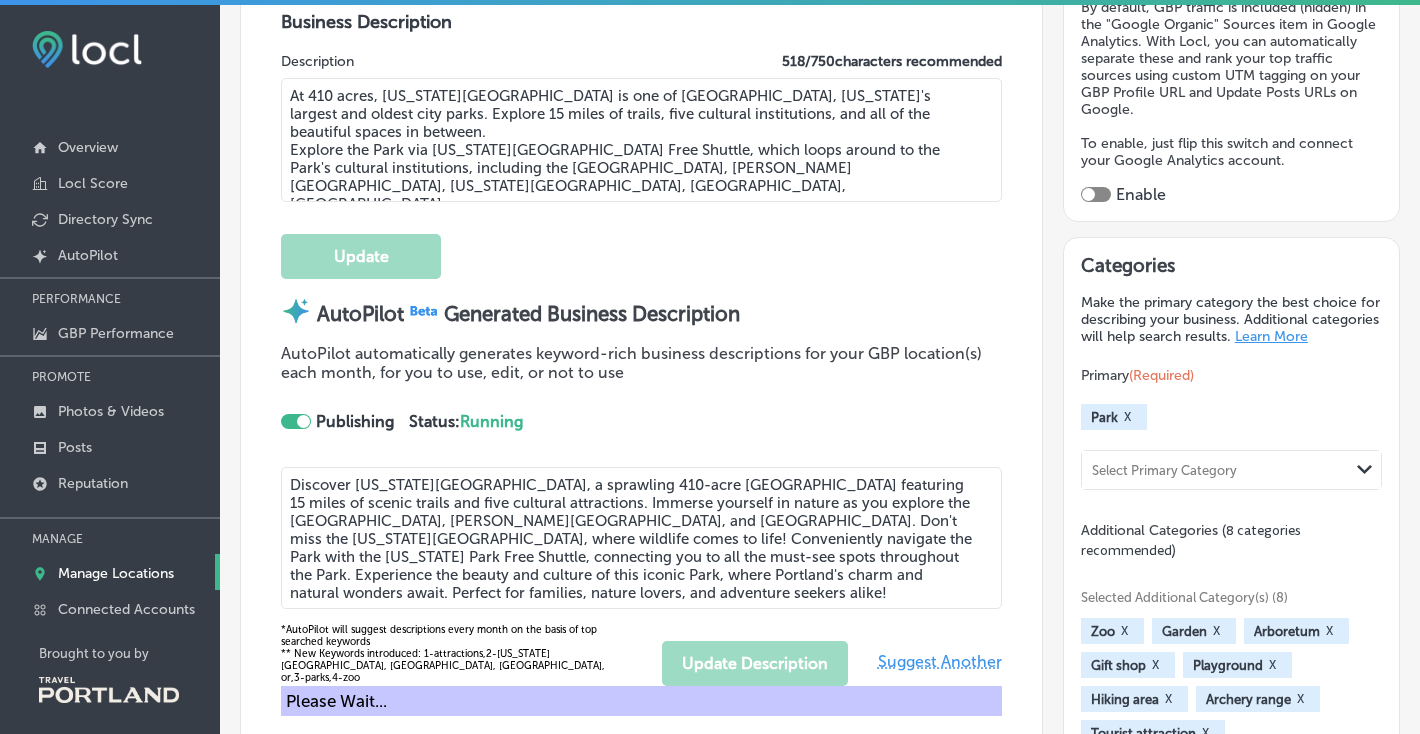type on "Discover Washington Park, a sprawling 410-acre City Park featuring 15 miles of scenic trails and five cultural attractions. Immerse yourself in nature as you explore the International Rose Test Garden, Hoyt Arboretum, and Portland Japanese Garden. Don't miss the Oregon Zoo, where wildlife comes to life! Conveniently navigate the Park with the Washington Park Free Shuttle, connecting you to all the must-see spots throughout the Park. Experience the beauty and culture of this iconic Park, where Portland's charm and natural wonders await. Perfect for families, nature lovers, and adventure seekers alike!" 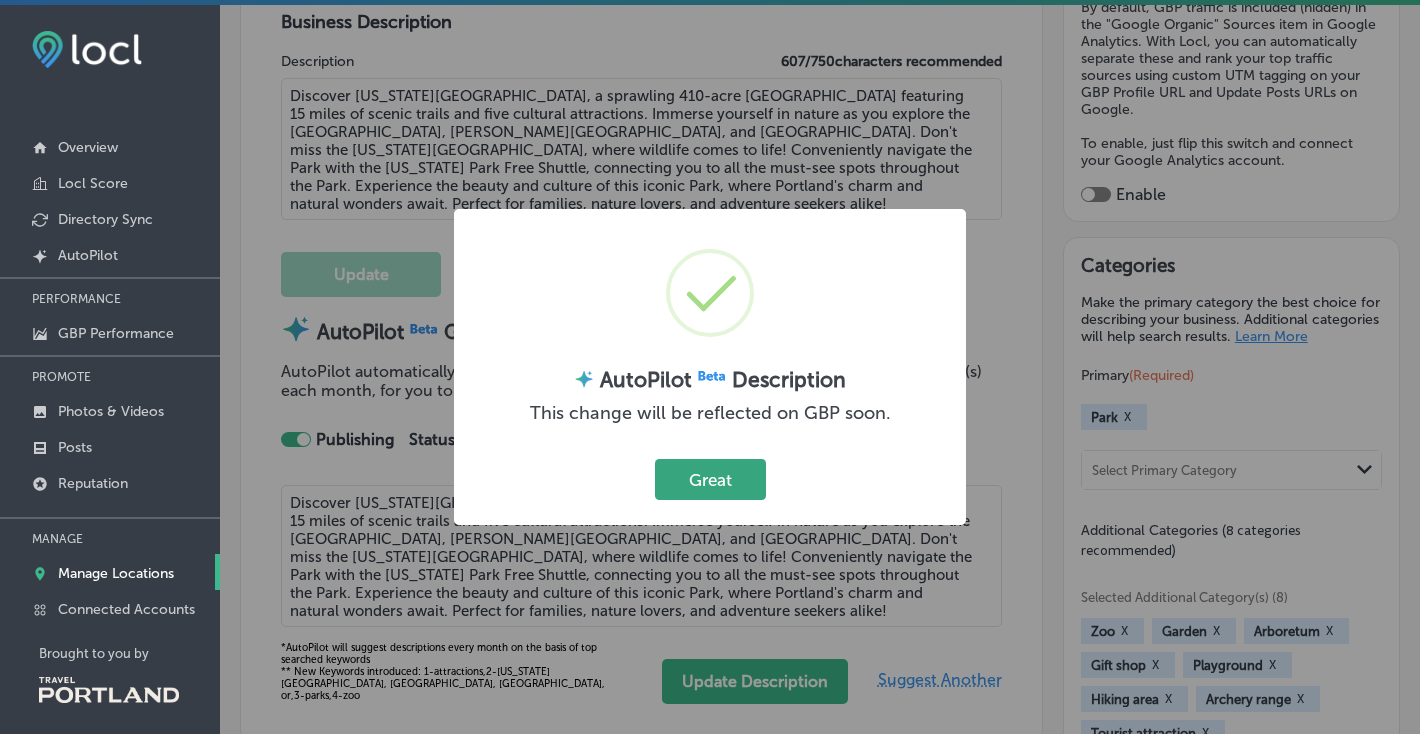 click on "Great" at bounding box center (710, 479) 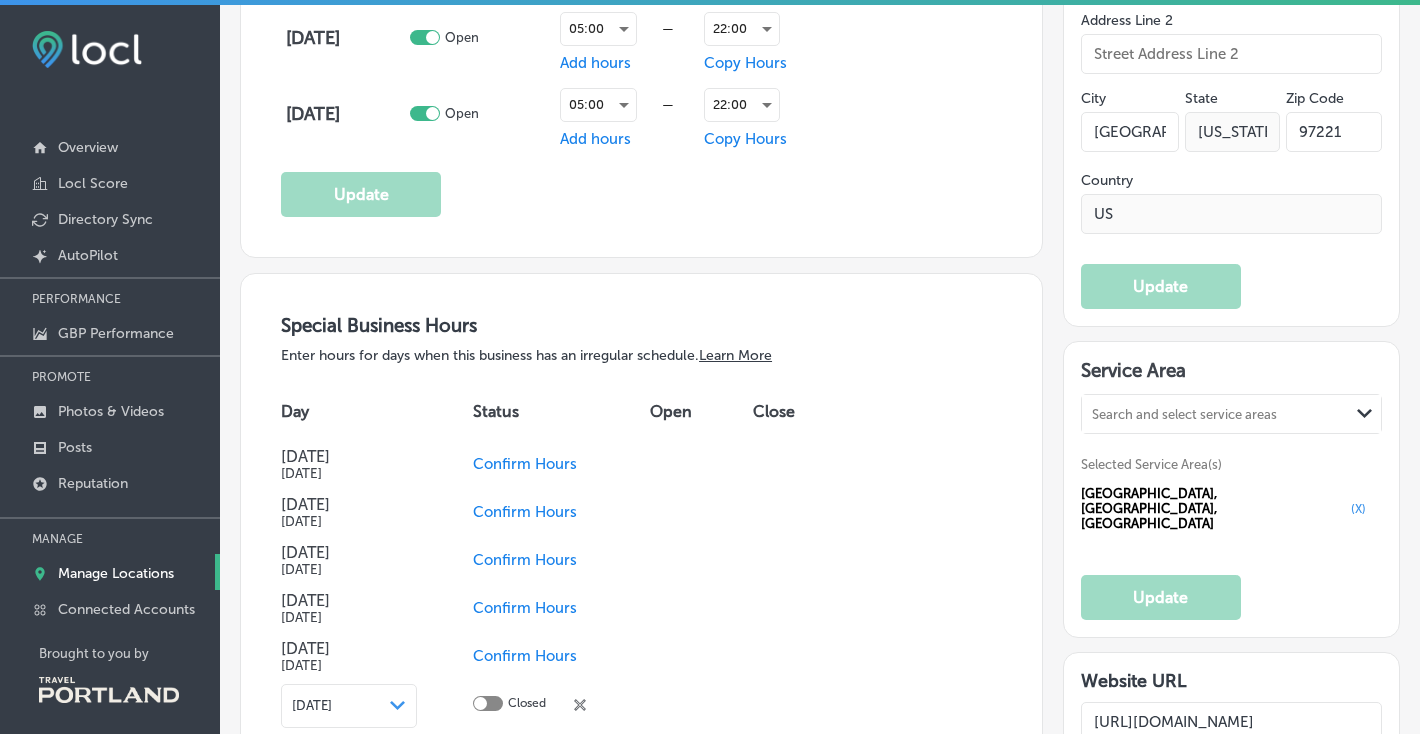 scroll, scrollTop: 1984, scrollLeft: 0, axis: vertical 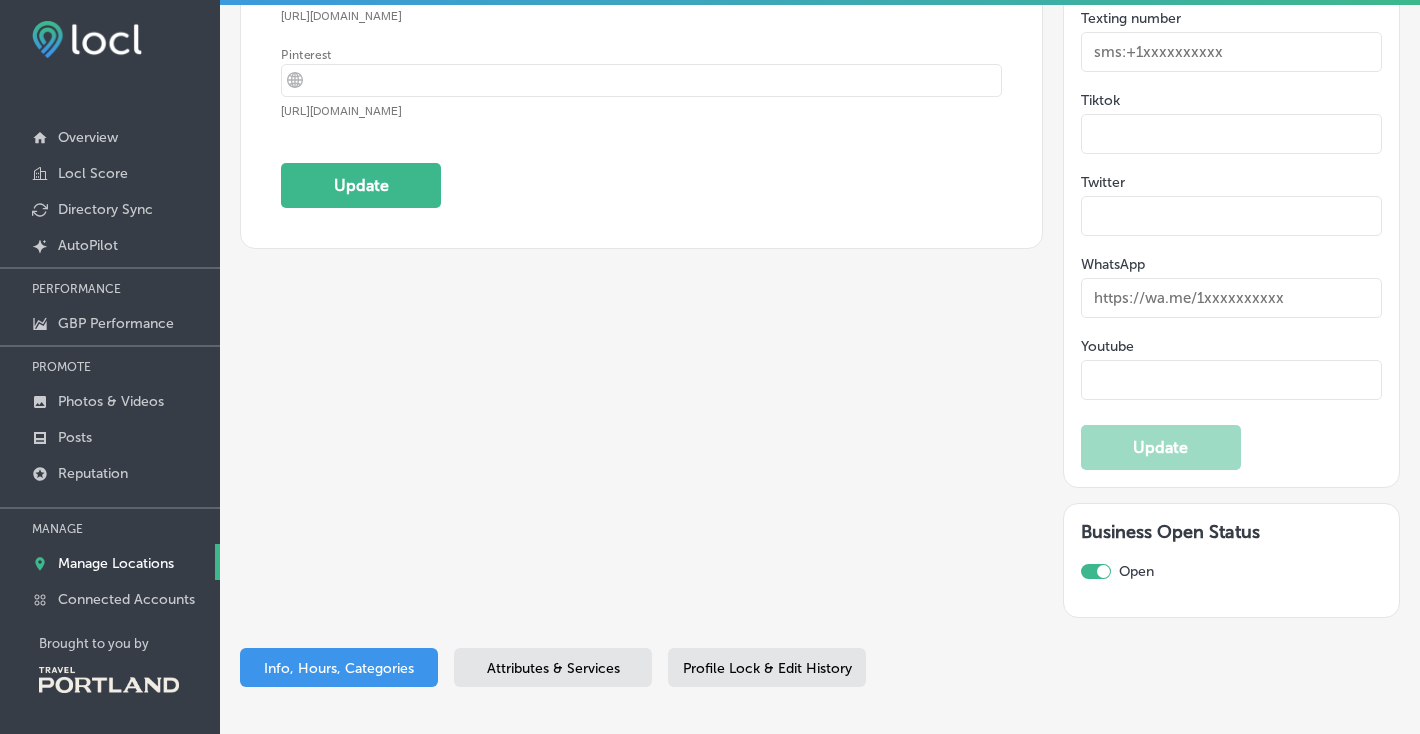 click on "Attributes & Services" at bounding box center [553, 668] 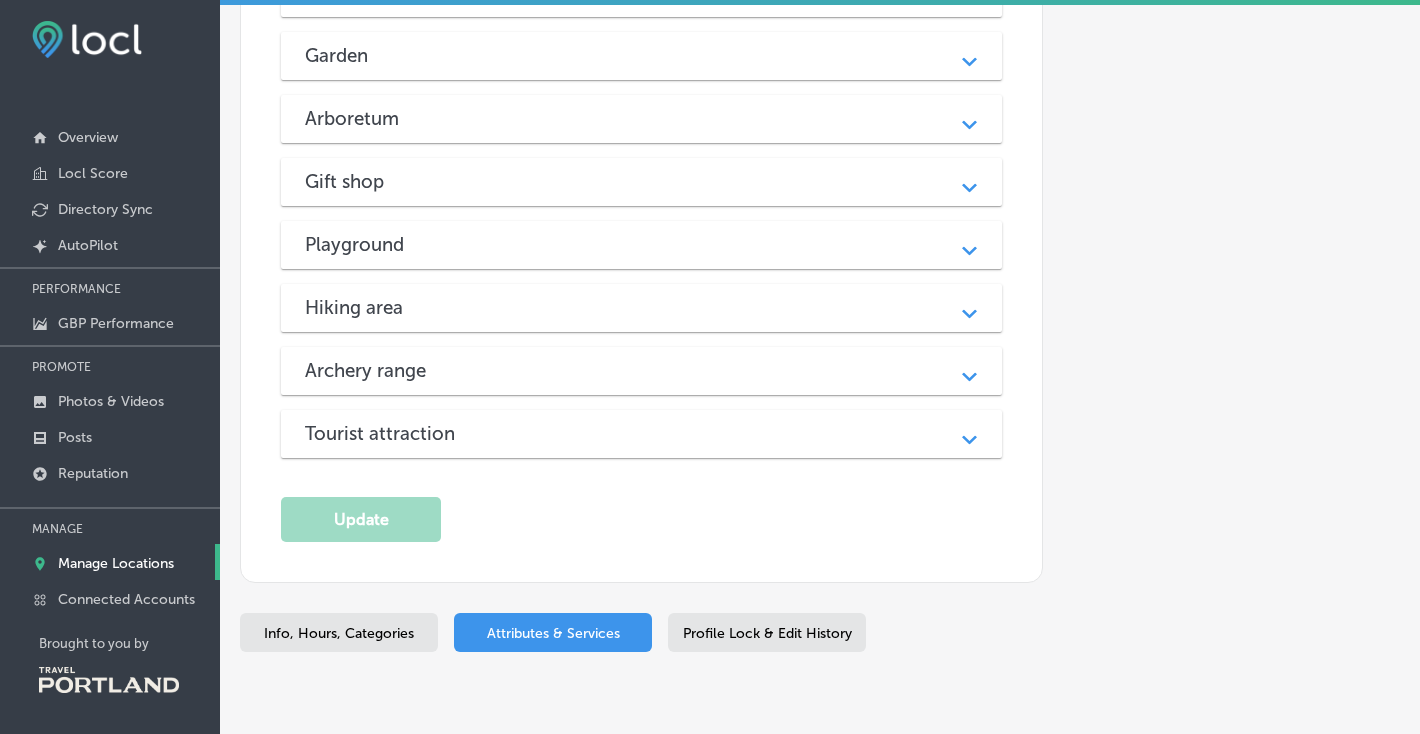 scroll, scrollTop: 2472, scrollLeft: 0, axis: vertical 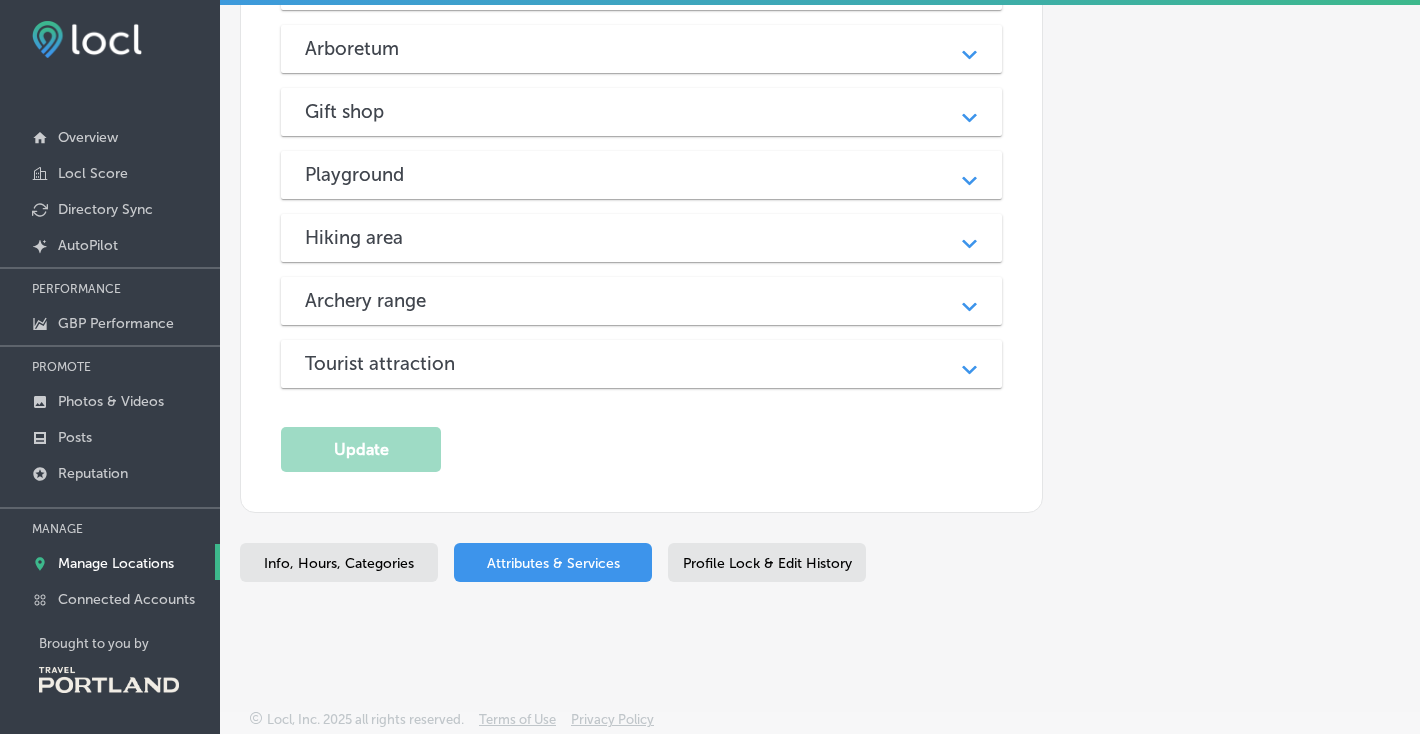 click on "Profile Lock & Edit History" at bounding box center (767, 563) 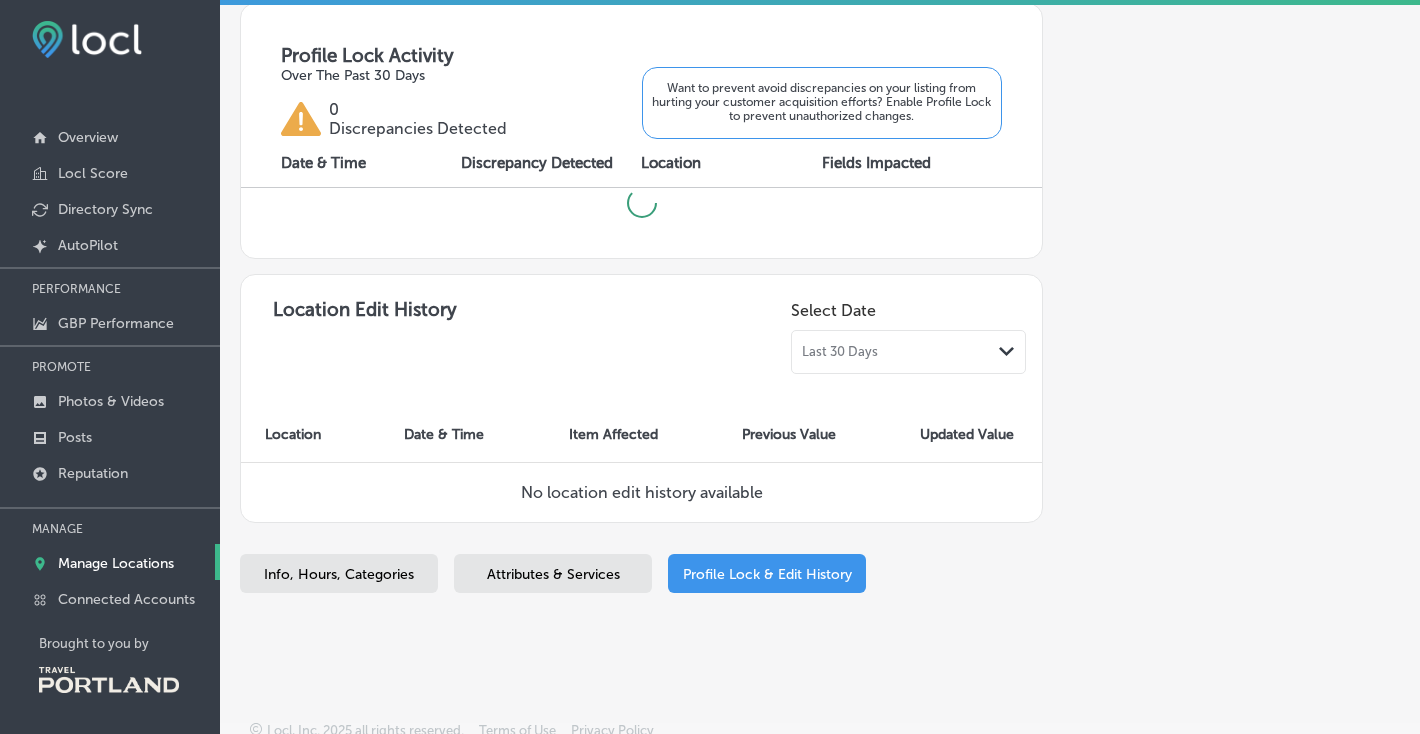 checkbox on "true" 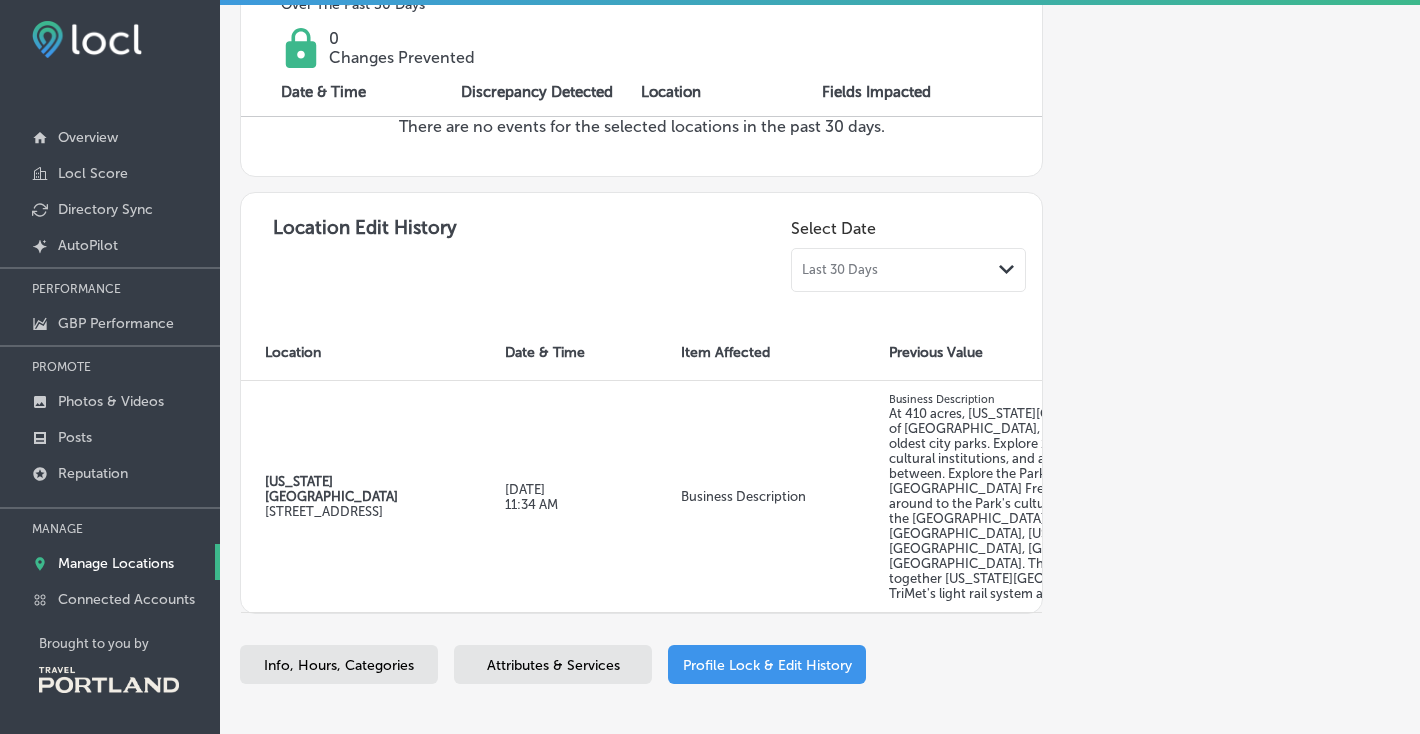 scroll, scrollTop: 0, scrollLeft: 0, axis: both 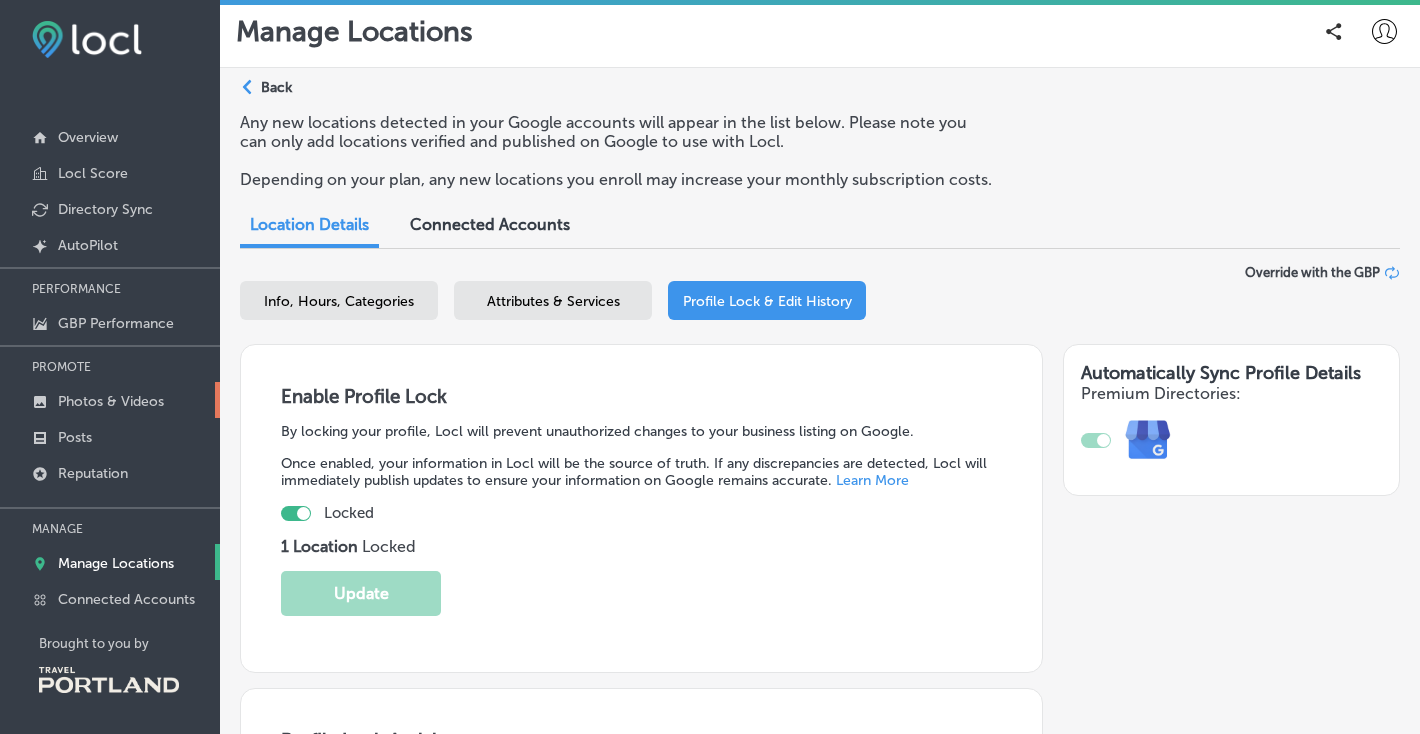 click on "Photos & Videos" at bounding box center [110, 400] 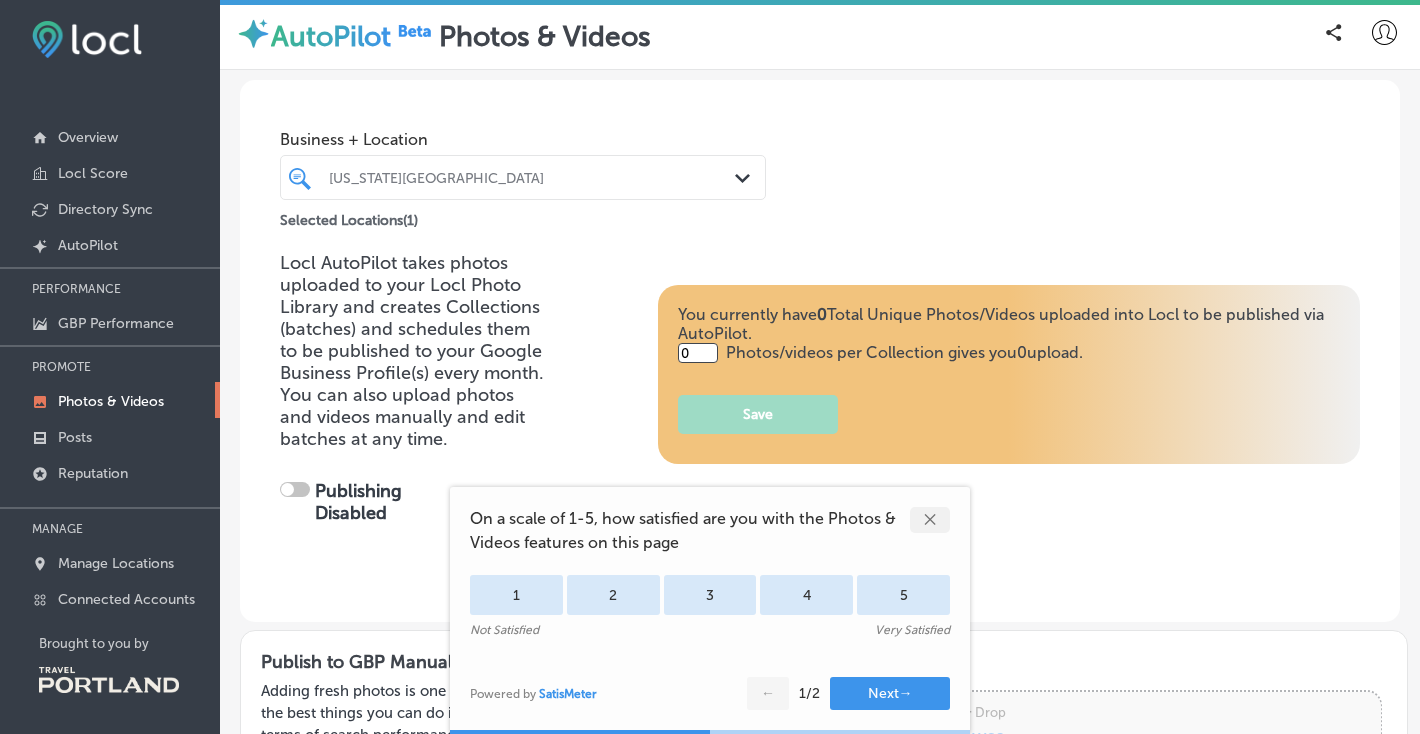 type on "5" 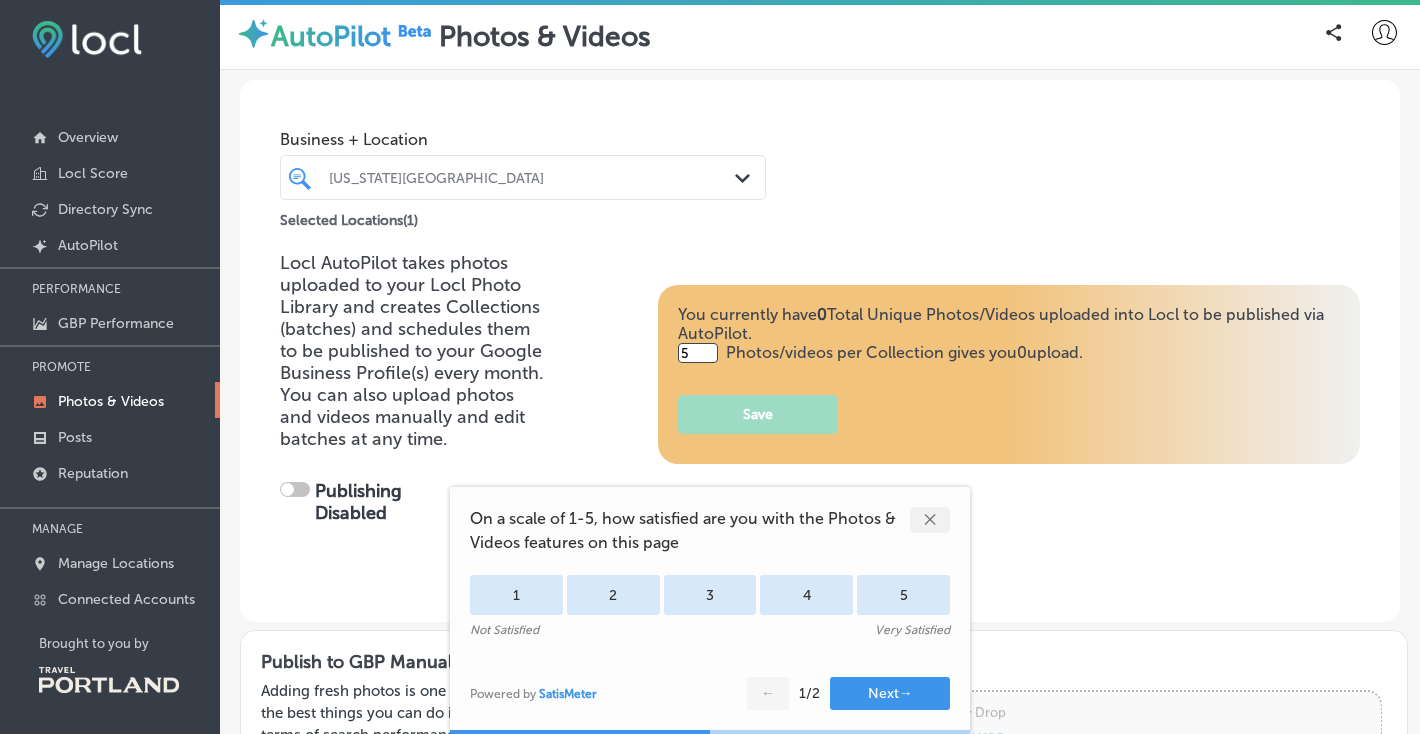 checkbox on "true" 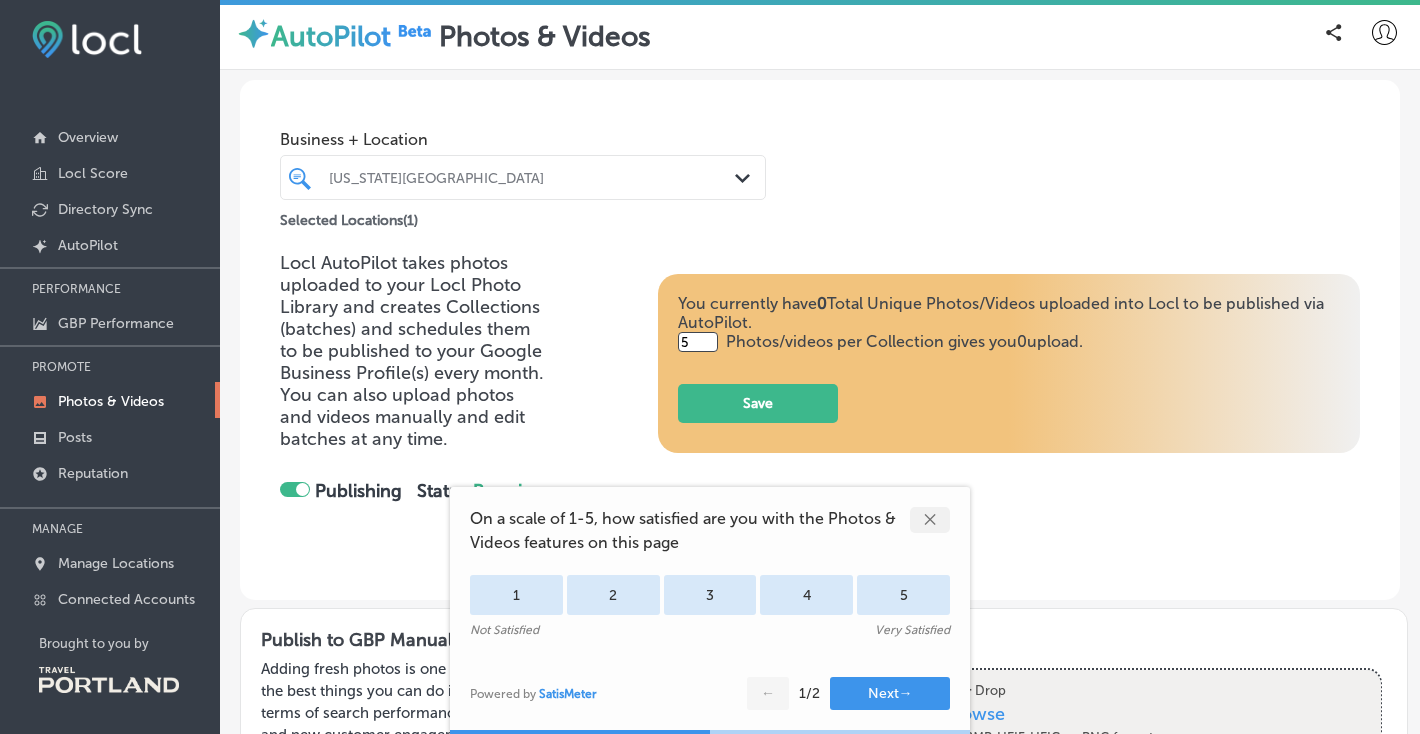 click on "✕" at bounding box center (930, 520) 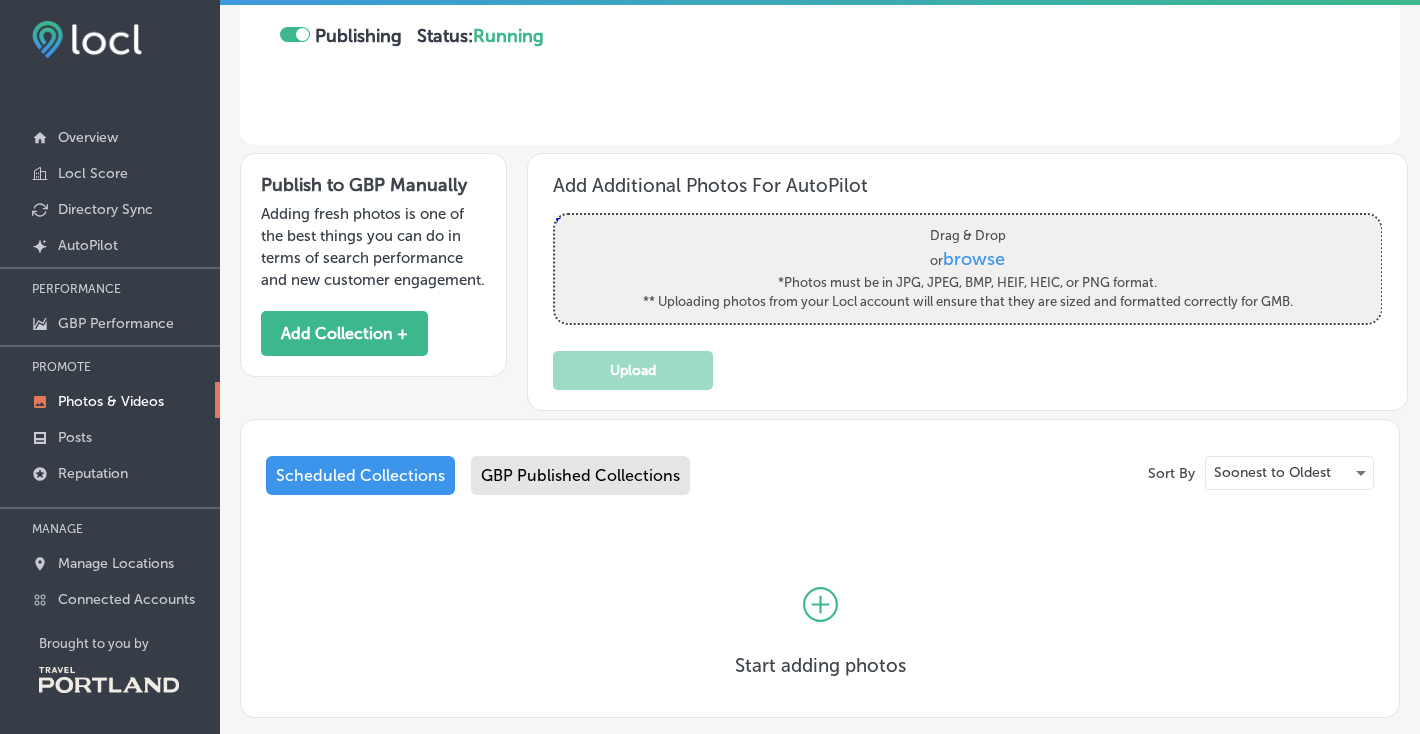scroll, scrollTop: 517, scrollLeft: 0, axis: vertical 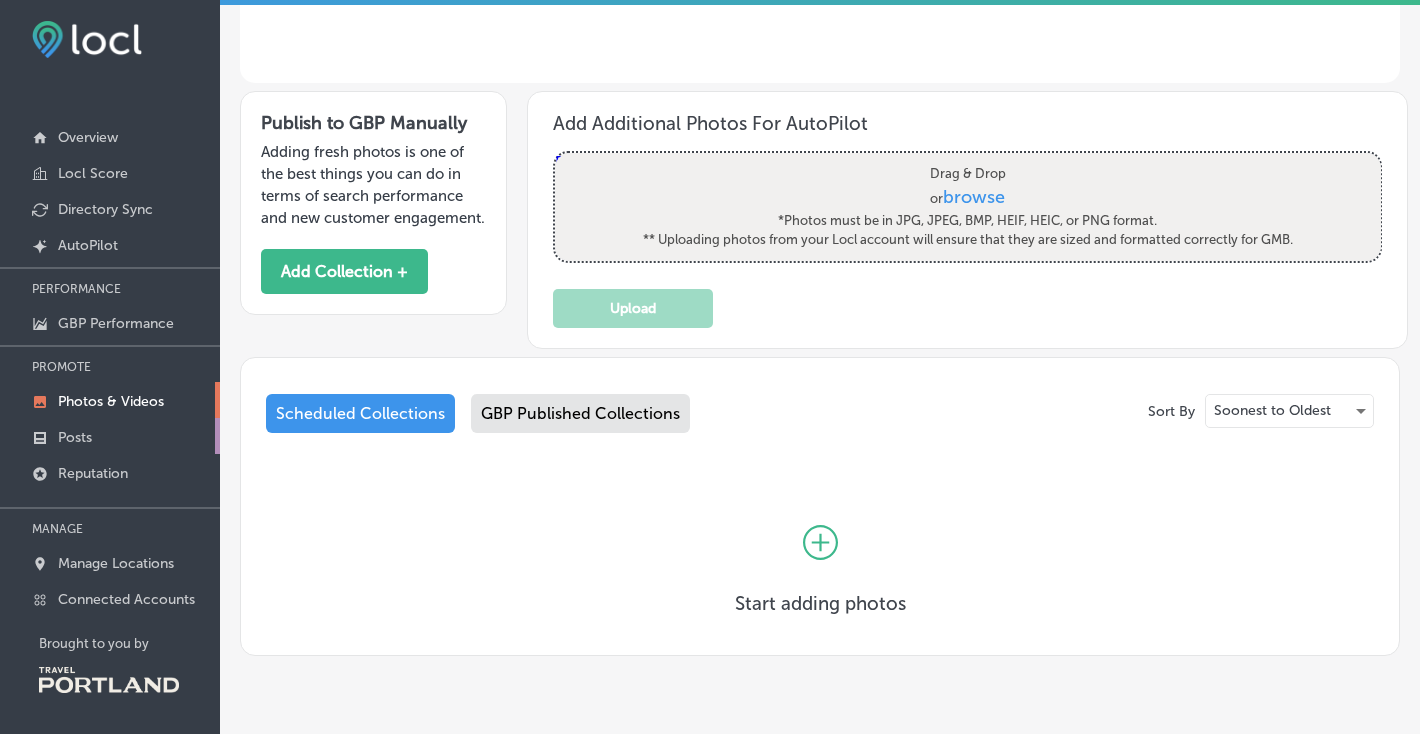 click on "Posts" at bounding box center [75, 437] 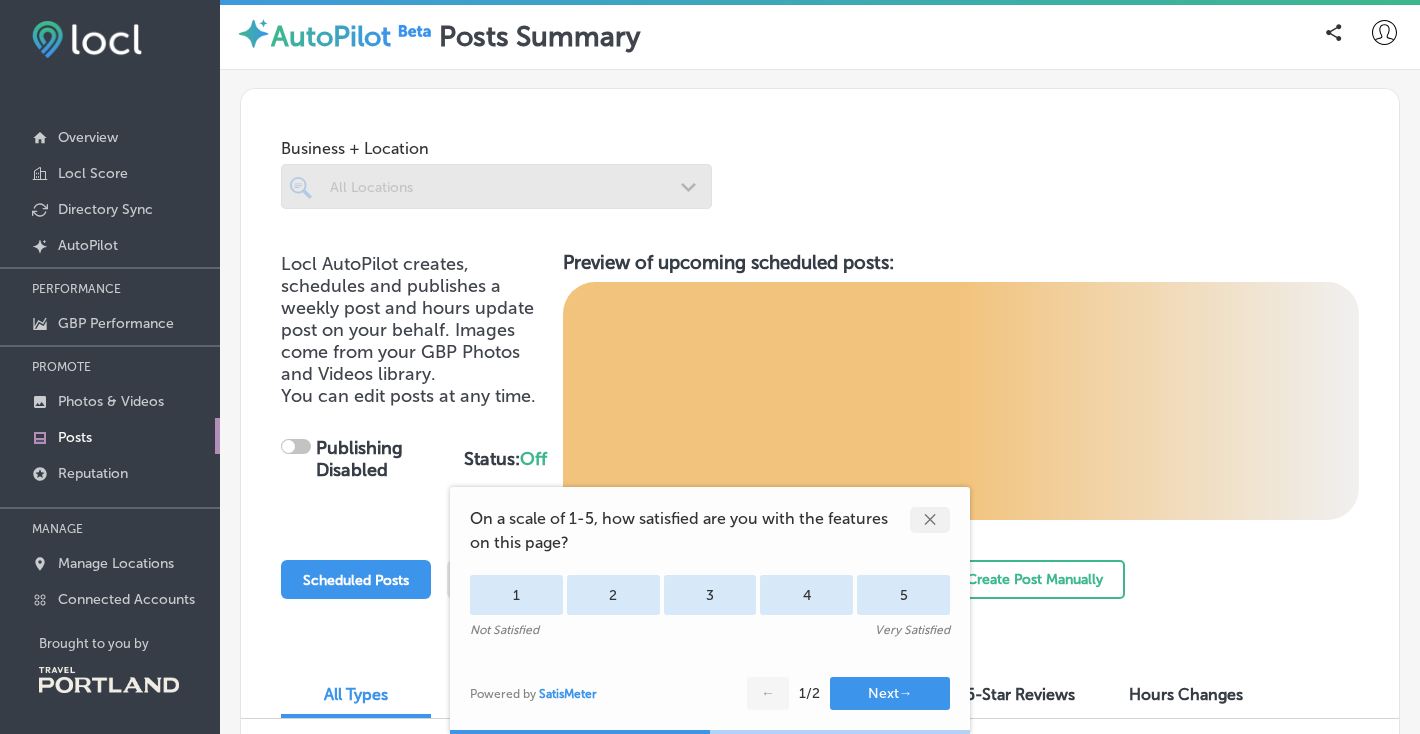 checkbox on "true" 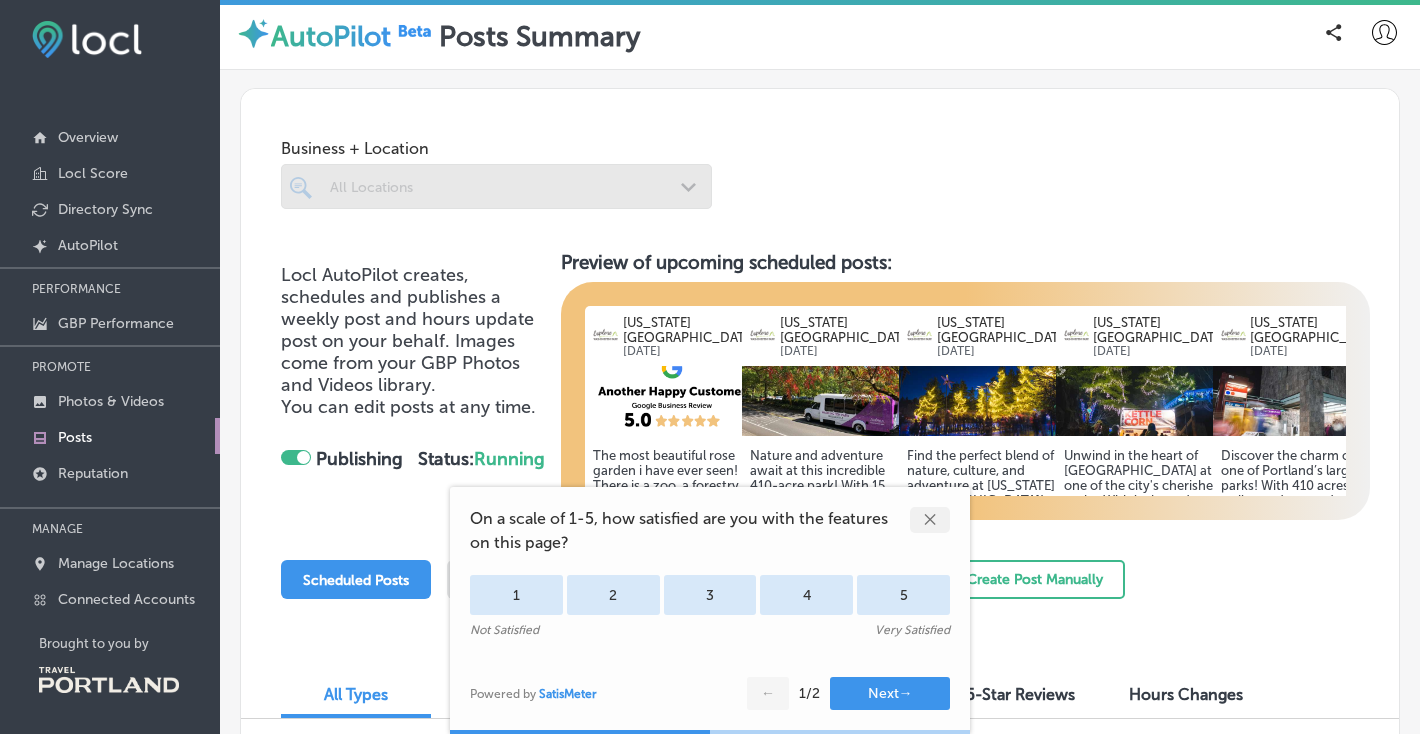 click on "✕" at bounding box center (930, 520) 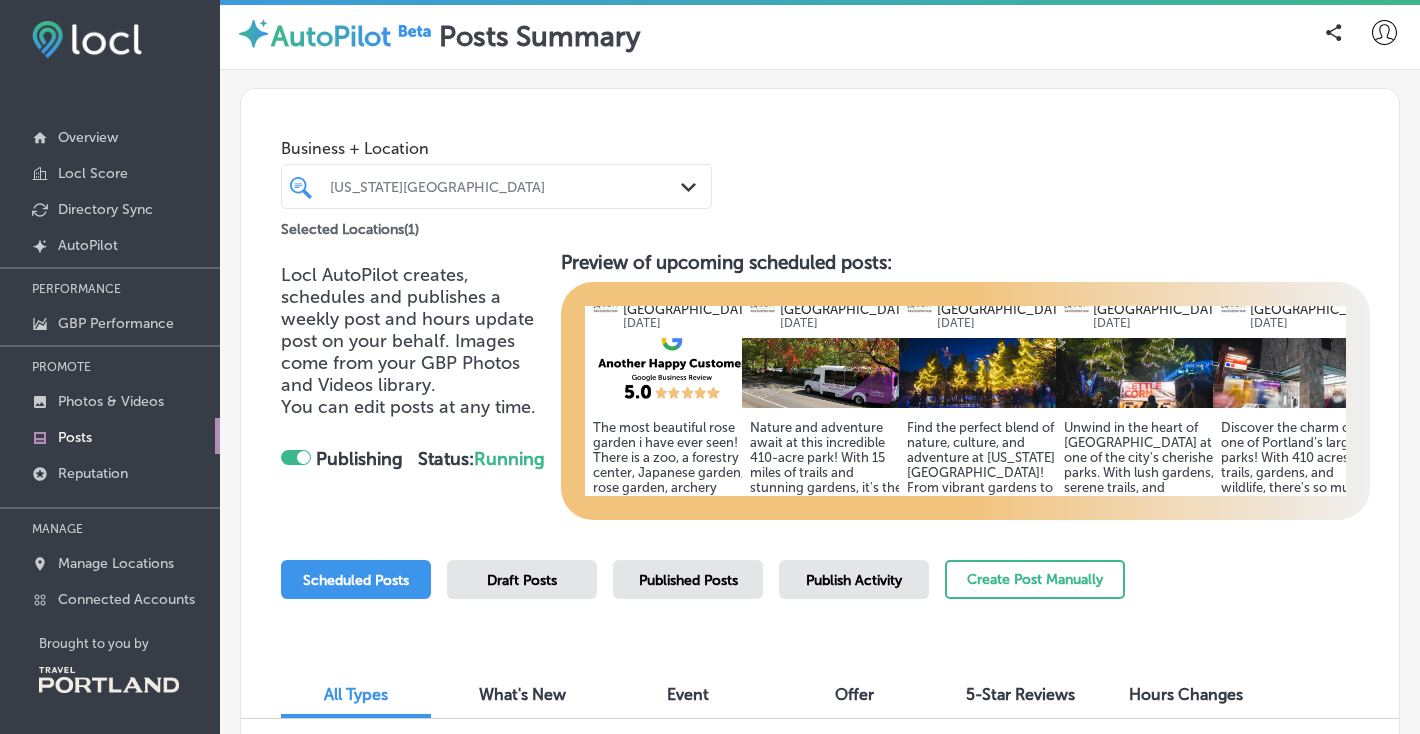 scroll, scrollTop: 0, scrollLeft: 0, axis: both 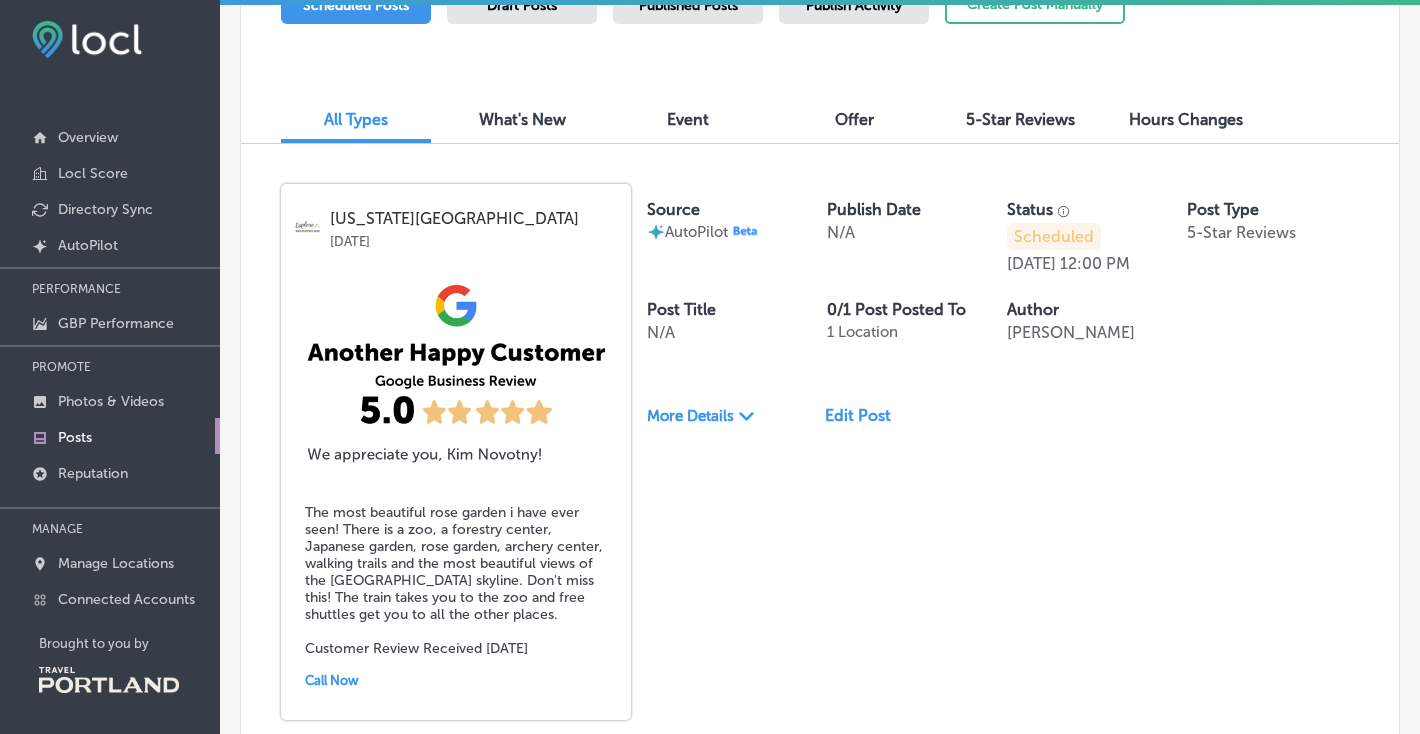 click on "Edit Post" at bounding box center [866, 415] 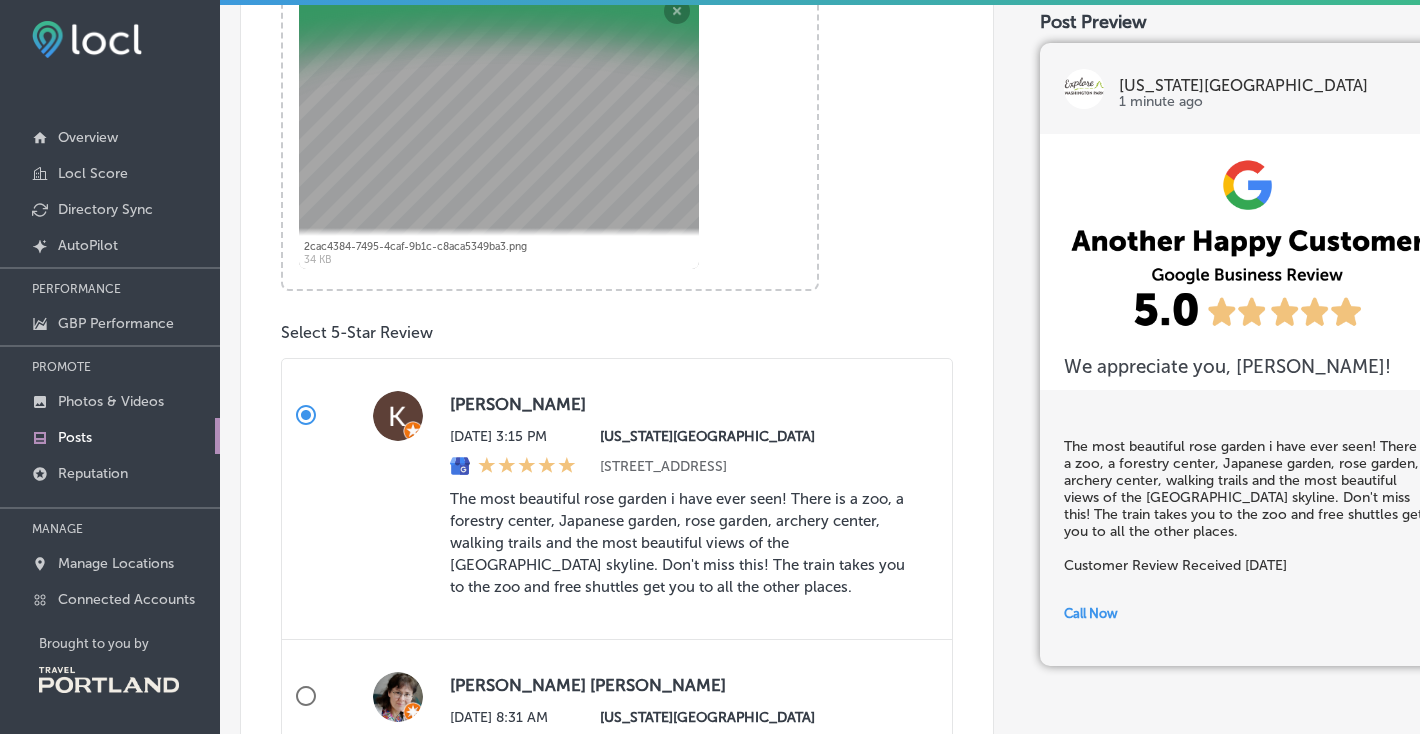 scroll, scrollTop: 839, scrollLeft: 0, axis: vertical 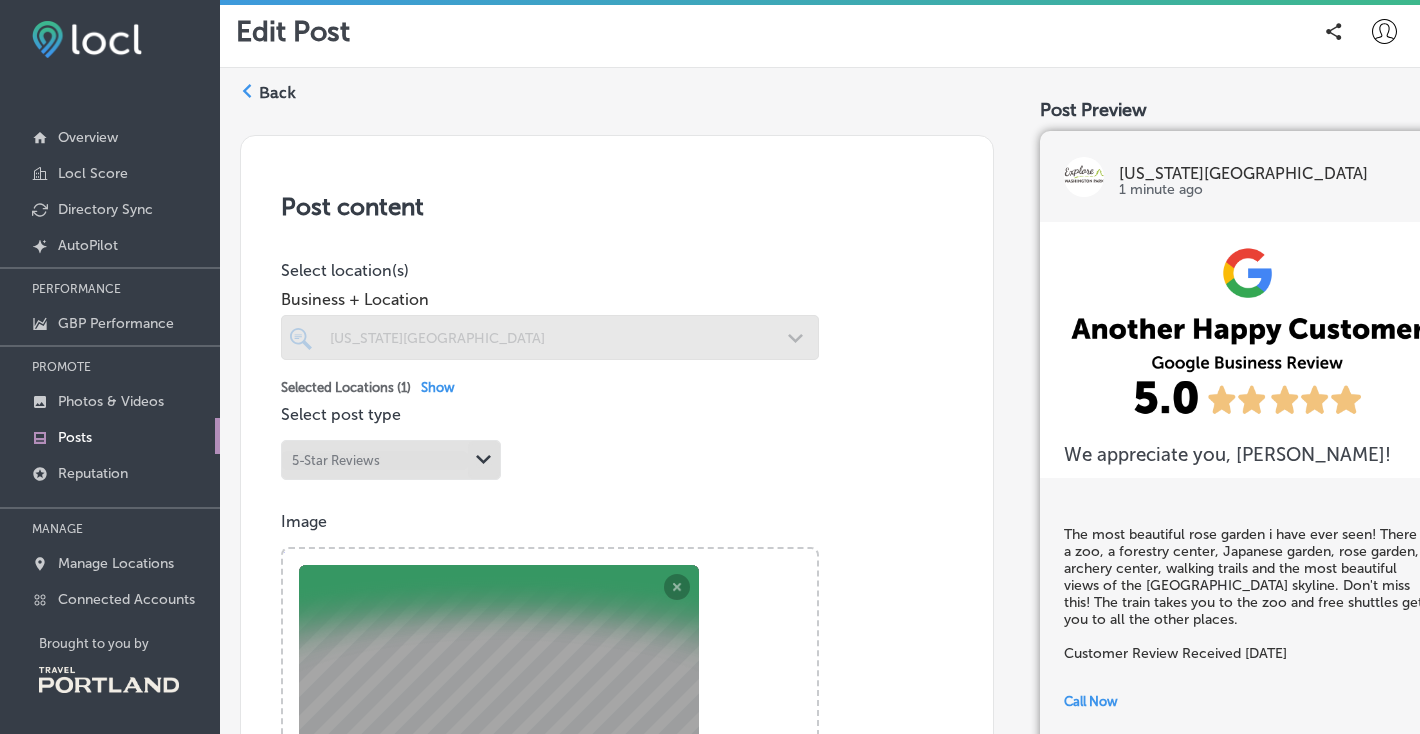 click 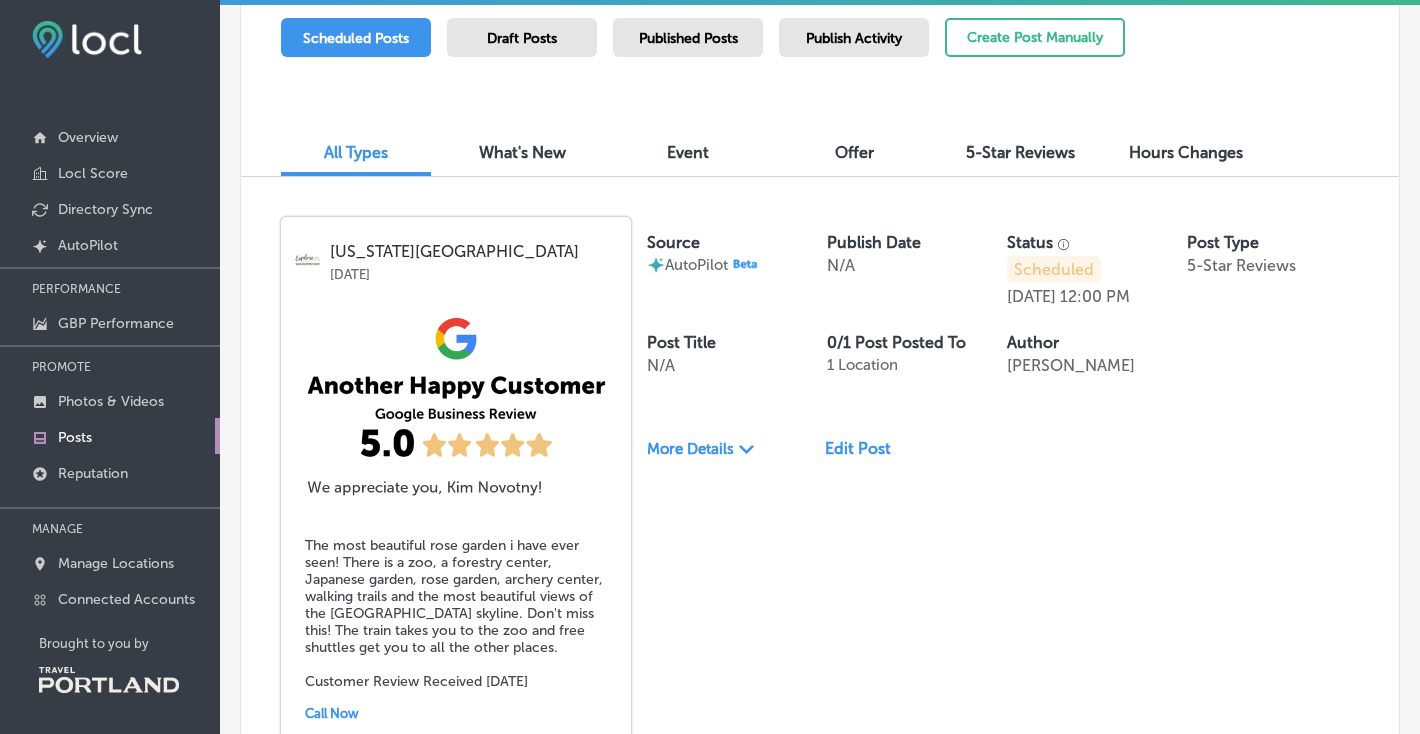 scroll, scrollTop: 424, scrollLeft: 0, axis: vertical 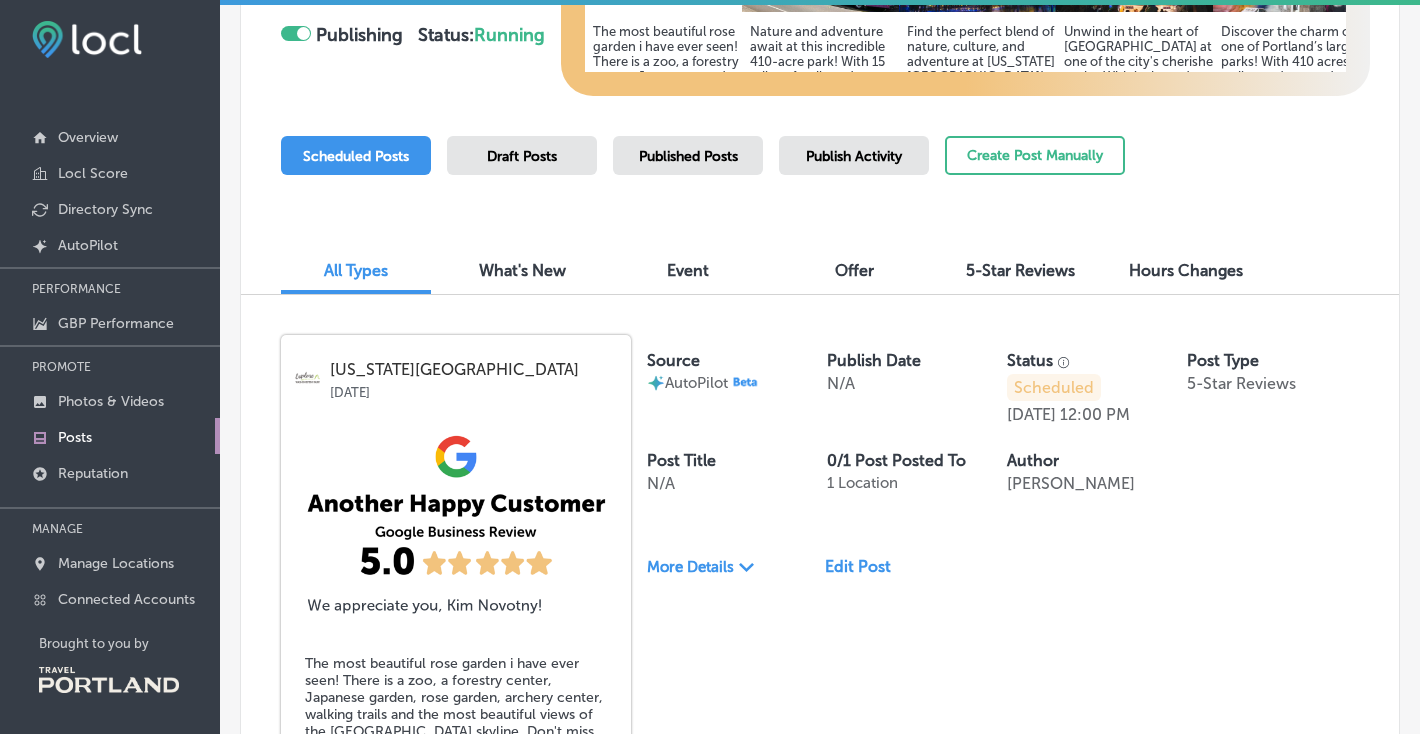 click on "More Details" at bounding box center (690, 567) 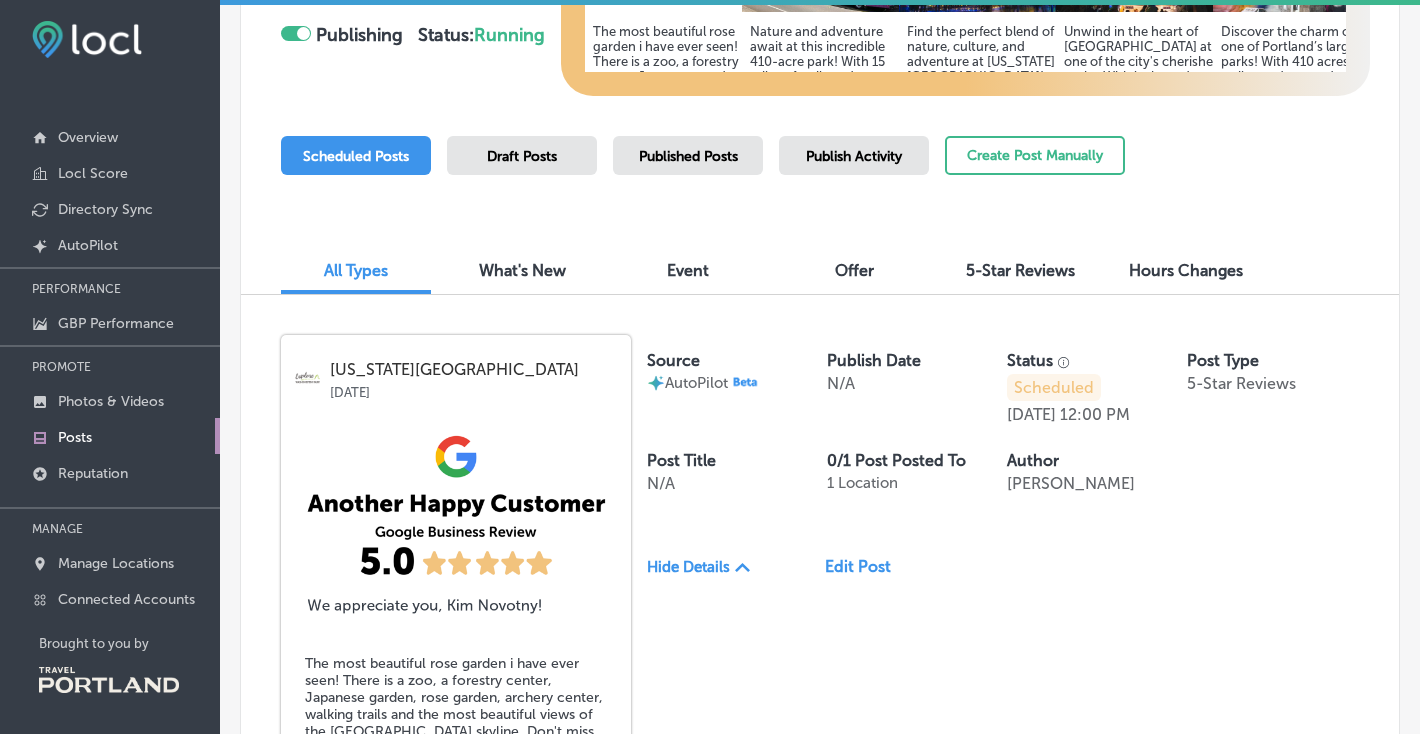 click on "Hide Details" at bounding box center [688, 567] 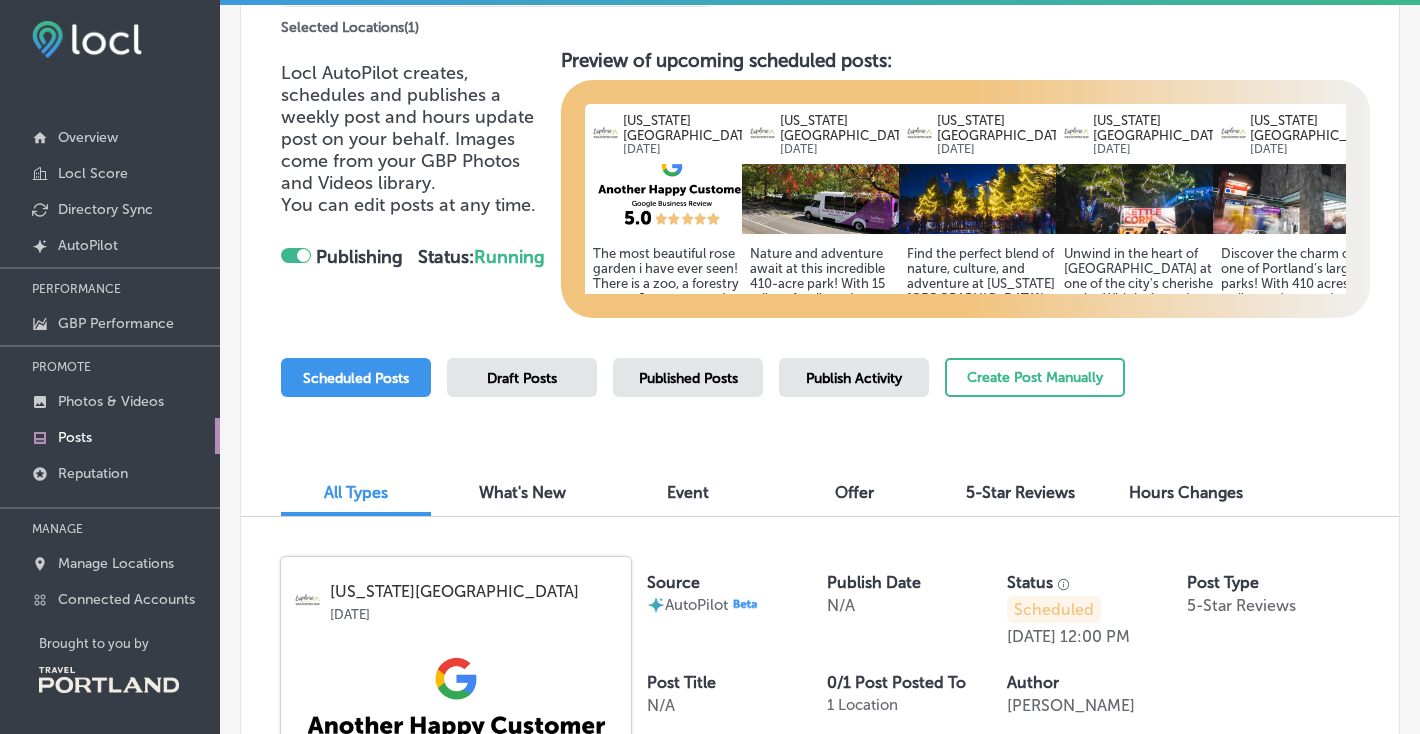 scroll, scrollTop: 187, scrollLeft: 0, axis: vertical 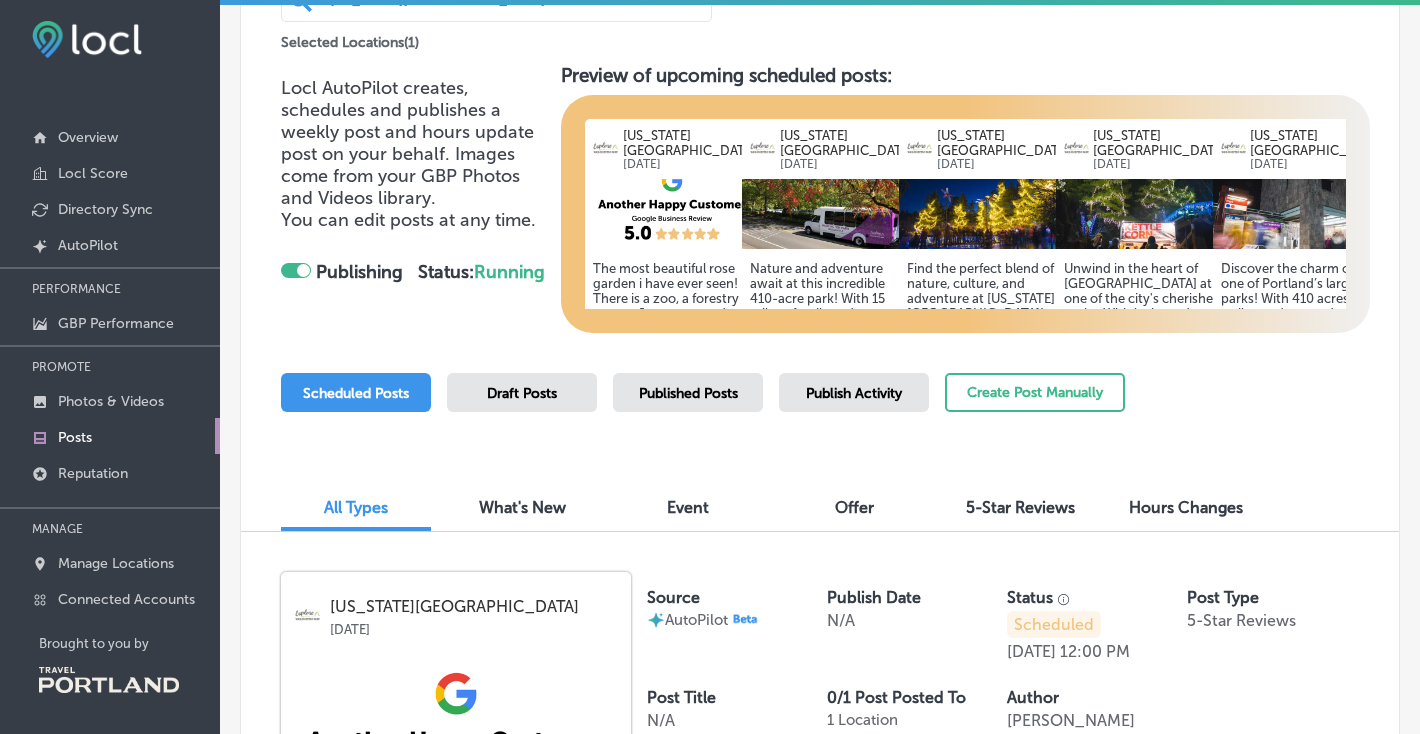 click at bounding box center [296, 273] 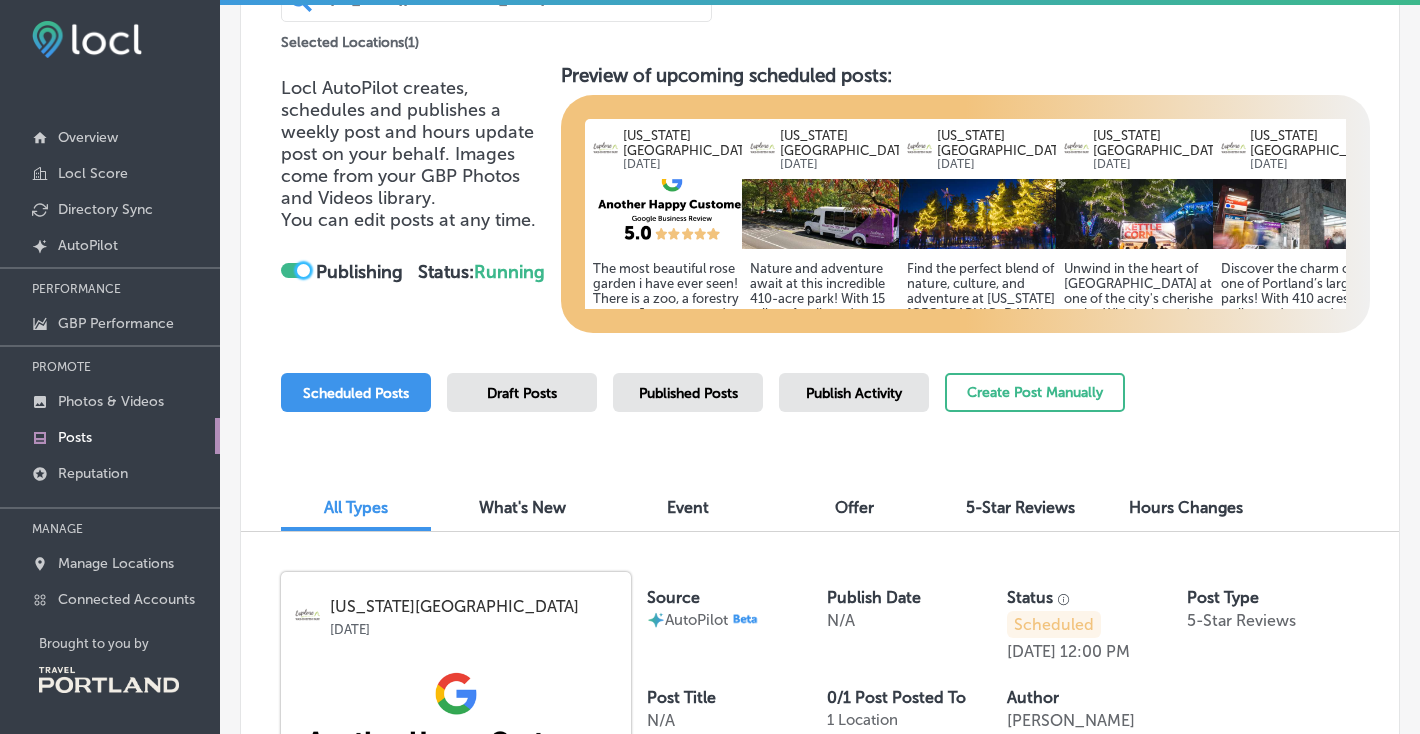 click at bounding box center [303, 270] 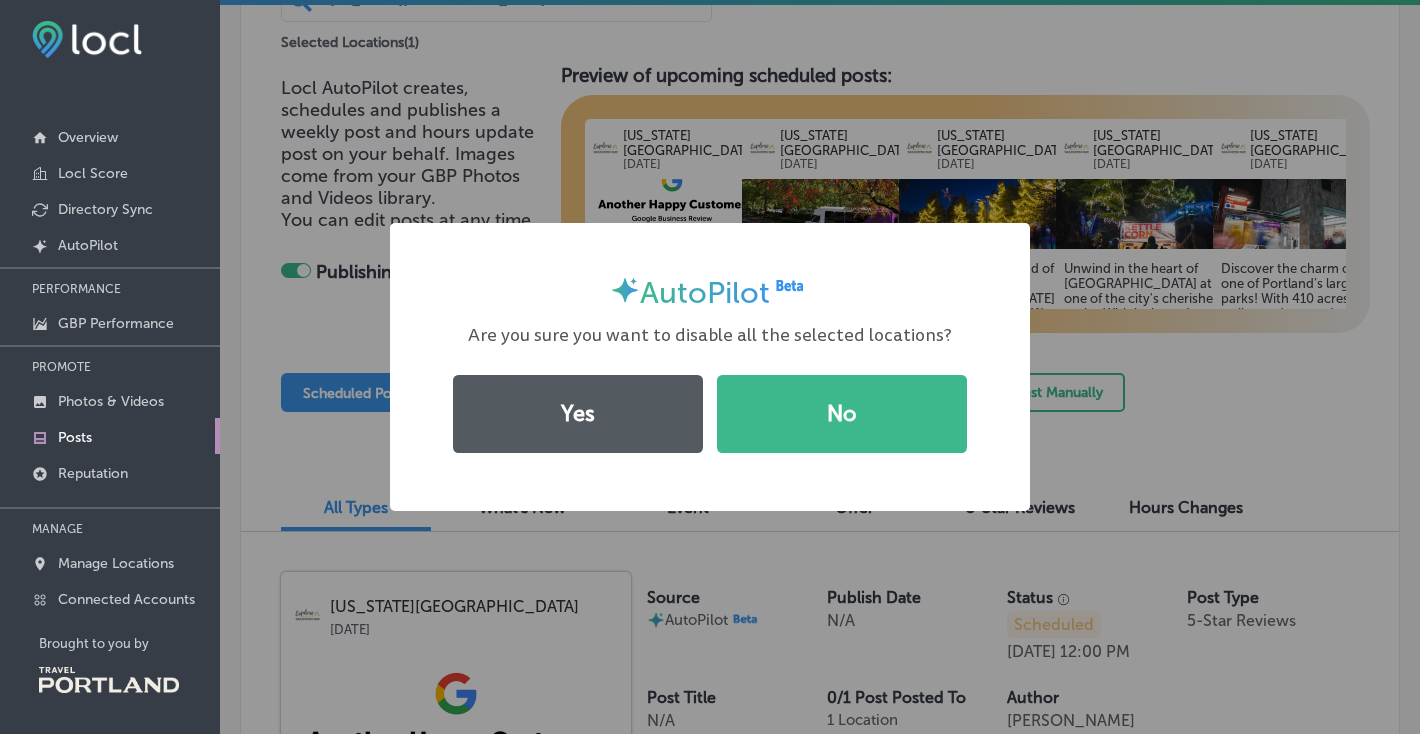 click on "Yes" at bounding box center [578, 414] 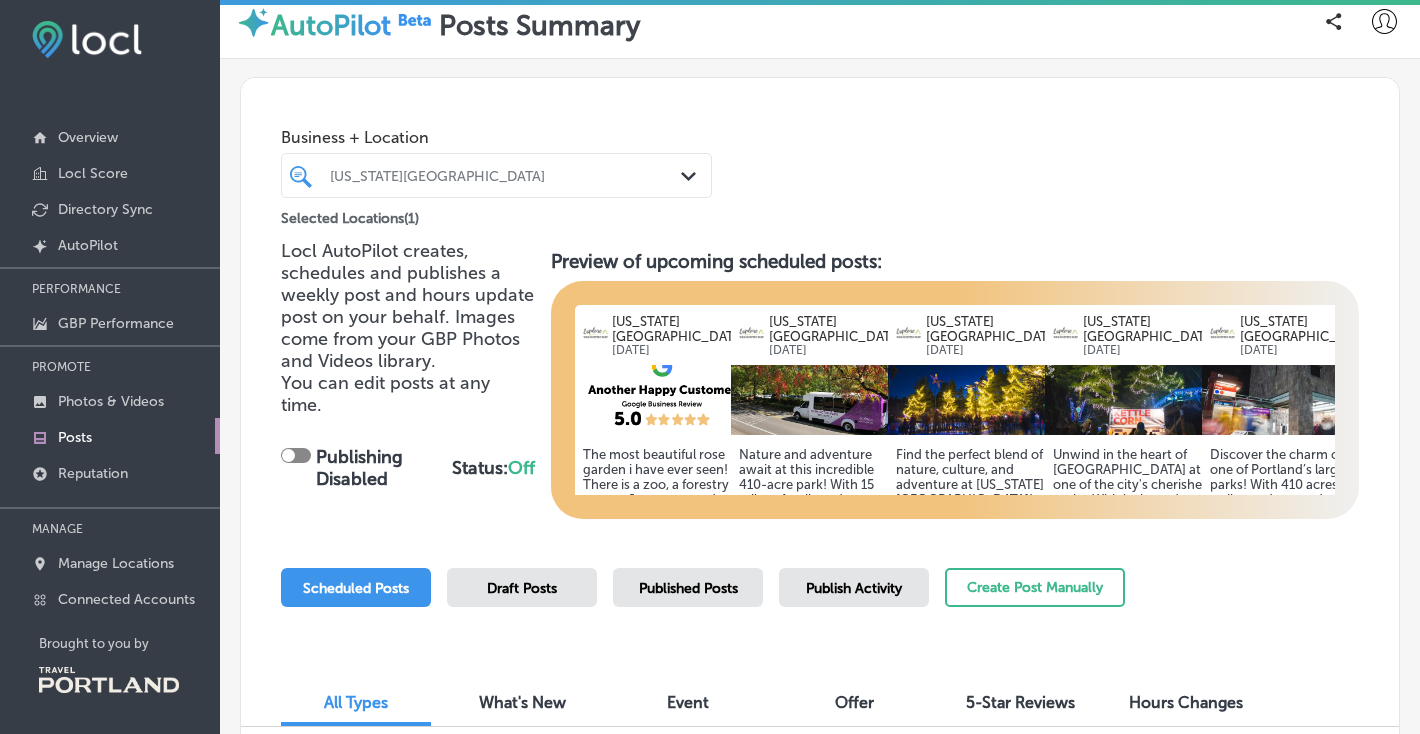 scroll, scrollTop: 0, scrollLeft: 0, axis: both 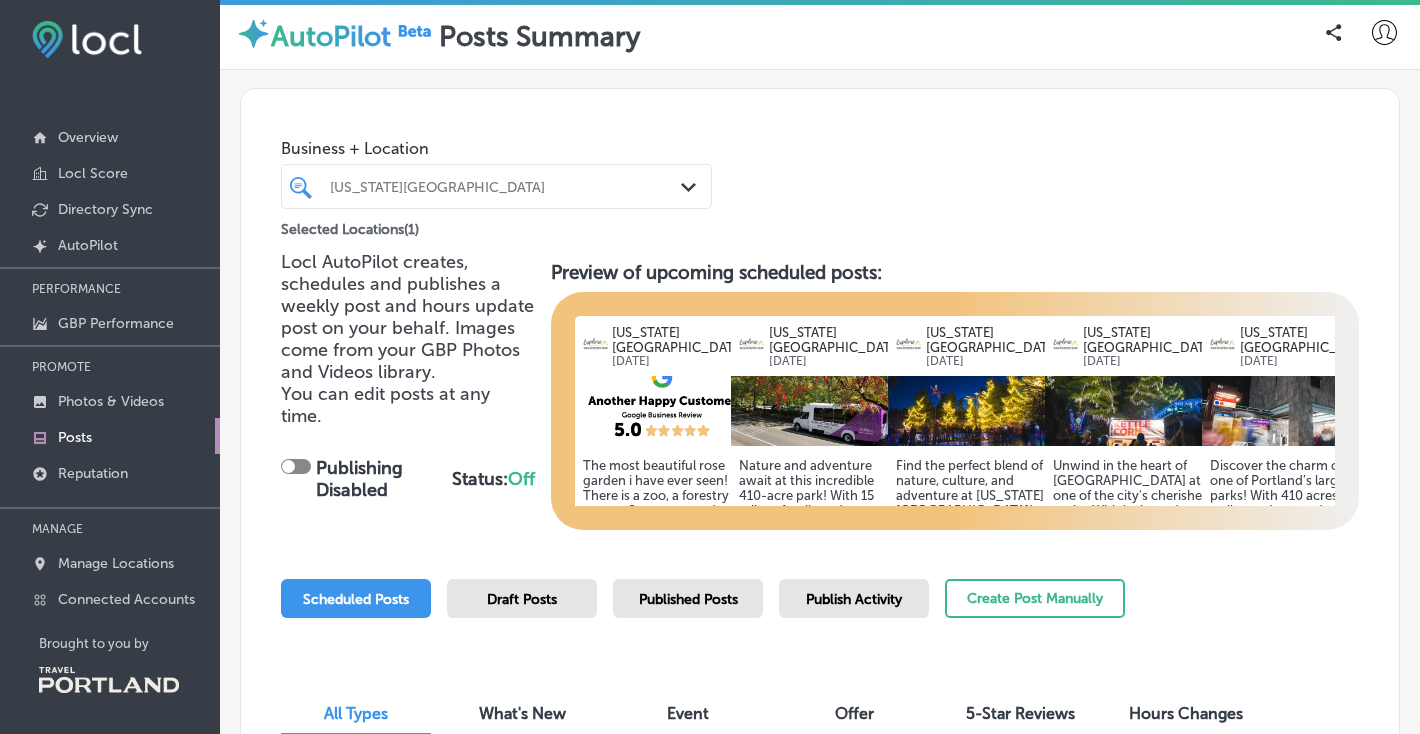 click on "[US_STATE][GEOGRAPHIC_DATA]" at bounding box center [506, 186] 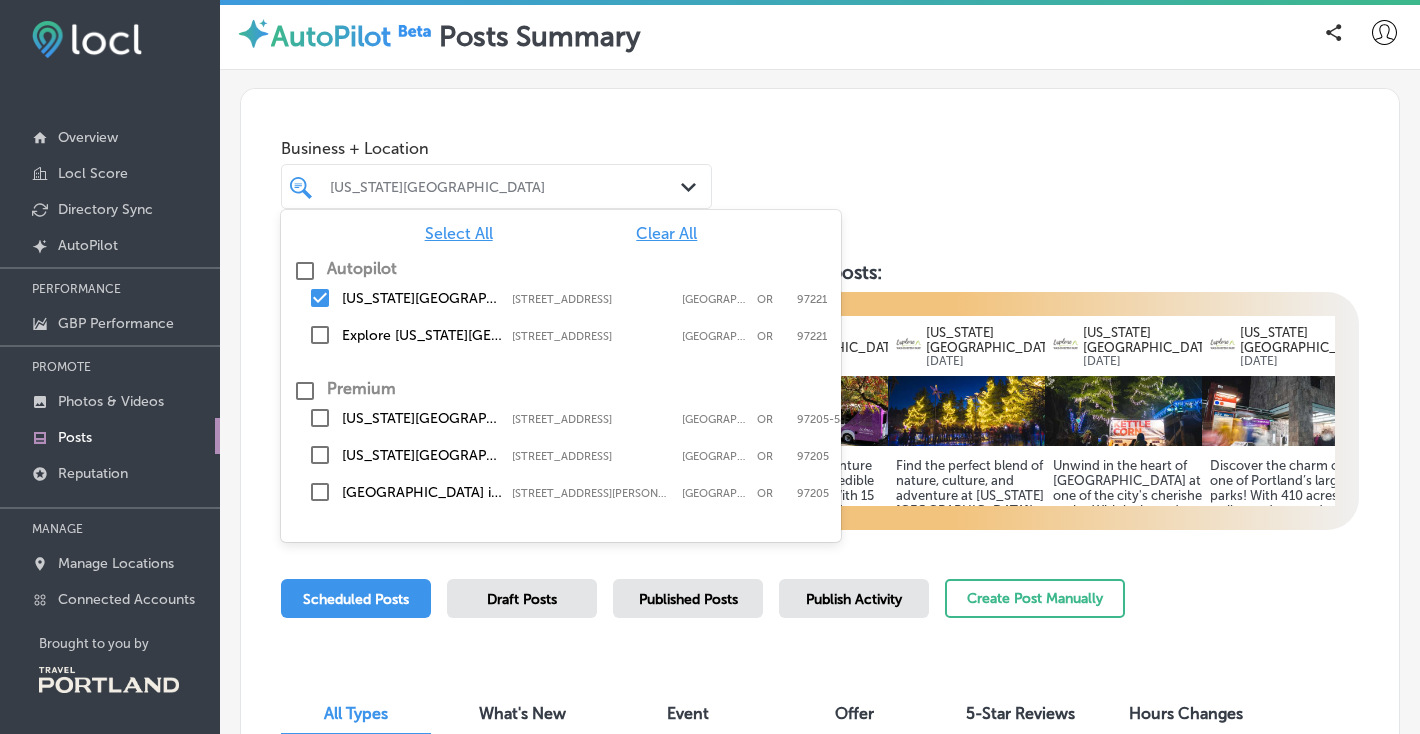 click at bounding box center [320, 335] 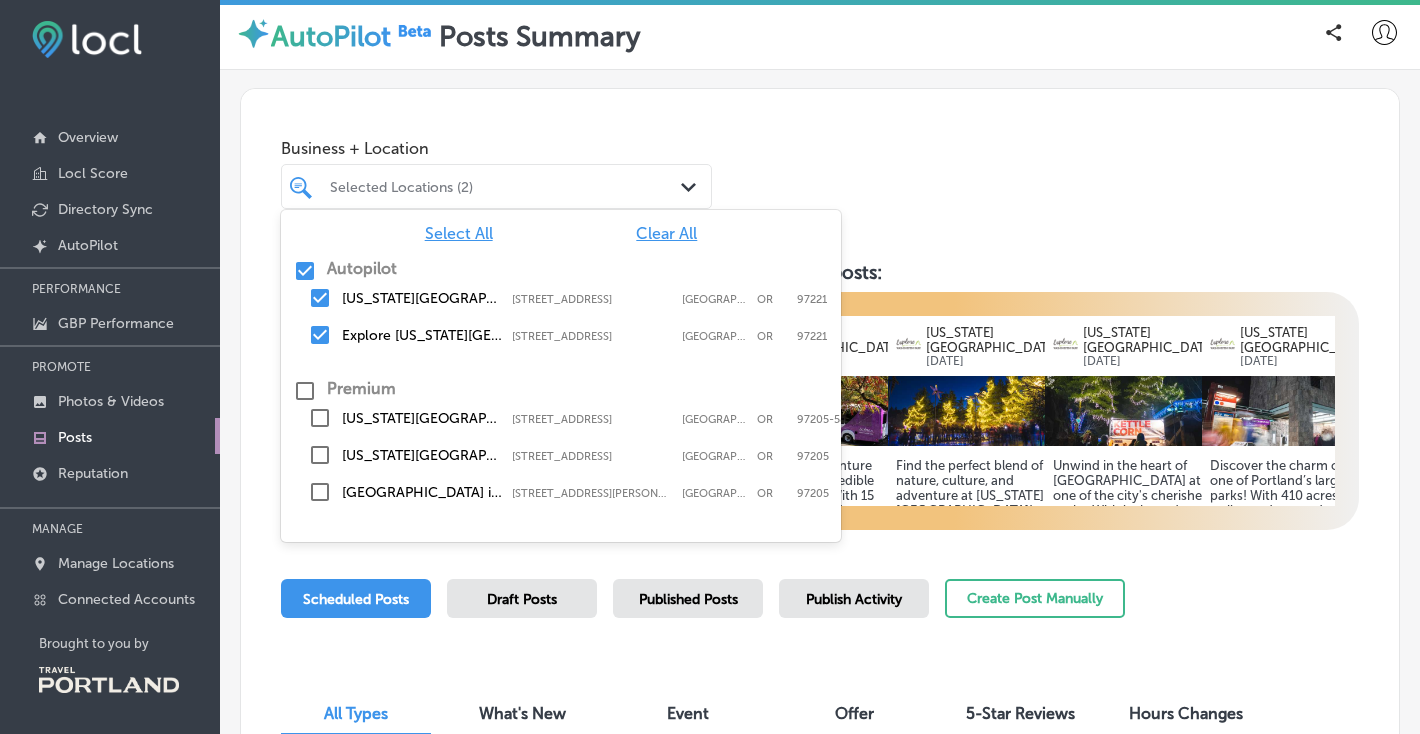 click on "Business + Location   option 4033 Southwest Canyon Road, selected.    option 4033 Southwest Canyon Road focused, 0 of 3. 22 results available. Use Up and Down to choose options, press Enter to select the currently focused option, press Escape to exit the menu, press Tab to select the option and exit the menu.
Selected Locations (2)
Path
Created with Sketch.
Select All Clear All Autopilot Washington Park 4033 Southwest Canyon Road, Portland, OR, 97221 4033 Southwest Canyon Road Portland OR 97221 Explore Washington Park Visitor Information 4033 Southwest Canyon Road, Portland, OR, 97221 4033 Southwest Canyon Road Portland OR 97221 Premium Washington Park Tennis Courts 392-498 Southwest Kingston Avenue, Portland, OR, 97205-5883 392-498 Southwest Kingston Avenue Portland OR 97205-5883 Washington Park Big Meadow 1000 SW Kingston Drive, Portland, OR, 97205 1000 SW Kingston Drive Portland OR 97205 Portland 2" at bounding box center (820, 165) 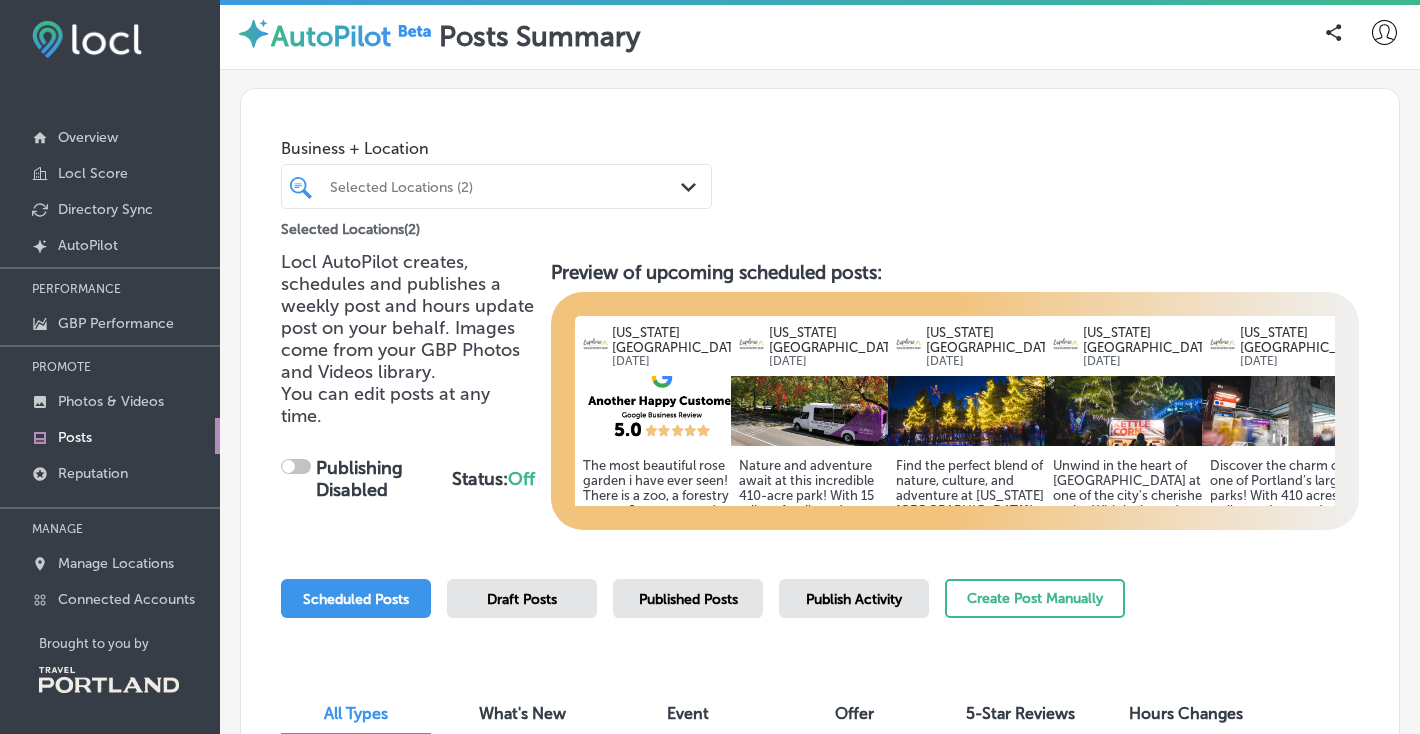 click on "Selected Locations (2)
Path
Created with Sketch." at bounding box center [496, 186] 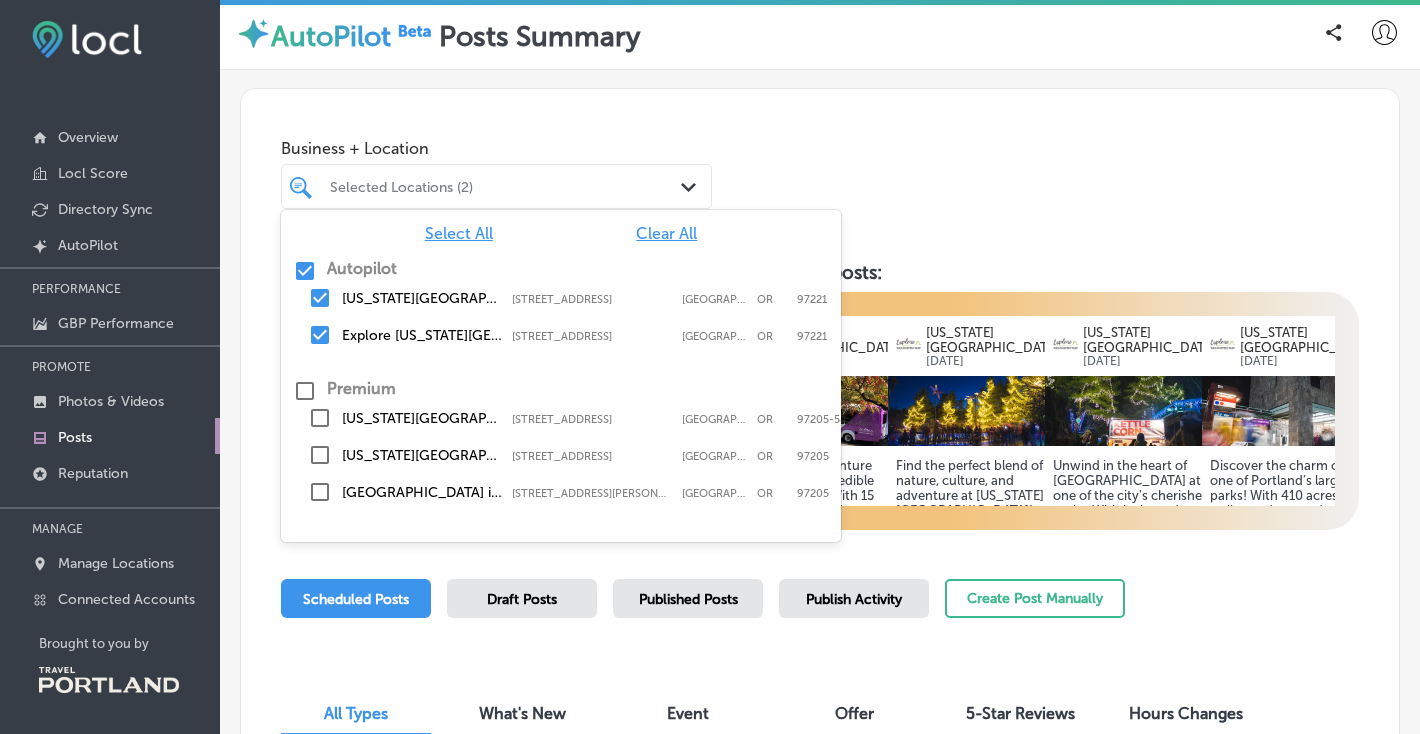 click at bounding box center (320, 298) 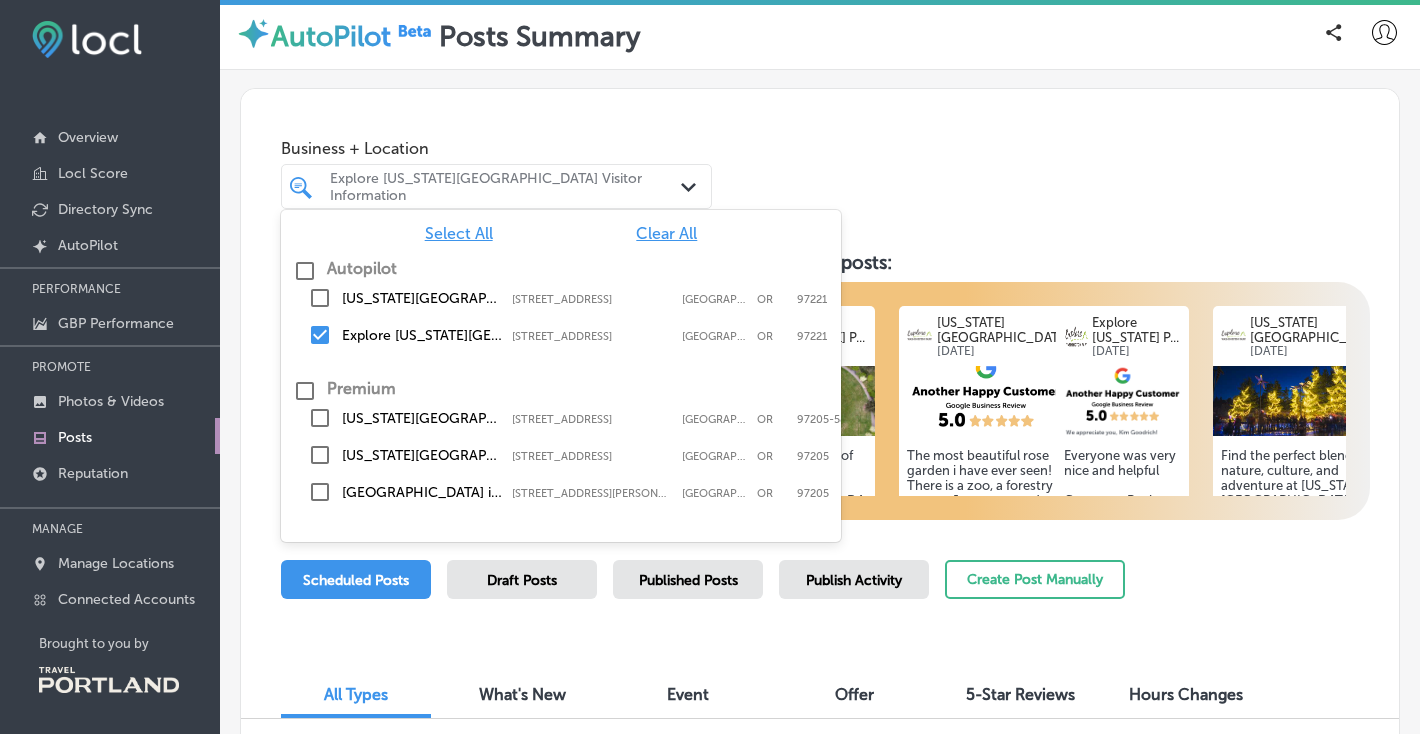 click on "Business + Location   option 4033 Southwest Canyon Road, deselected.    option 4033 Southwest Canyon Road focused, 0 of 3. 22 results available. Use Up and Down to choose options, press Enter to select the currently focused option, press Escape to exit the menu, press Tab to select the option and exit the menu.
Explore Washington Park Visitor Information
Path
Created with Sketch.
Select All Clear All Autopilot Washington Park 4033 Southwest Canyon Road, Portland, OR, 97221 4033 Southwest Canyon Road Portland OR 97221 Explore Washington Park Visitor Information 4033 Southwest Canyon Road, Portland, OR, 97221 4033 Southwest Canyon Road Portland OR 97221 Premium Washington Park Tennis Courts 392-498 Southwest Kingston Avenue, Portland, OR, 97205-5883 392-498 Southwest Kingston Avenue Portland OR 97205-5883 Washington Park Big Meadow 1000 SW Kingston Drive, Portland, OR, 97205 1000 SW Kingston Drive OR OR" at bounding box center [820, 165] 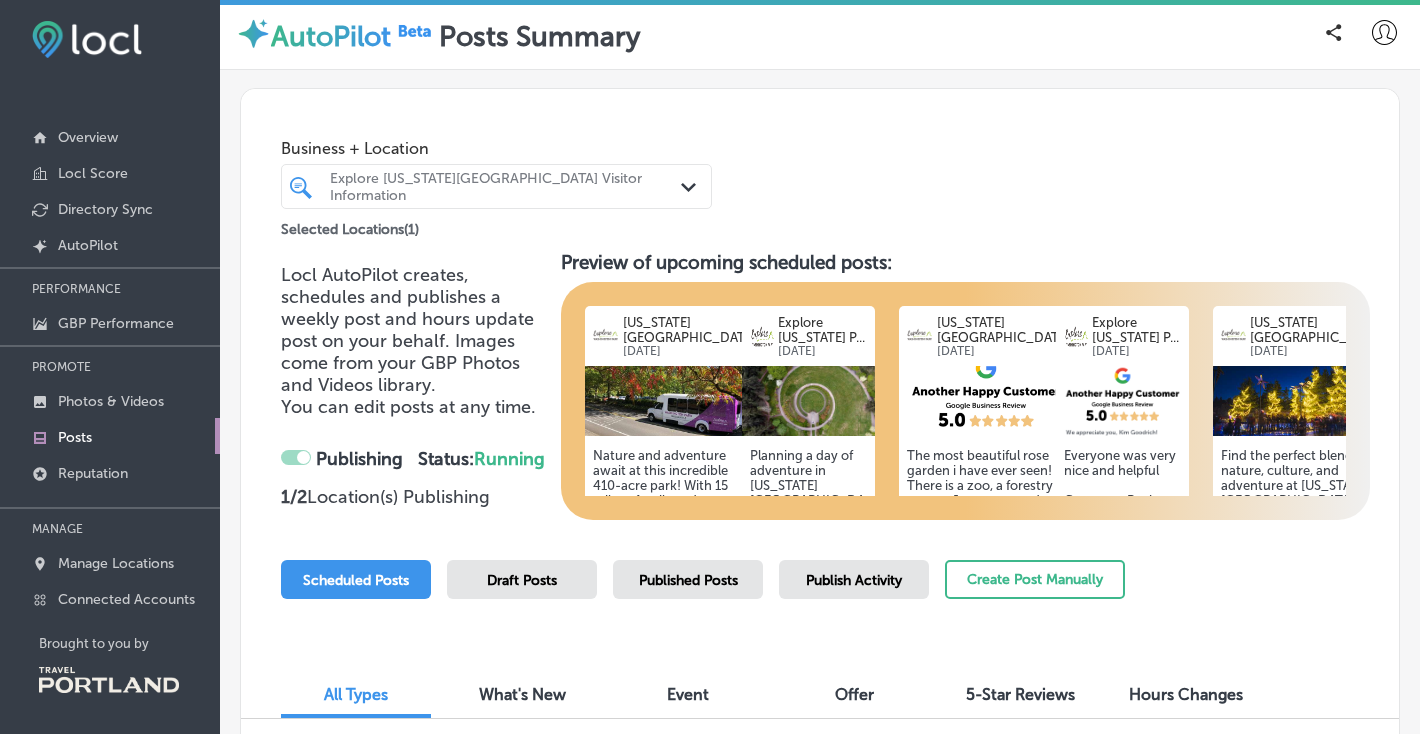 click at bounding box center [303, 457] 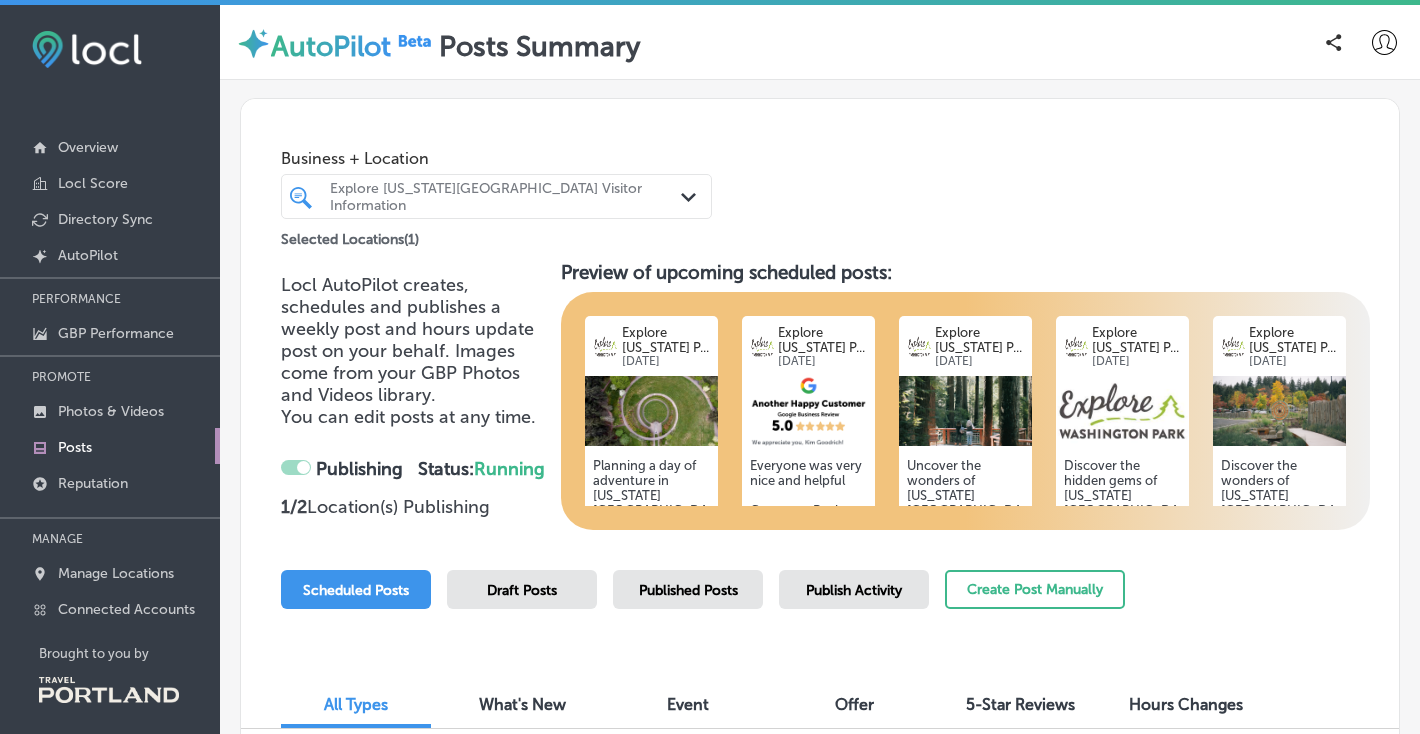 click at bounding box center (303, 467) 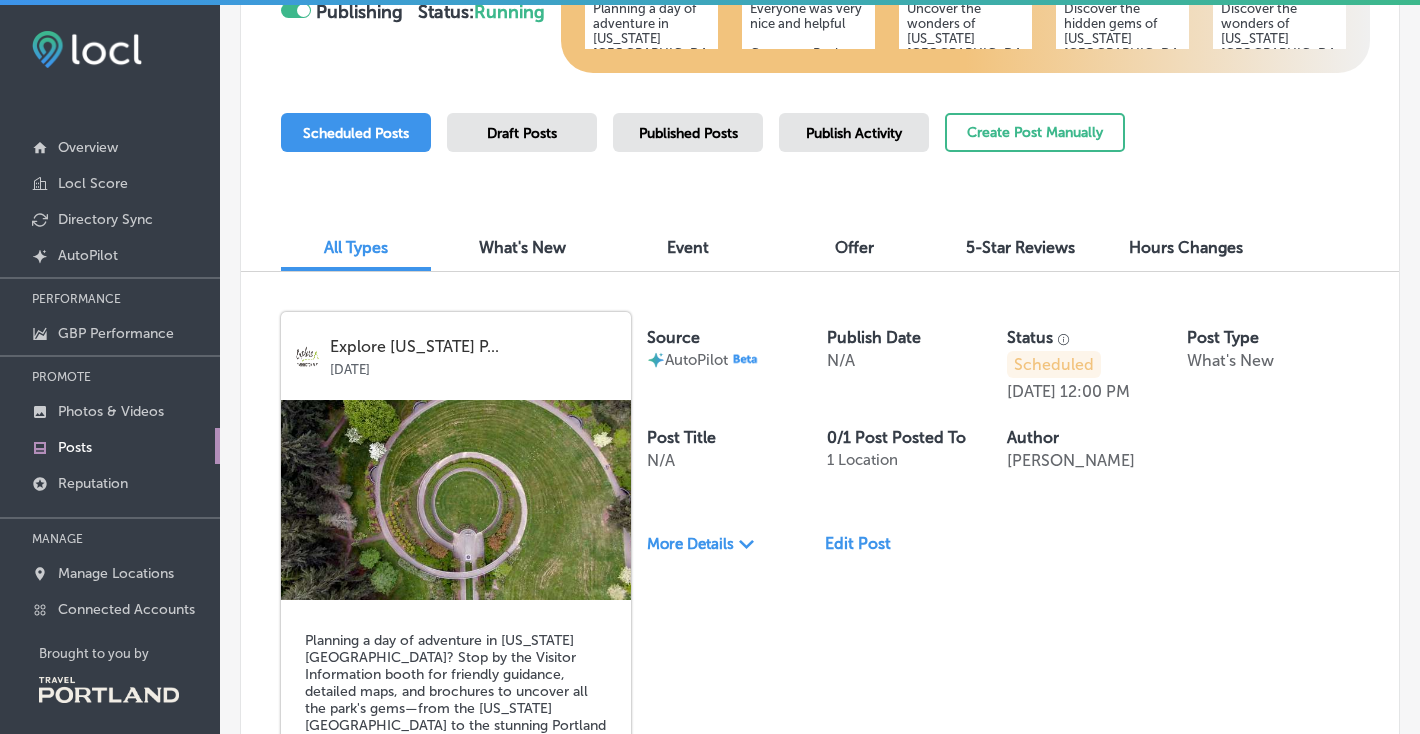 scroll, scrollTop: 0, scrollLeft: 0, axis: both 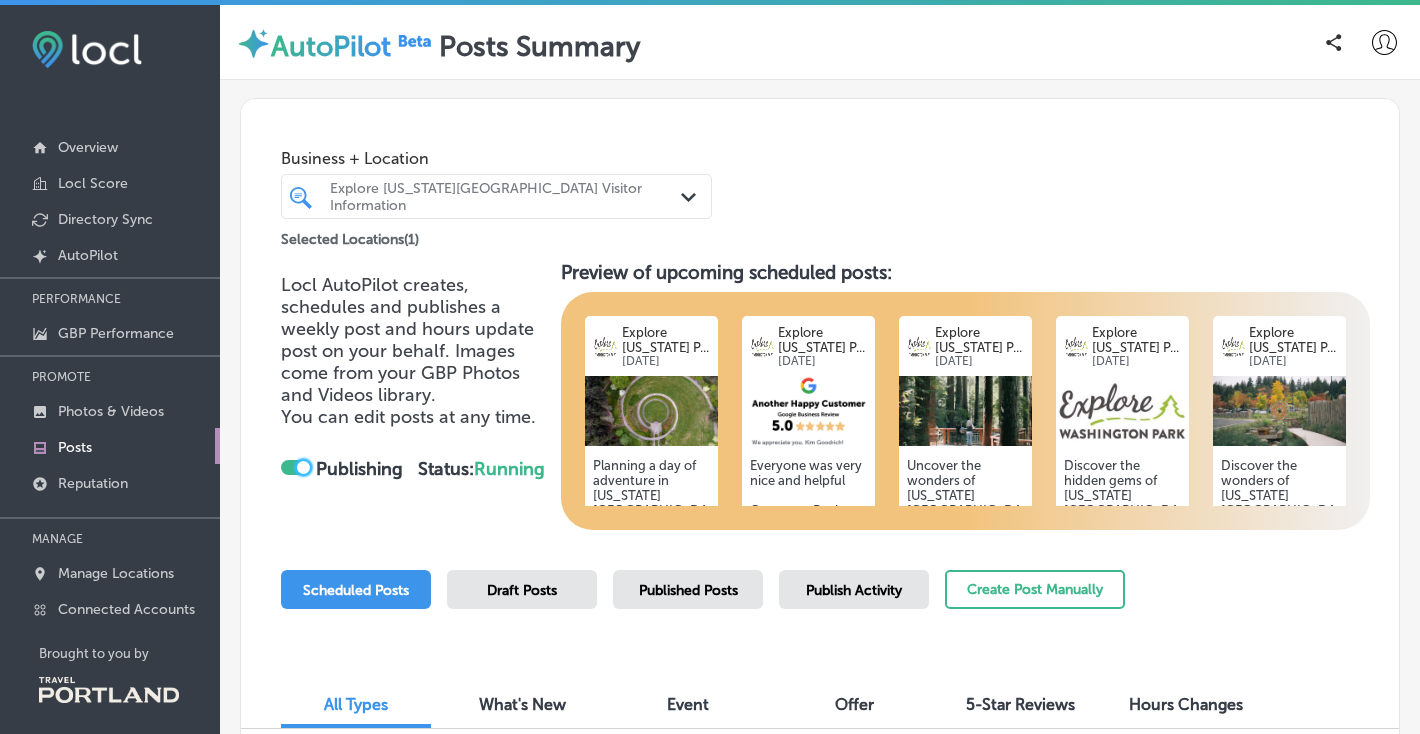 click at bounding box center (303, 467) 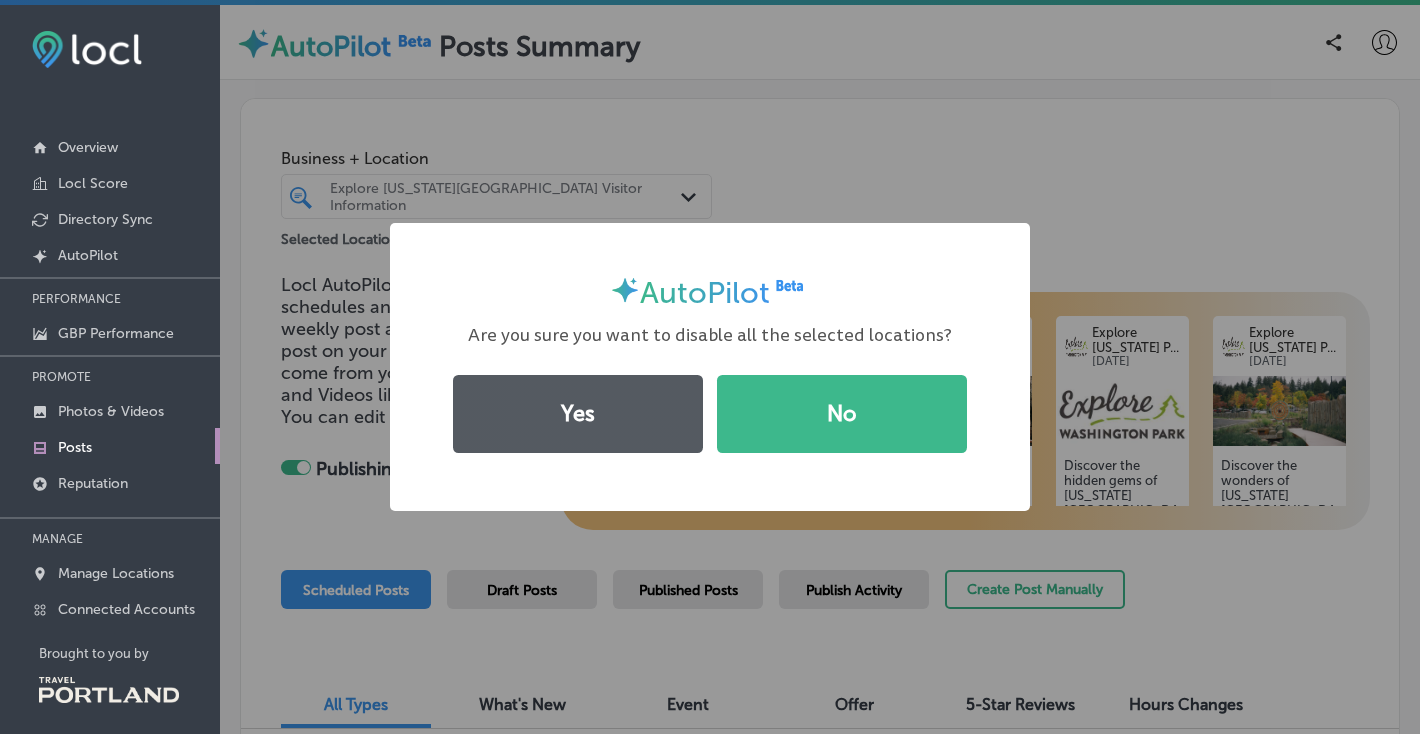 click on "Yes" at bounding box center [578, 414] 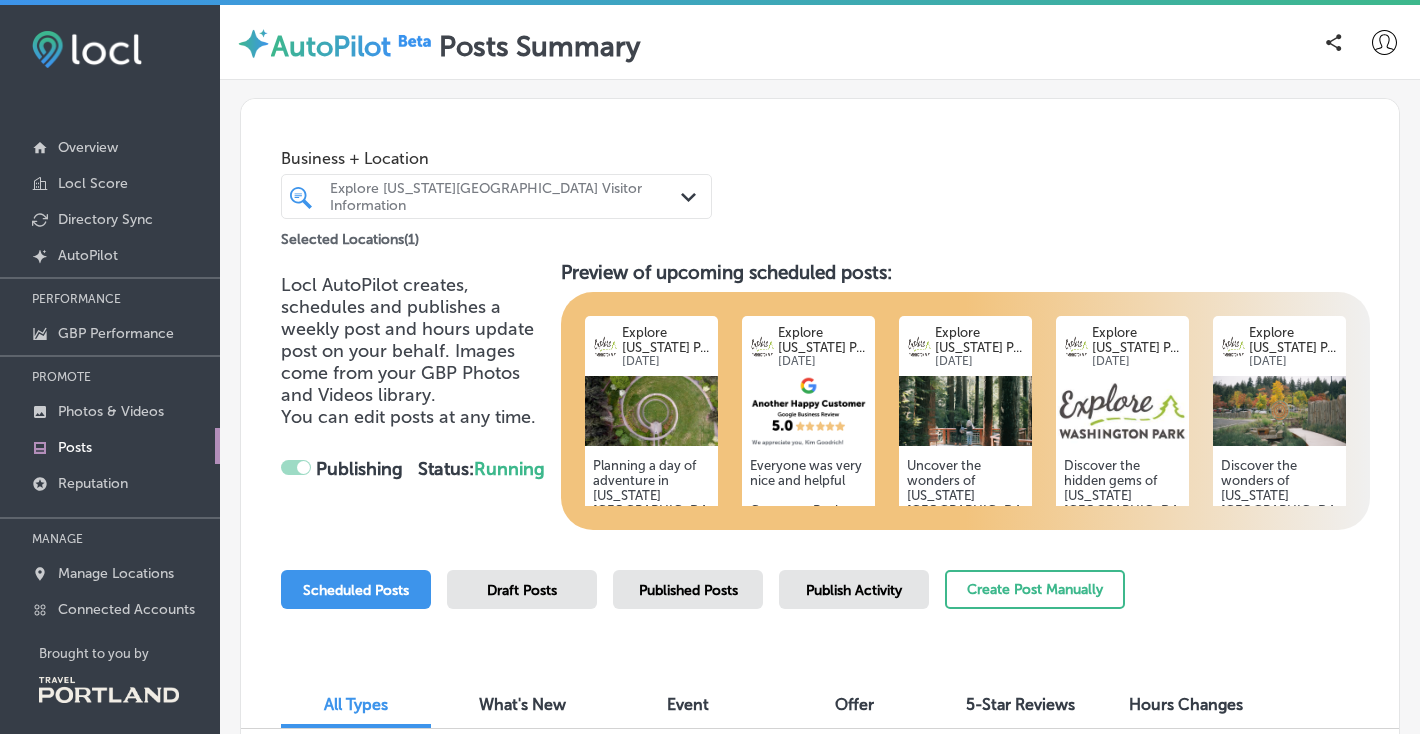 checkbox on "false" 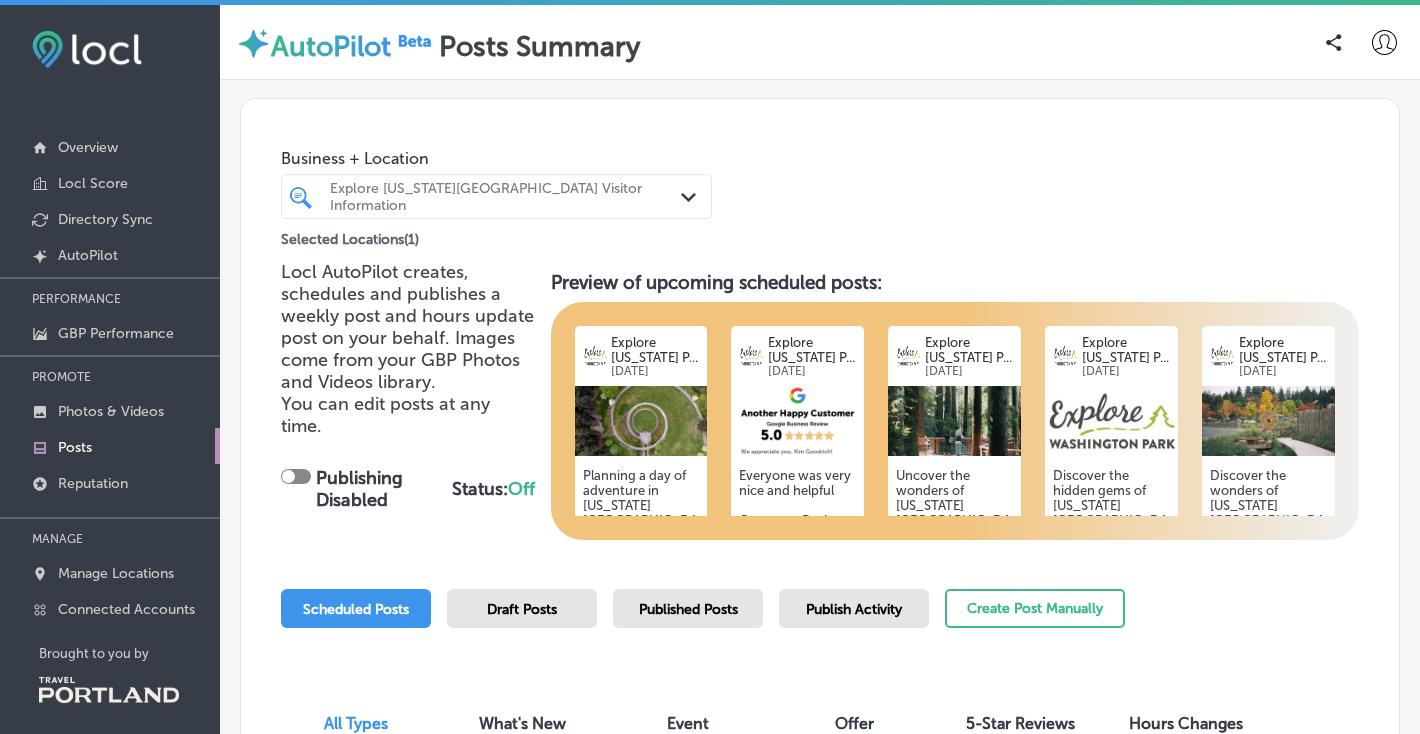 click at bounding box center [479, 196] 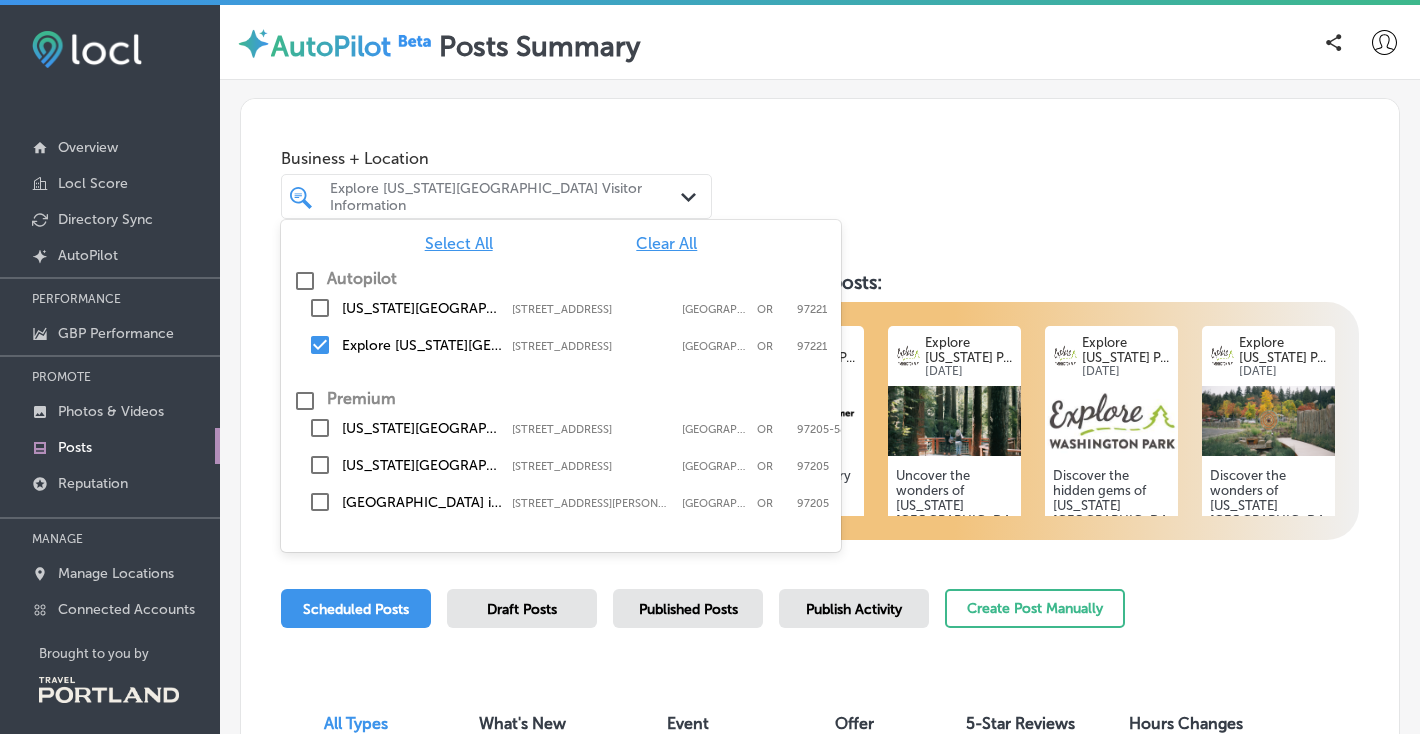click on "Explore [US_STATE][GEOGRAPHIC_DATA] Visitor Information" at bounding box center (506, 197) 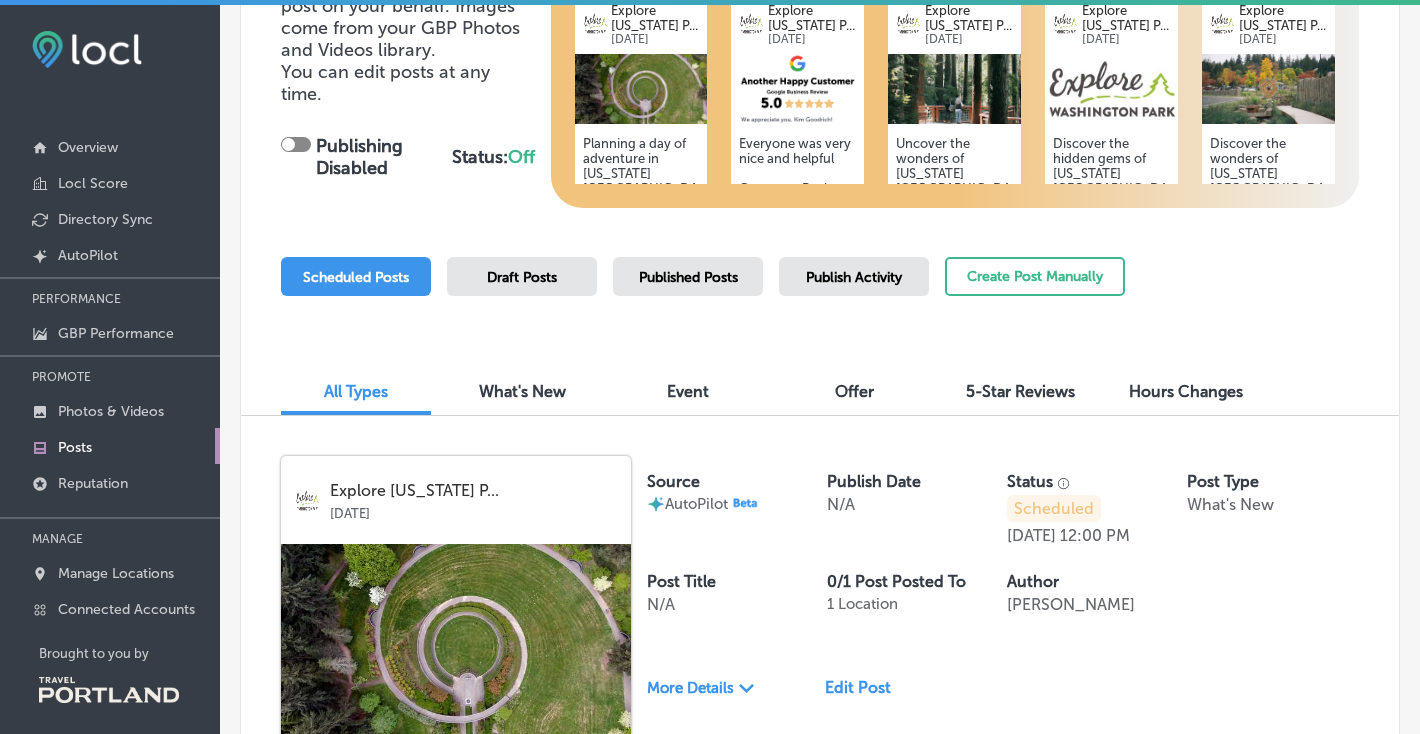 scroll, scrollTop: 187, scrollLeft: 0, axis: vertical 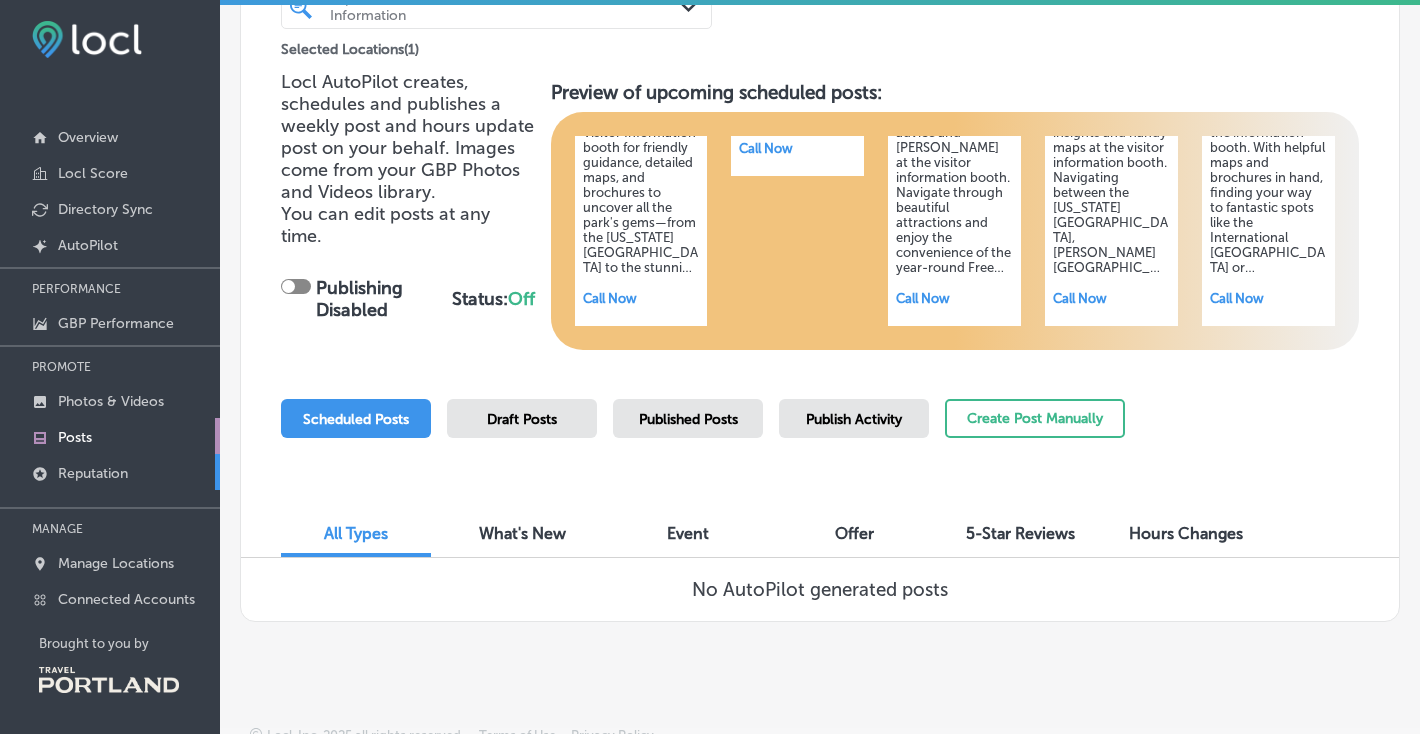 click on "Reputation" at bounding box center (93, 473) 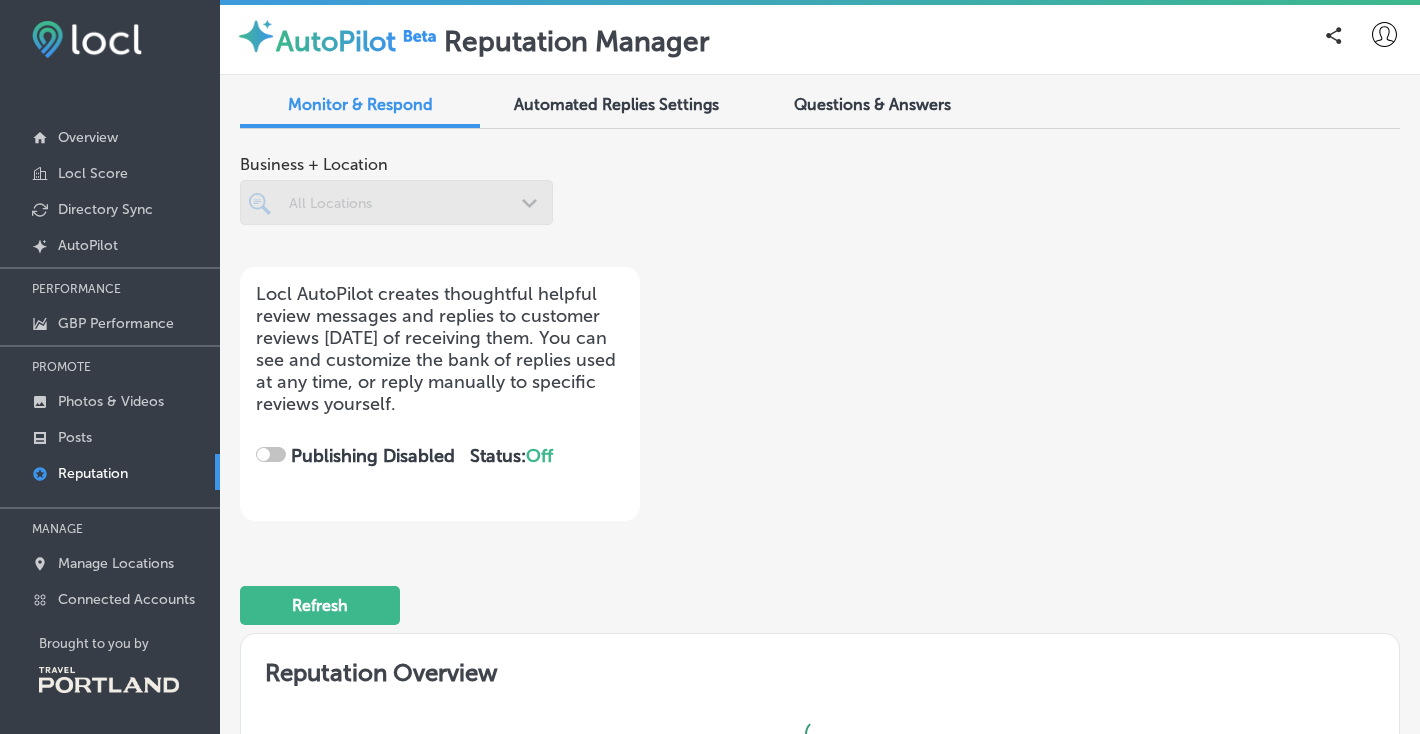 checkbox on "true" 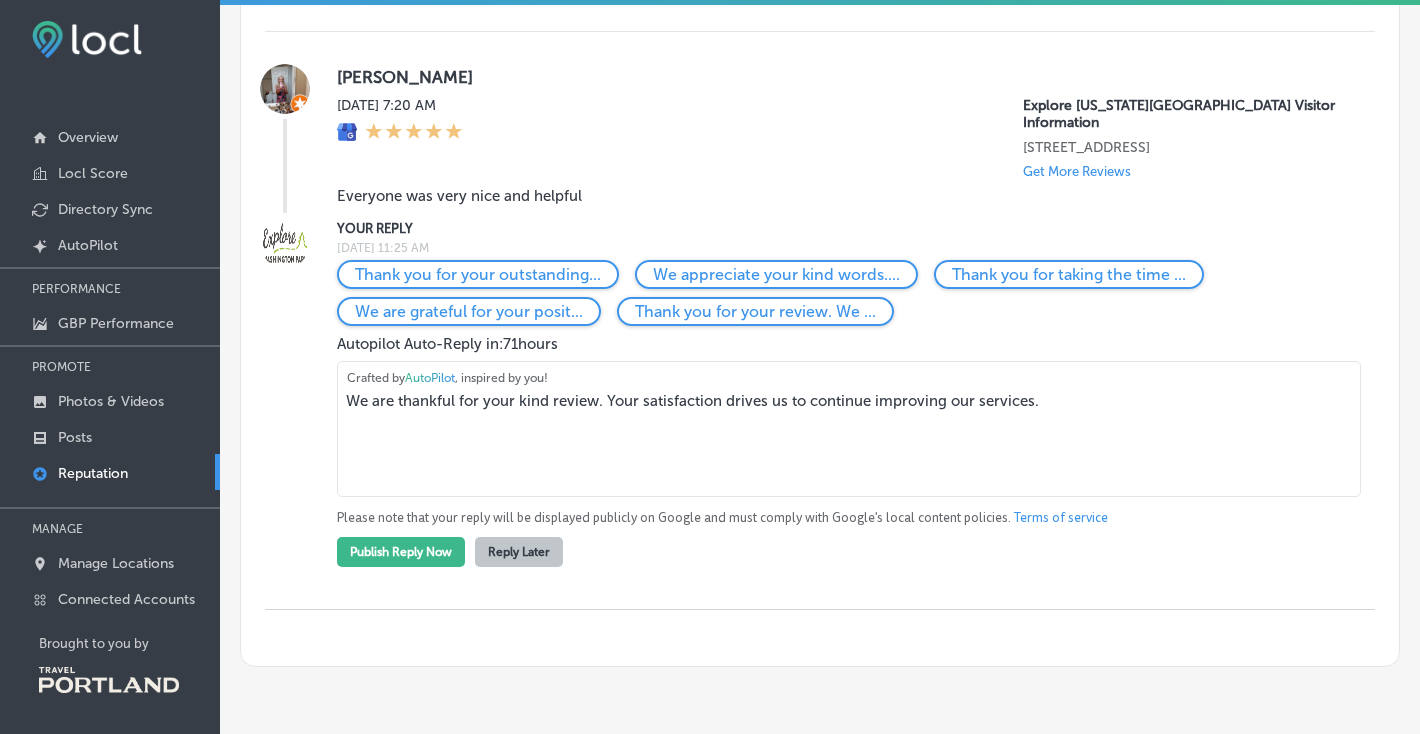 scroll, scrollTop: 1429, scrollLeft: 0, axis: vertical 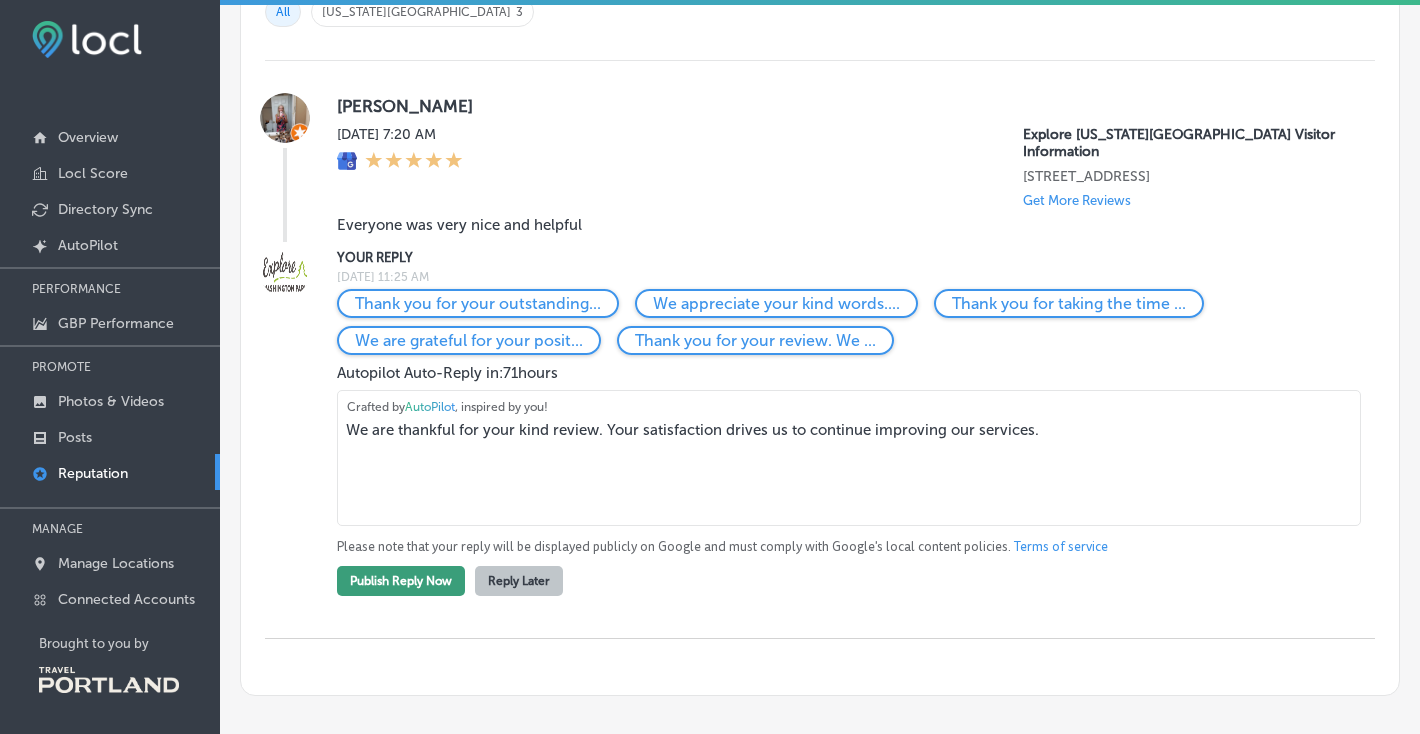 click on "Publish Reply Now" at bounding box center [401, 581] 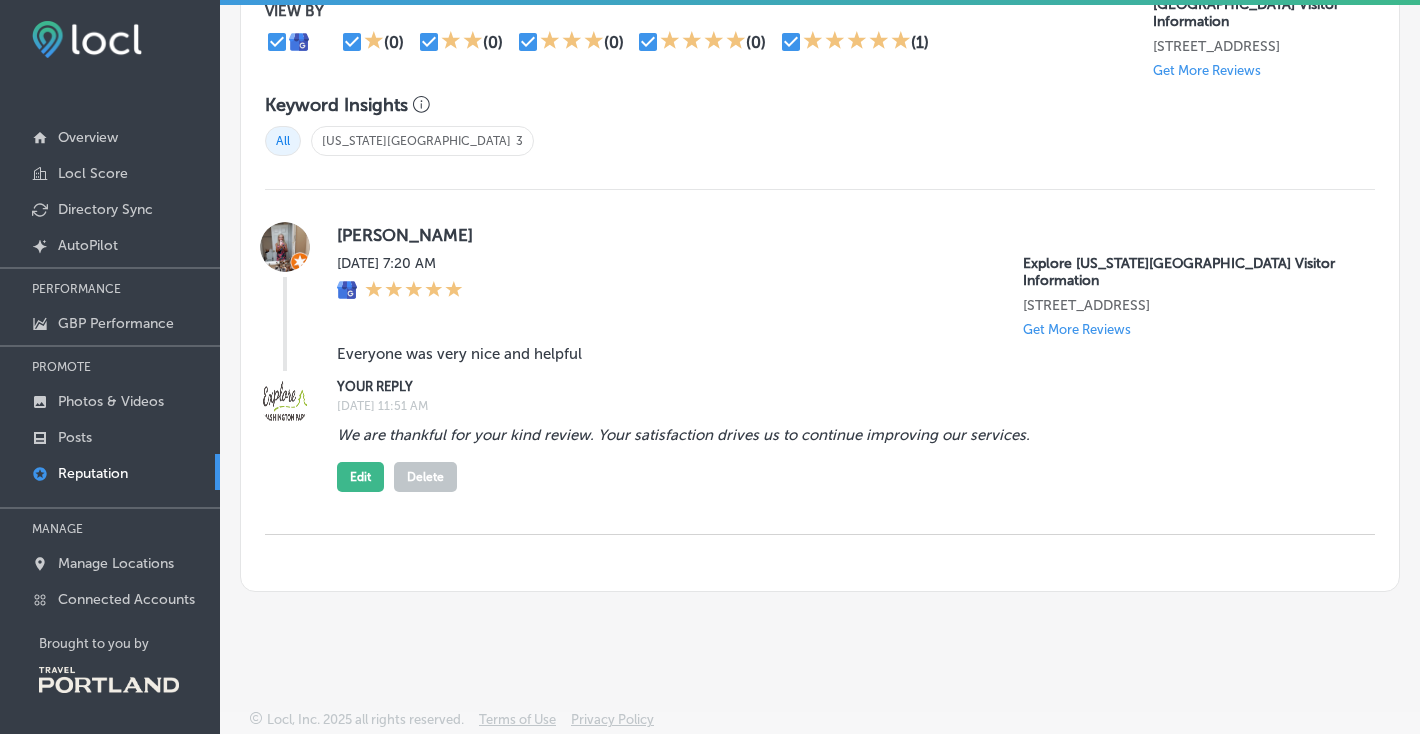 scroll, scrollTop: 1298, scrollLeft: 0, axis: vertical 